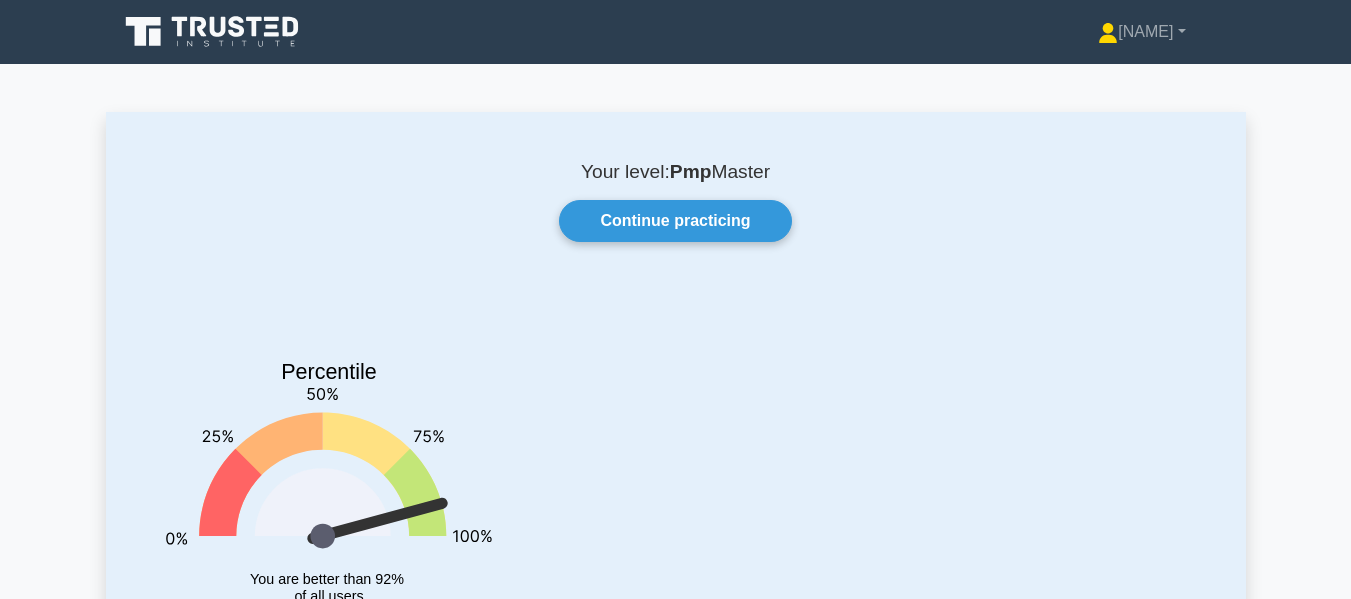 scroll, scrollTop: 0, scrollLeft: 0, axis: both 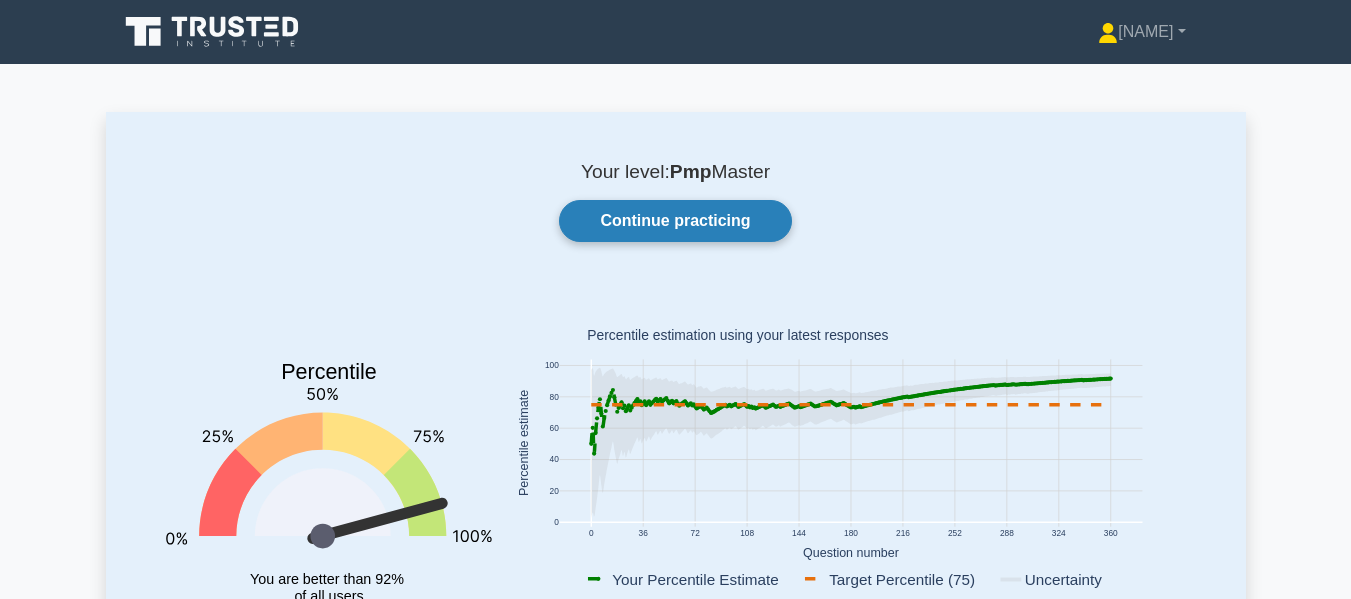 click on "Continue practicing" at bounding box center [675, 221] 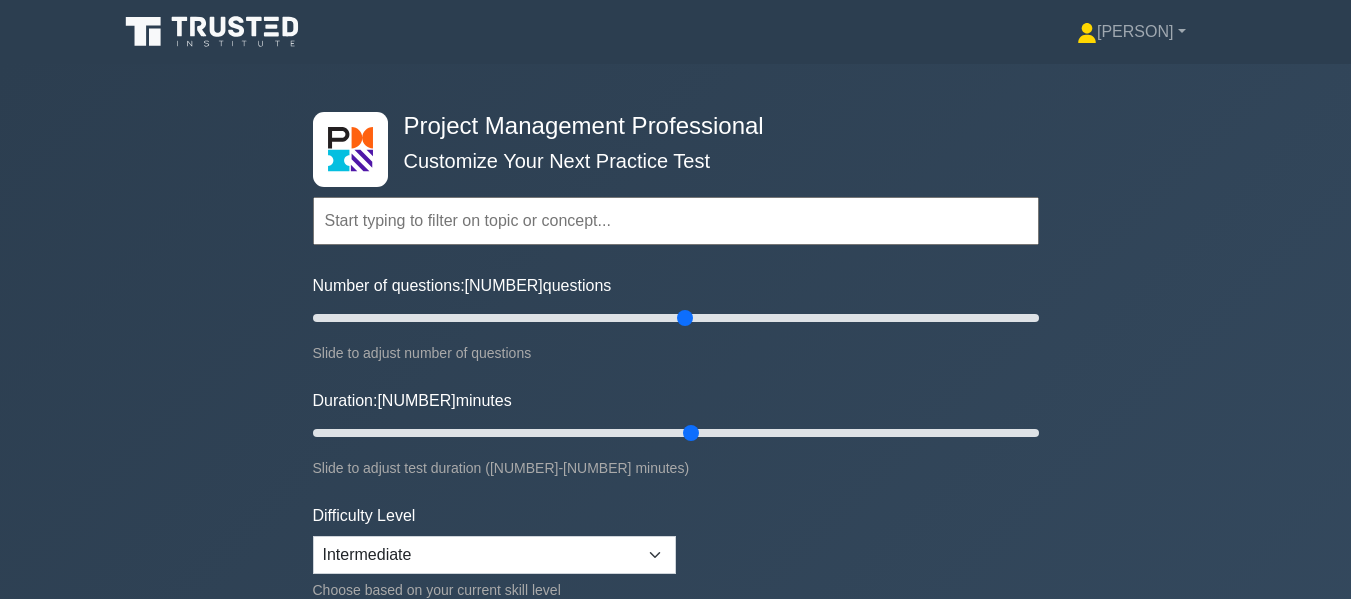 scroll, scrollTop: 0, scrollLeft: 0, axis: both 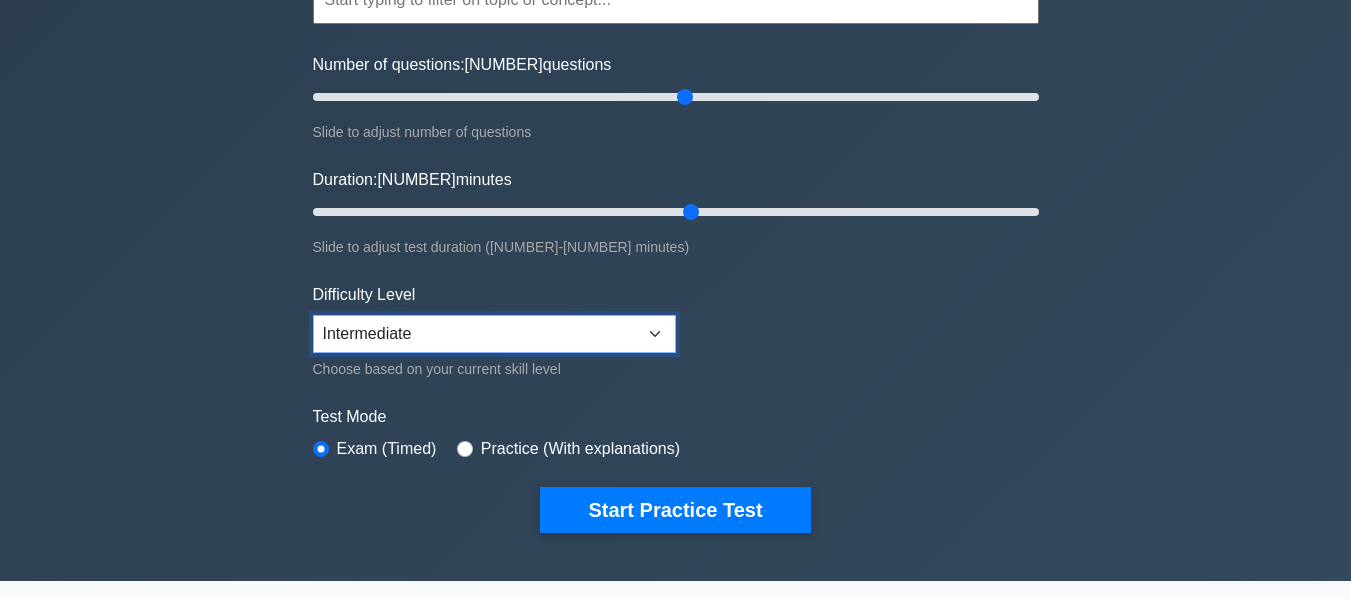 click on "Beginner
Intermediate
Expert" at bounding box center (494, 334) 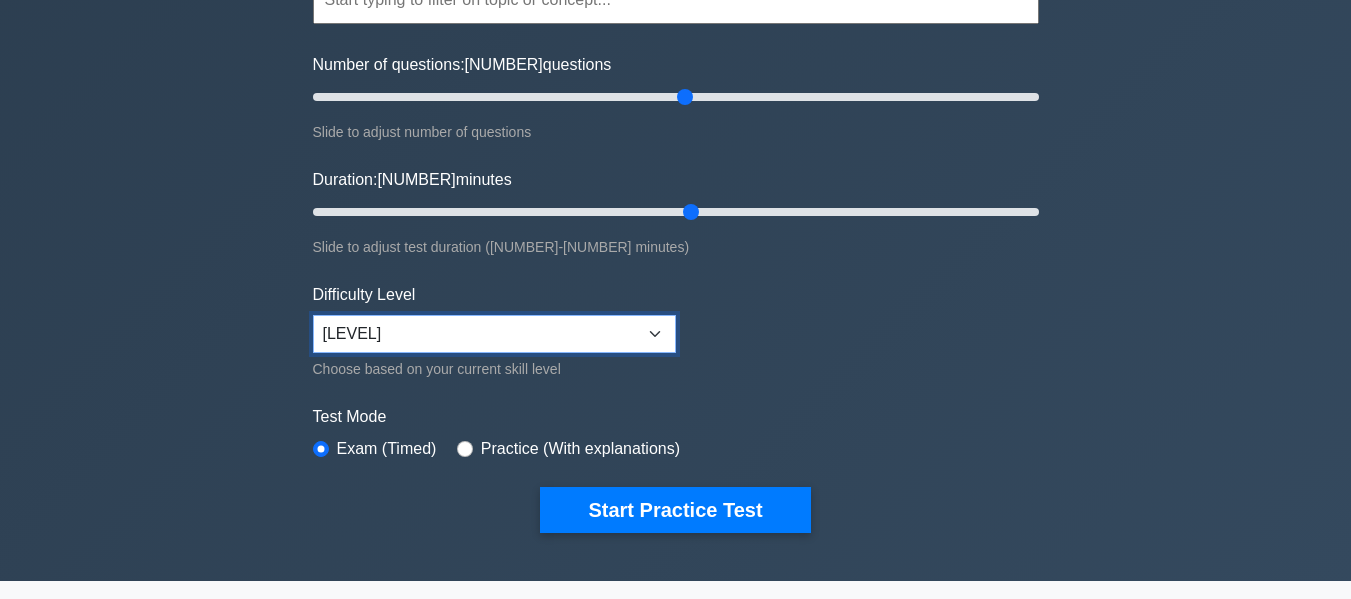 click on "Beginner
Intermediate
Expert" at bounding box center [494, 334] 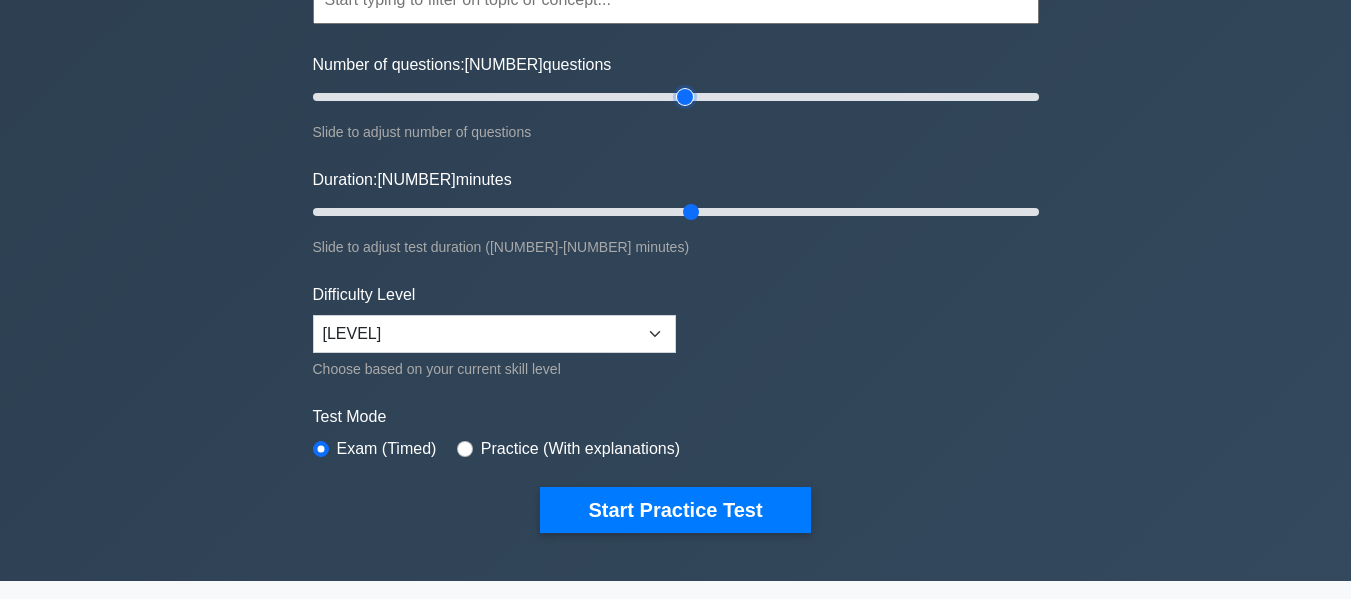 click on "Number of questions:  10  questions" at bounding box center [676, 97] 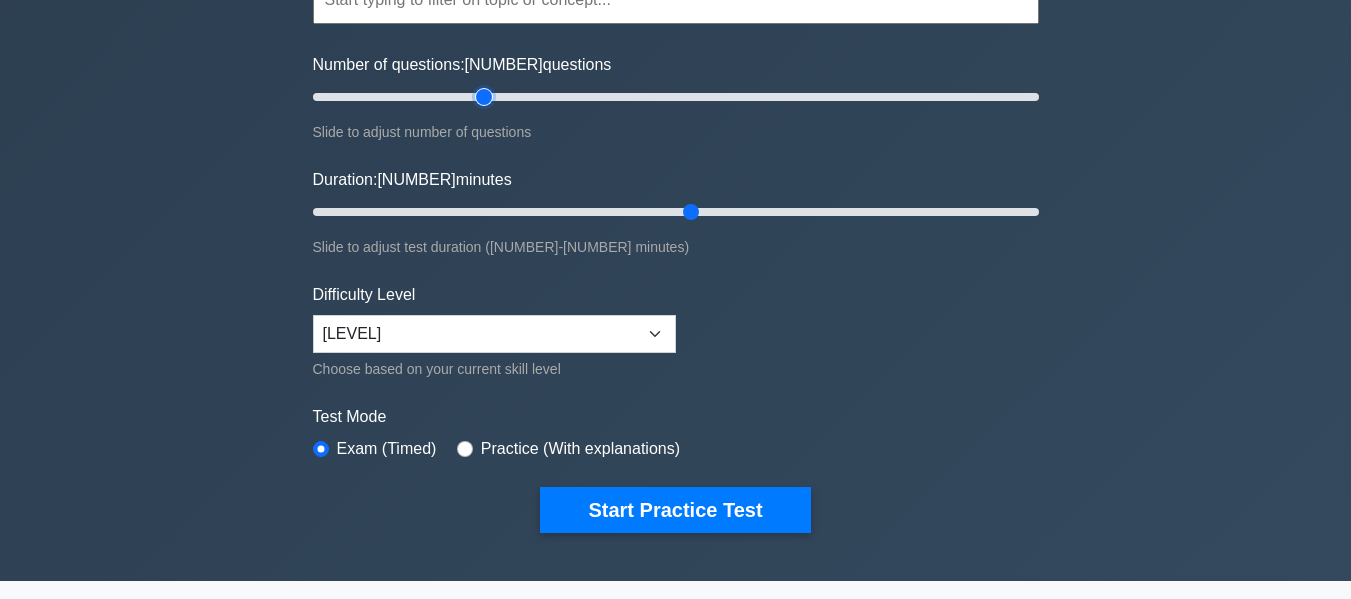 type on "50" 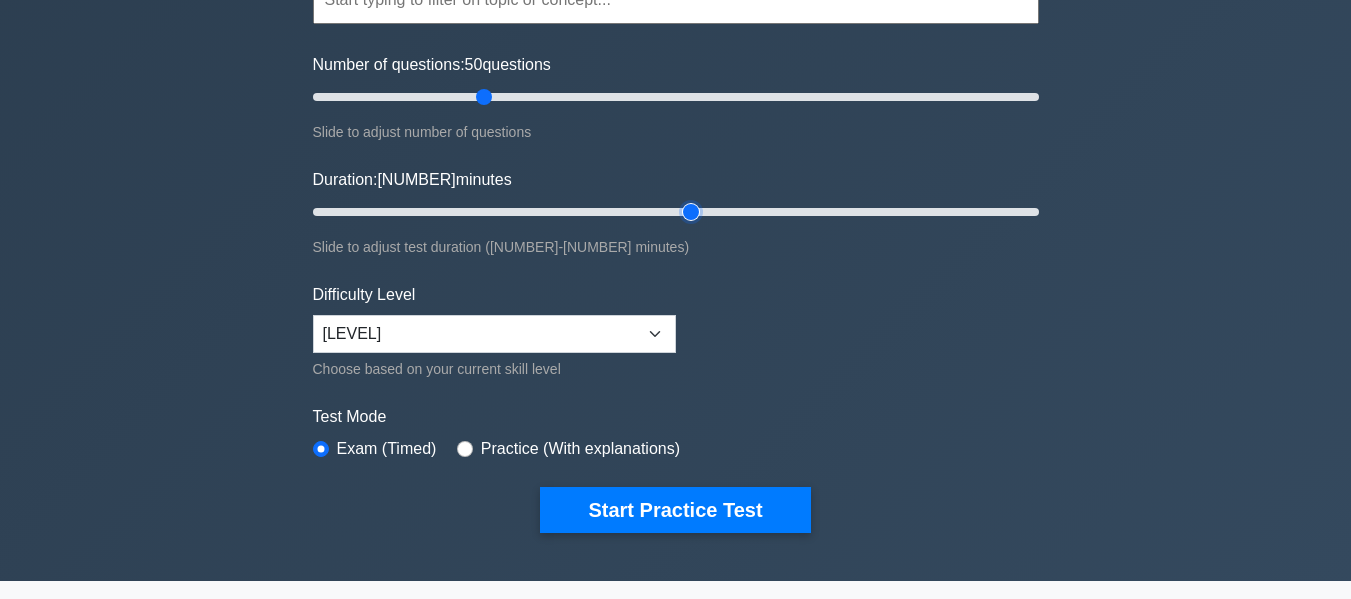 click on "Duration:  40  minutes" at bounding box center (676, 212) 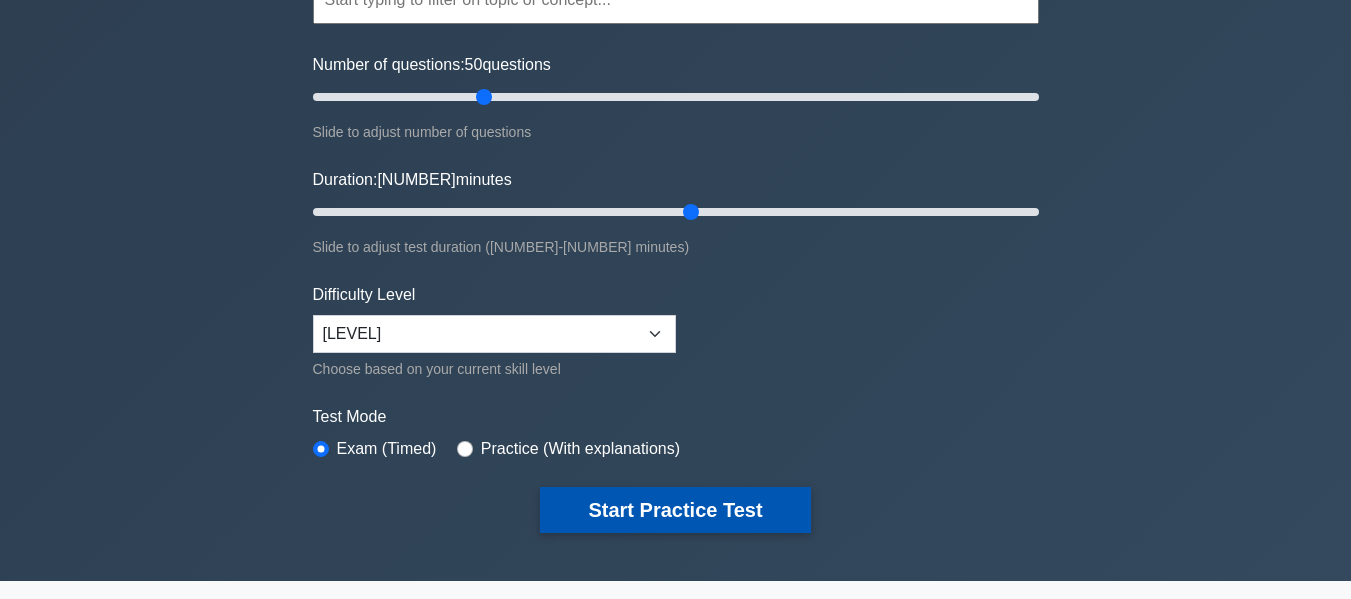 click on "Start Practice Test" at bounding box center [675, 510] 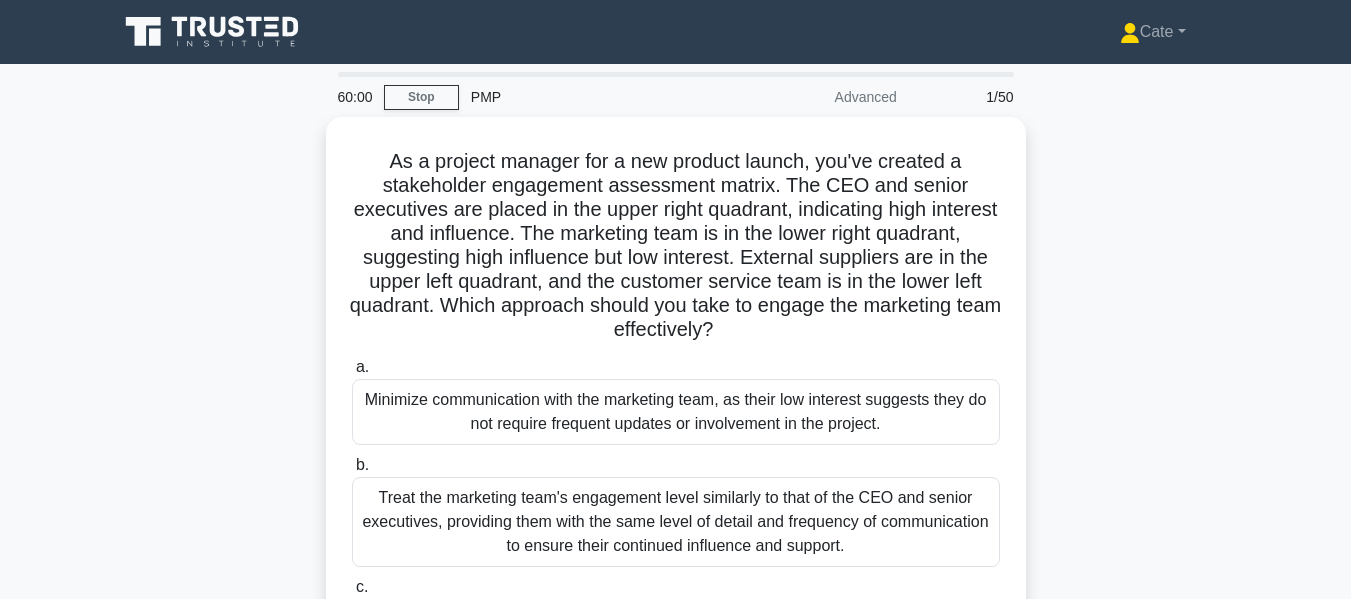 scroll, scrollTop: 0, scrollLeft: 0, axis: both 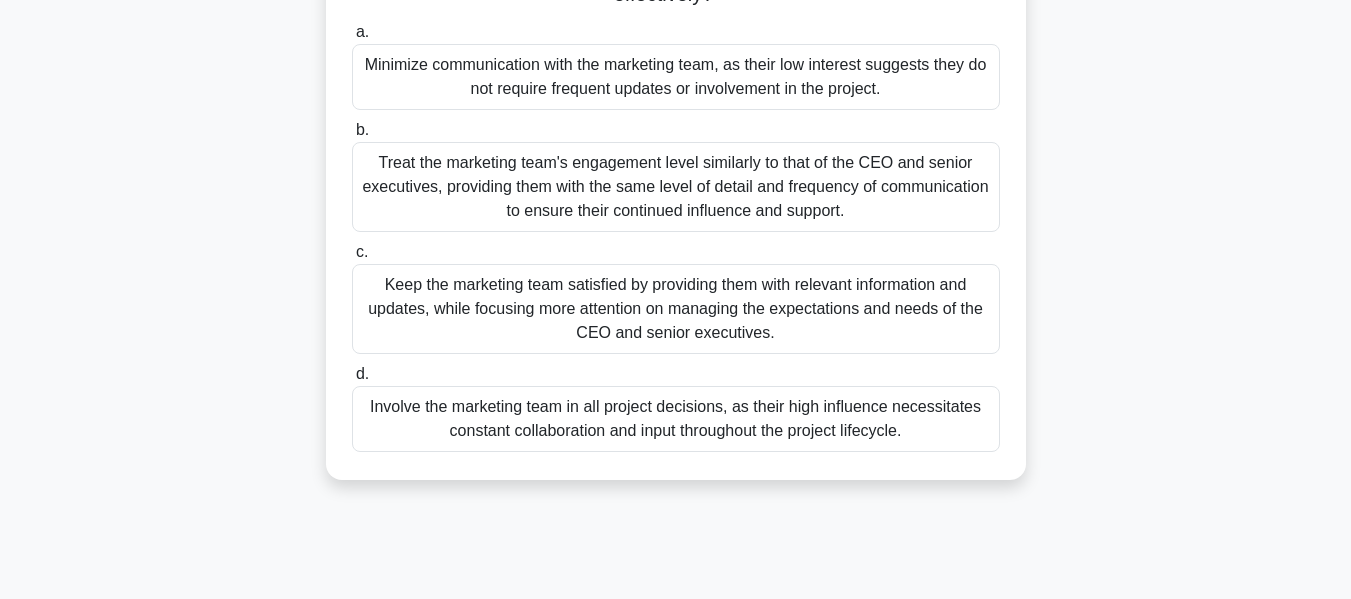 click on "Keep the marketing team satisfied by providing them with relevant information and updates, while focusing more attention on managing the expectations and needs of the CEO and senior executives." at bounding box center [676, 309] 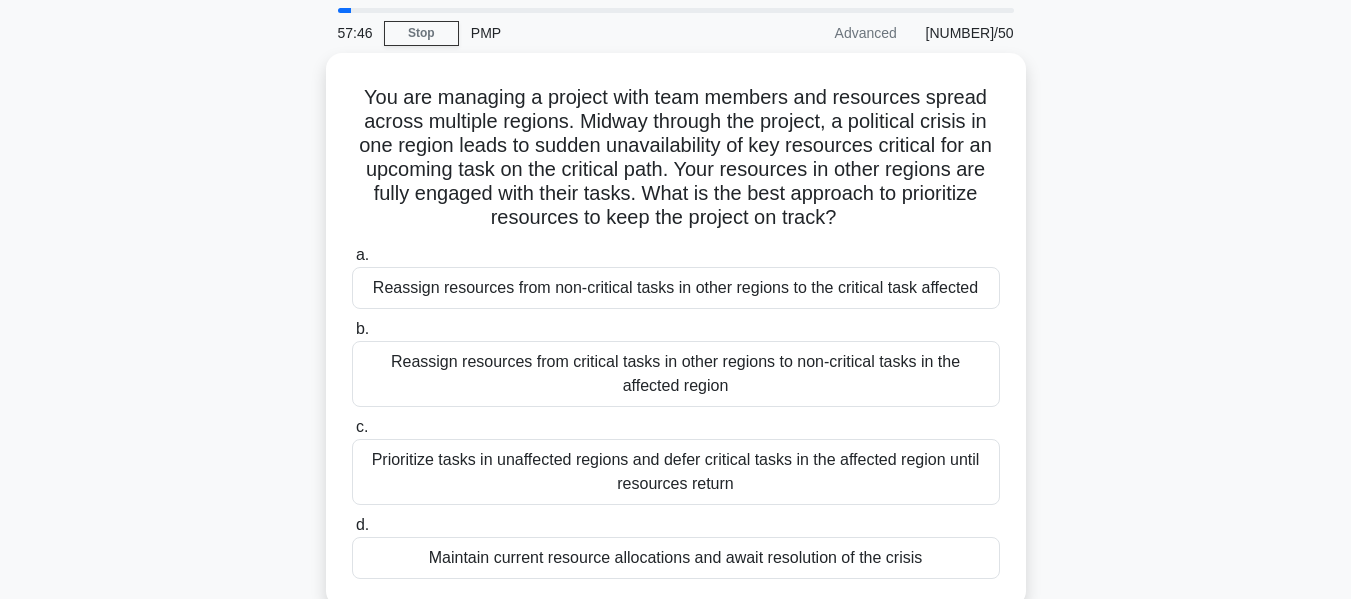 scroll, scrollTop: 62, scrollLeft: 0, axis: vertical 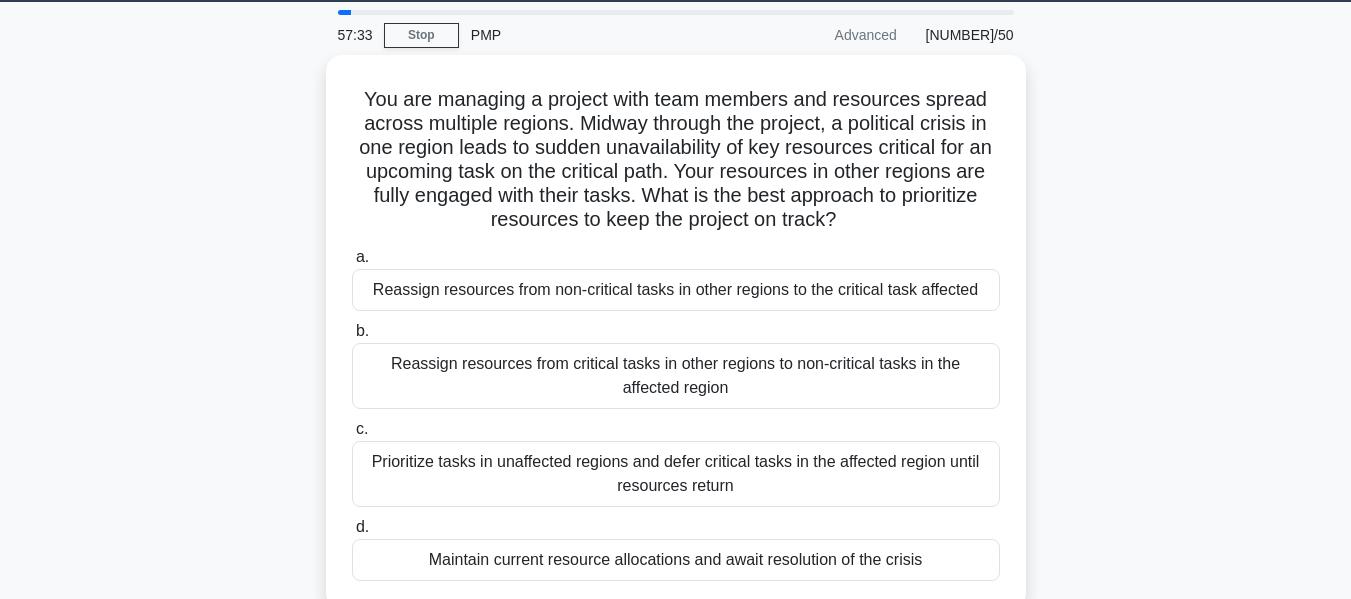 click on "You are managing a project with team members and resources spread across multiple regions. Midway through the project, a political crisis in one region leads to sudden unavailability of key resources critical for an upcoming task on the critical path. Your resources in other regions are fully engaged with their tasks. What is the best approach to prioritize resources to keep the project on track?
.spinner_0XTQ{transform-origin:center;animation:spinner_y6GP .75s linear infinite}@keyframes spinner_y6GP{100%{transform:rotate(360deg)}}
a.
b. c. d." at bounding box center (676, 344) 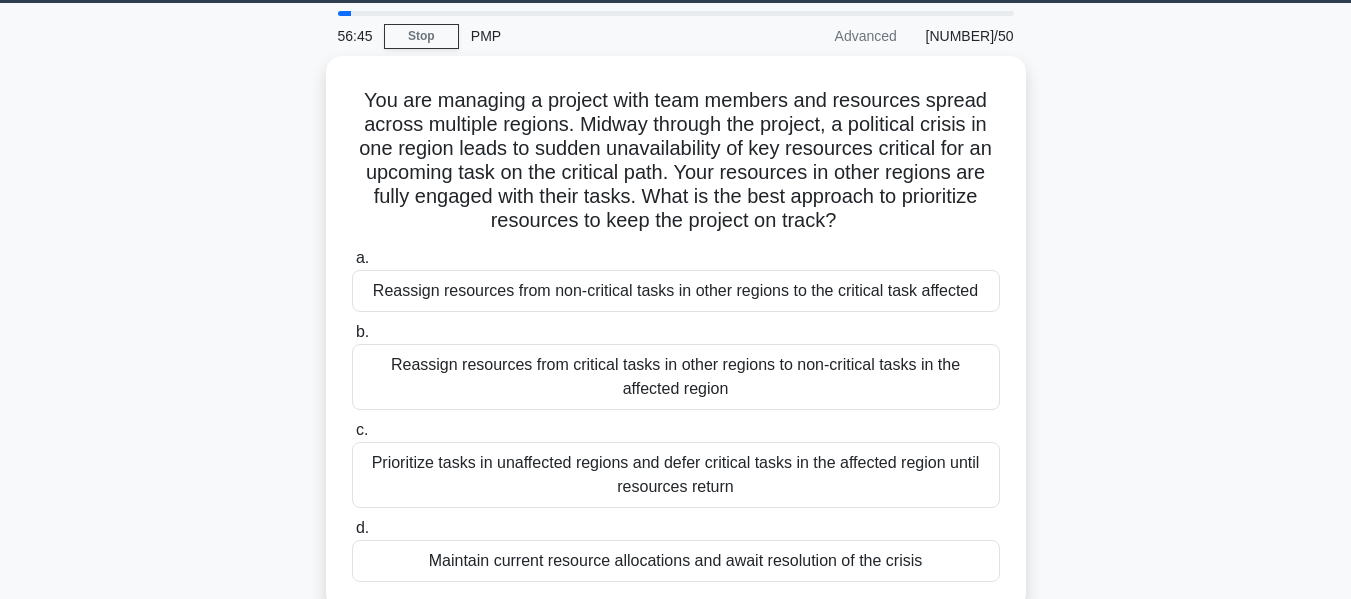 scroll, scrollTop: 54, scrollLeft: 0, axis: vertical 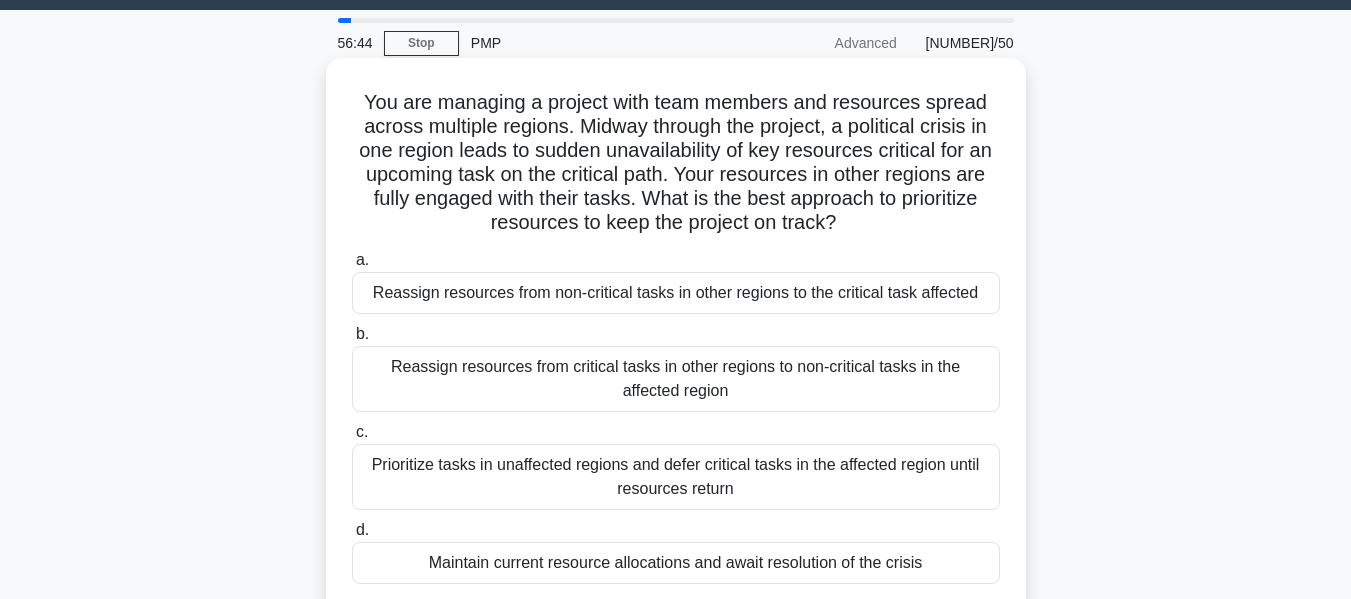 click on "Reassign resources from non-critical tasks in other regions to the critical task affected" at bounding box center (676, 293) 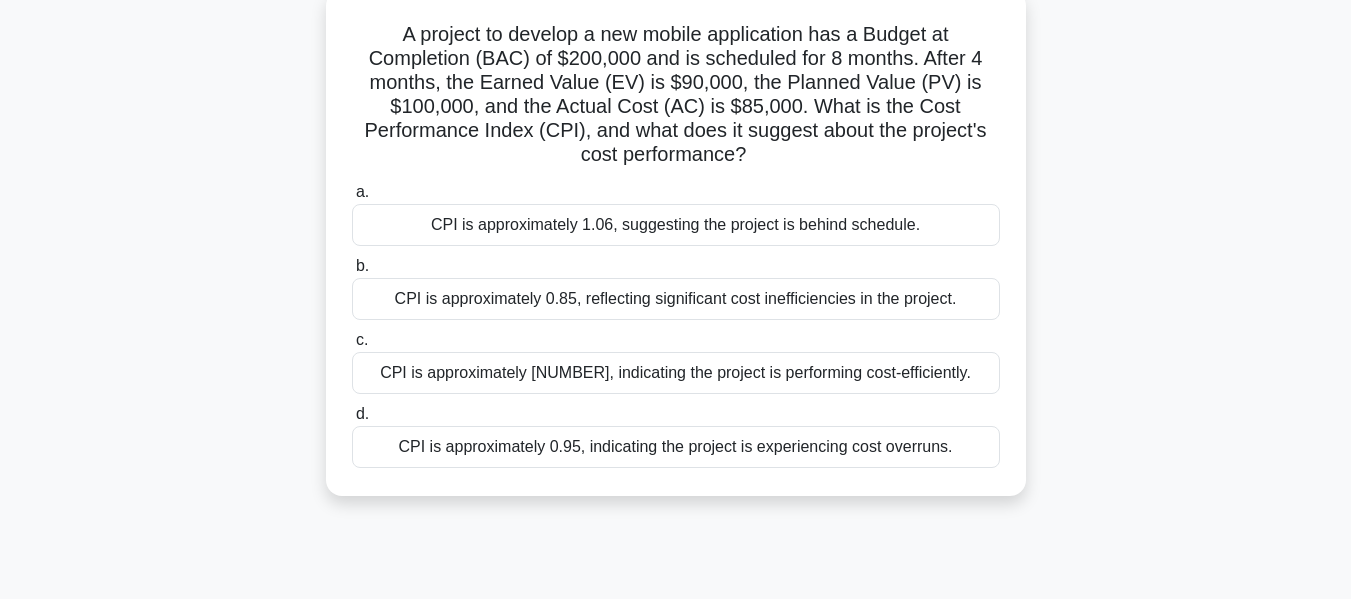 scroll, scrollTop: 128, scrollLeft: 0, axis: vertical 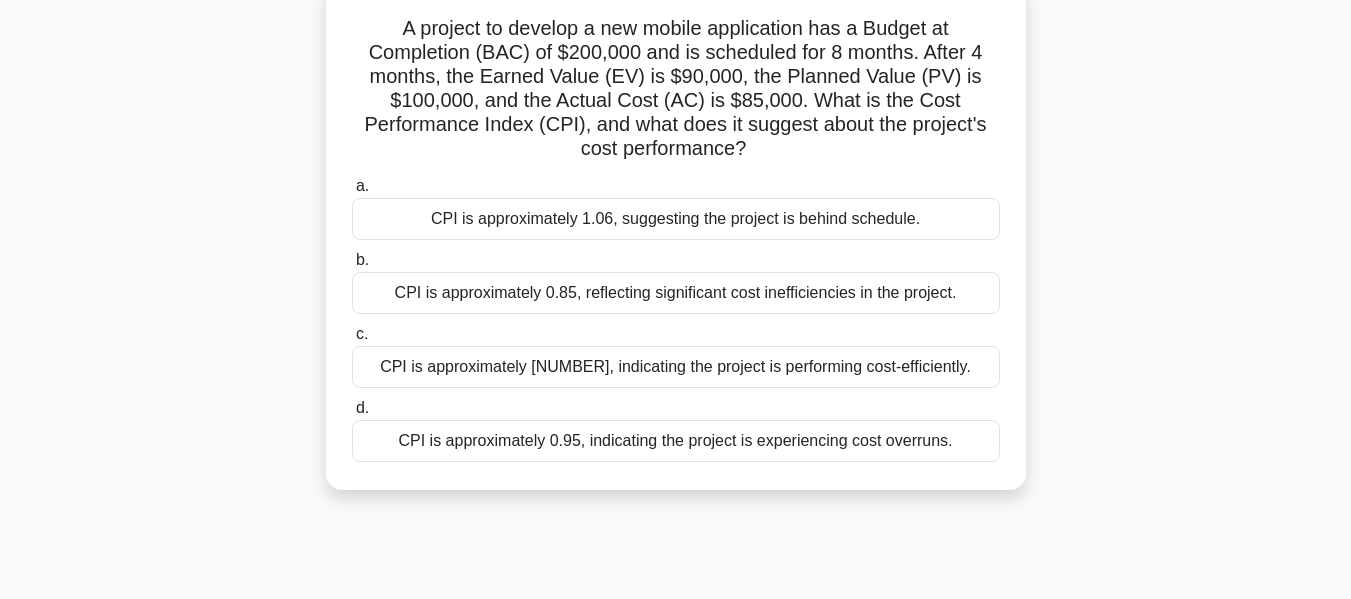 click on "CPI is approximately [NUMBER], indicating the project is performing cost-efficiently." at bounding box center [676, 367] 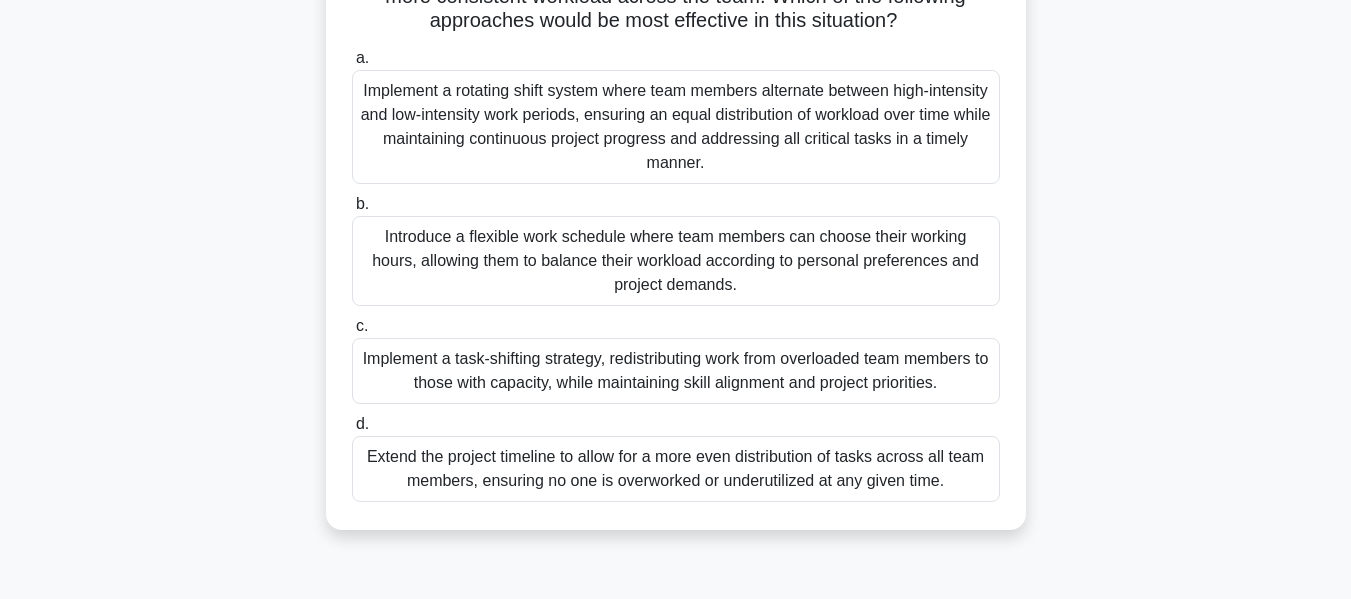 scroll, scrollTop: 308, scrollLeft: 0, axis: vertical 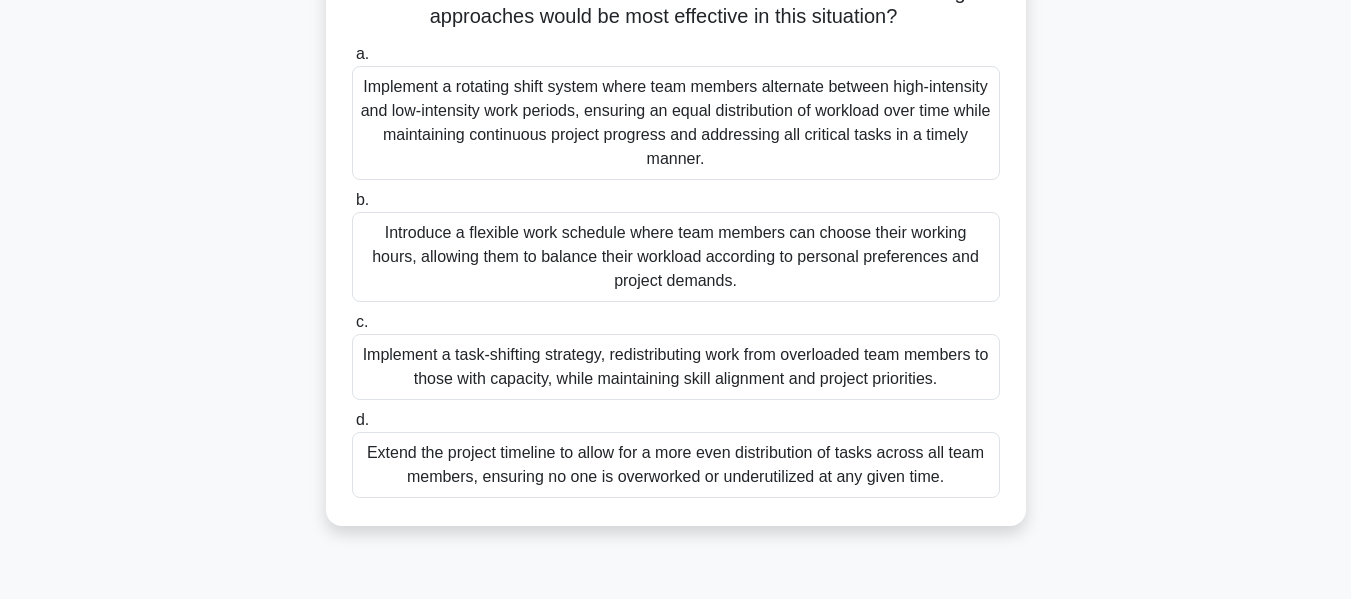 click on "Implement a task-shifting strategy, redistributing work from overloaded team members to those with capacity, while maintaining skill alignment and project priorities." at bounding box center (676, 367) 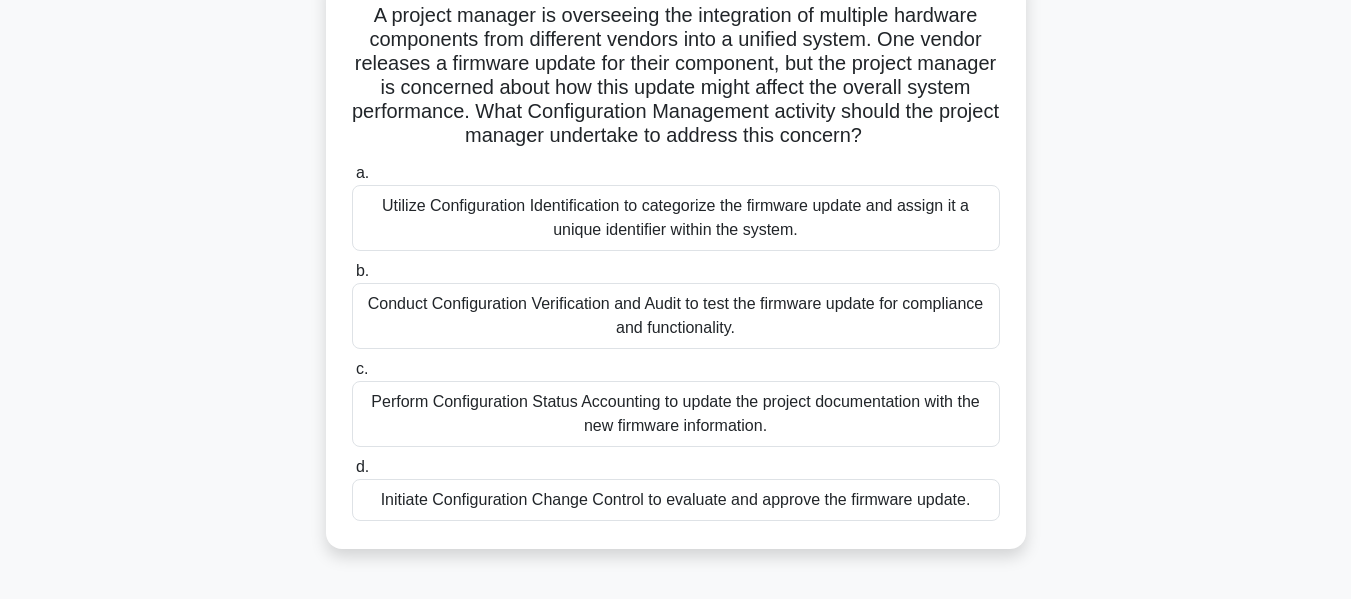 scroll, scrollTop: 145, scrollLeft: 0, axis: vertical 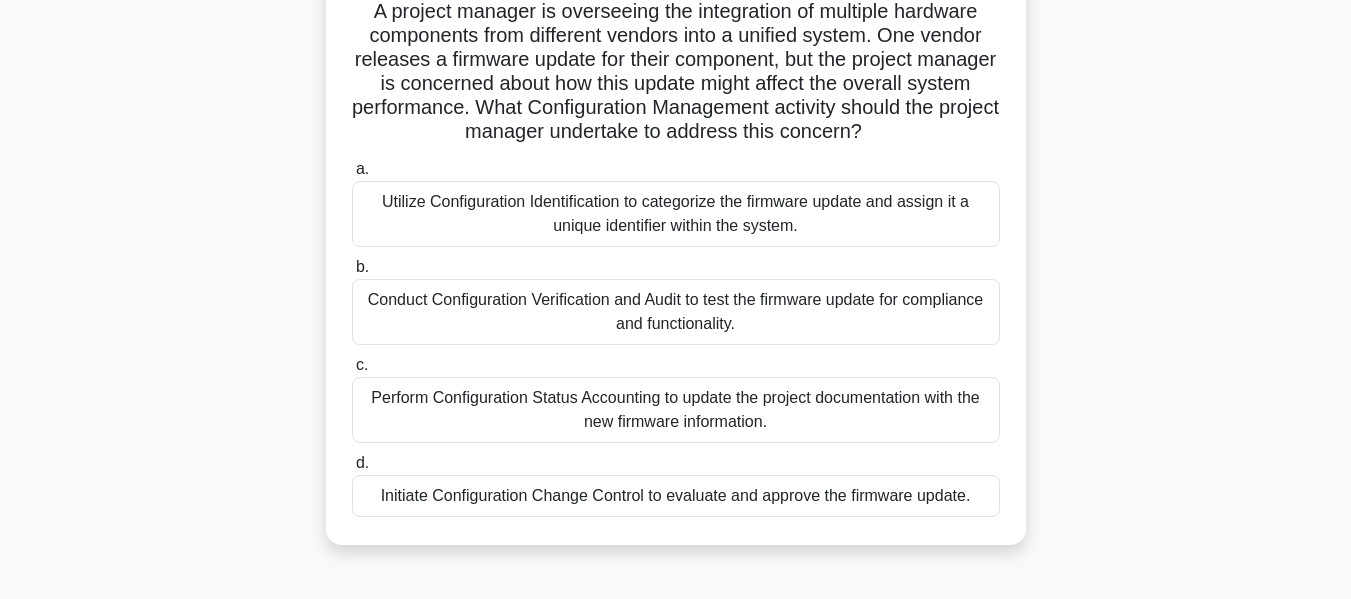 click on "Conduct Configuration Verification and Audit to test the firmware update for compliance and functionality." at bounding box center (676, 312) 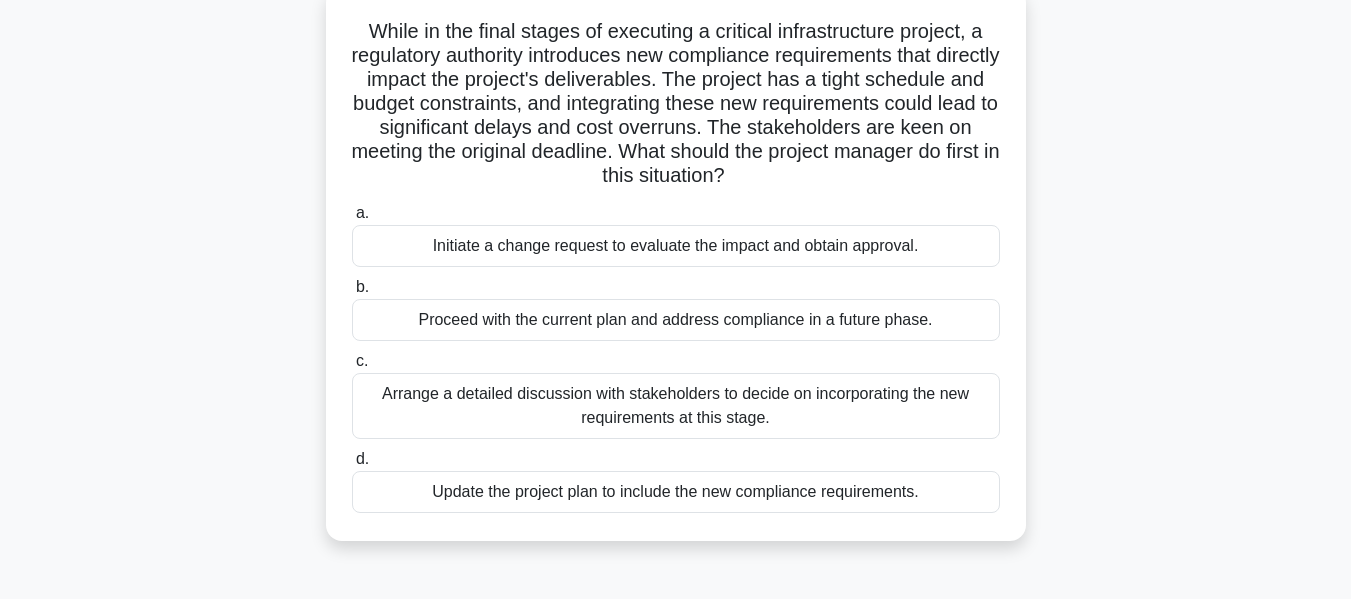 scroll, scrollTop: 131, scrollLeft: 0, axis: vertical 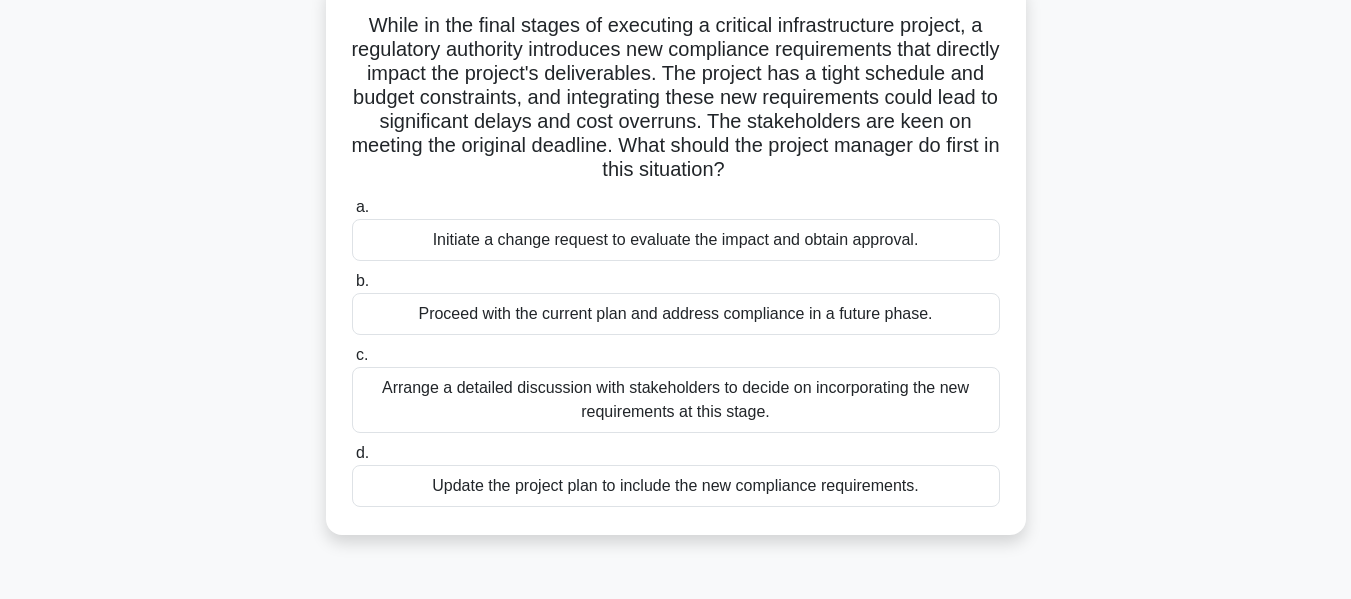 click on "Initiate a change request to evaluate the impact and obtain approval." at bounding box center (676, 240) 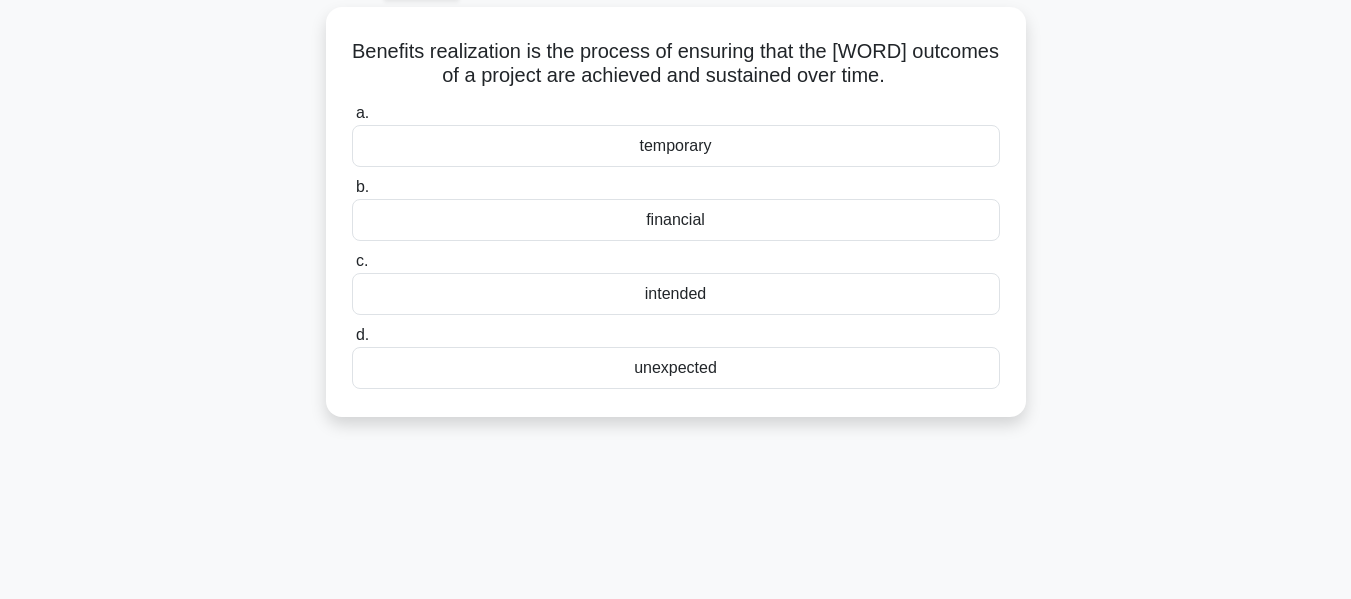 scroll, scrollTop: 111, scrollLeft: 0, axis: vertical 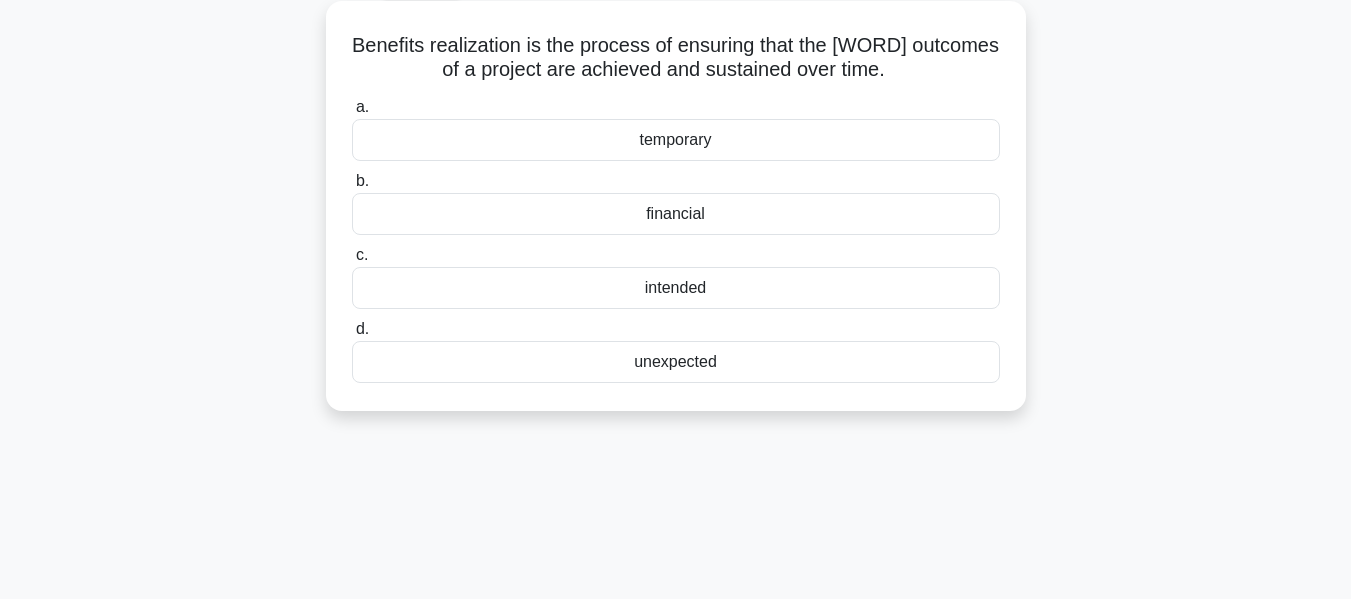 click on "intended" at bounding box center [676, 288] 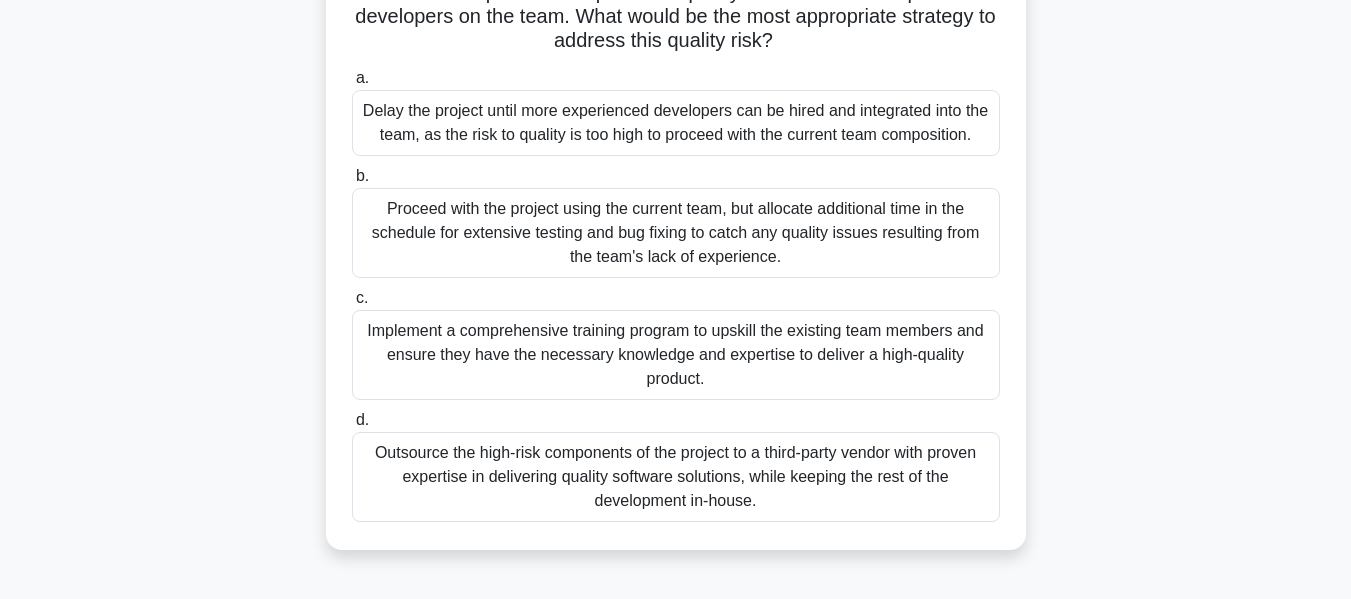 scroll, scrollTop: 177, scrollLeft: 0, axis: vertical 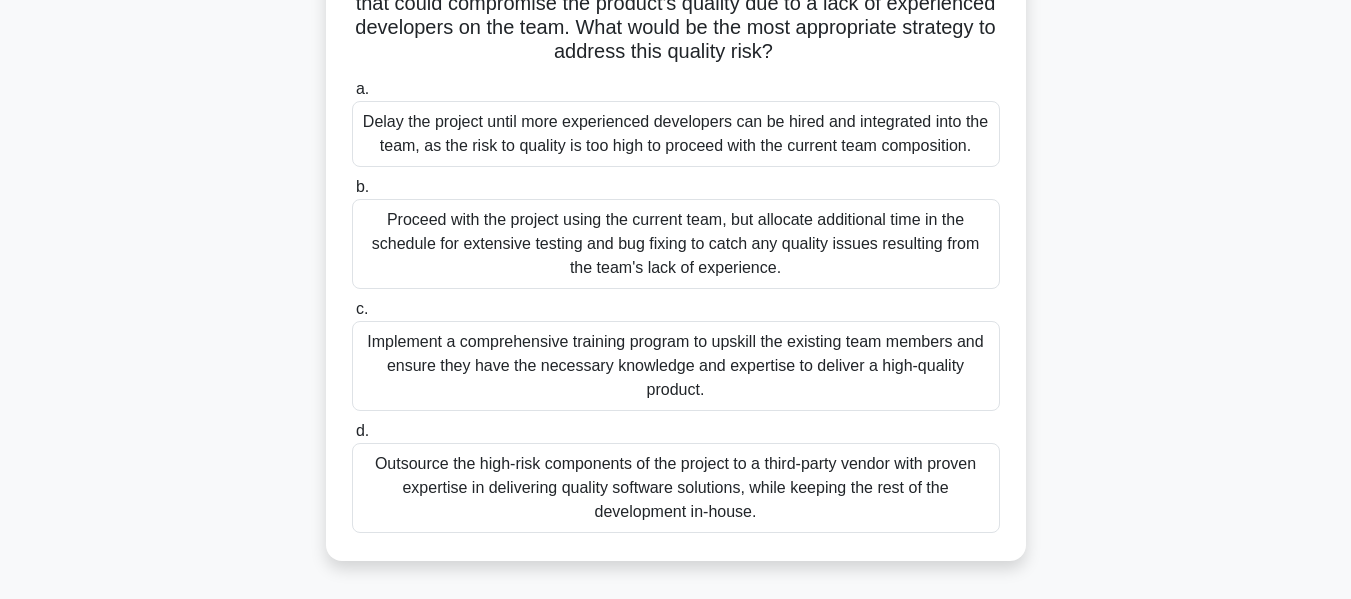 click on "Implement a comprehensive training program to upskill the existing team members and ensure they have the necessary knowledge and expertise to deliver a high-quality product." at bounding box center [676, 366] 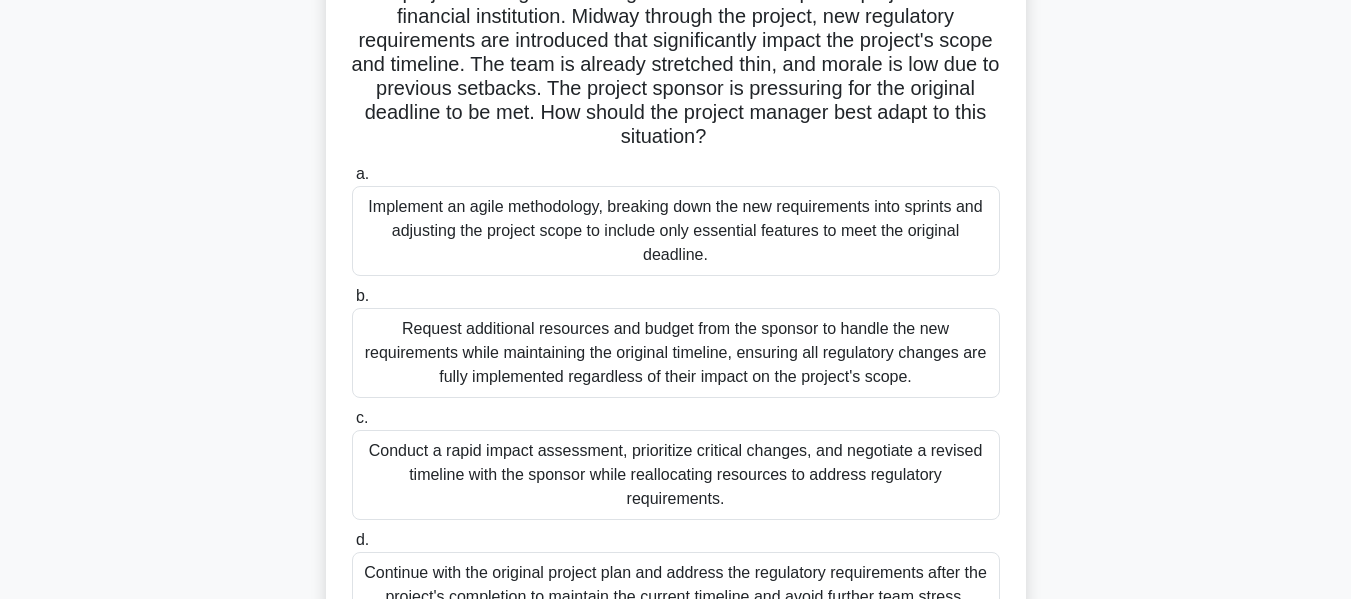 scroll, scrollTop: 168, scrollLeft: 0, axis: vertical 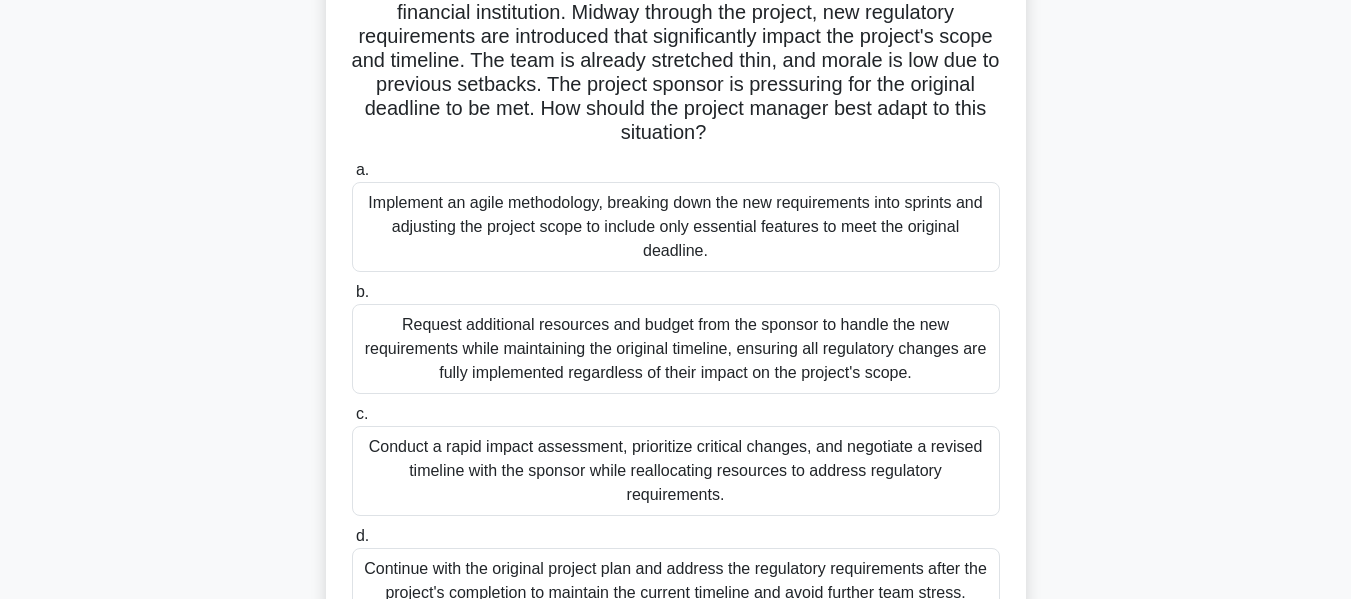 click on "Conduct a rapid impact assessment, prioritize critical changes, and negotiate a revised timeline with the sponsor while reallocating resources to address regulatory requirements." at bounding box center (676, 471) 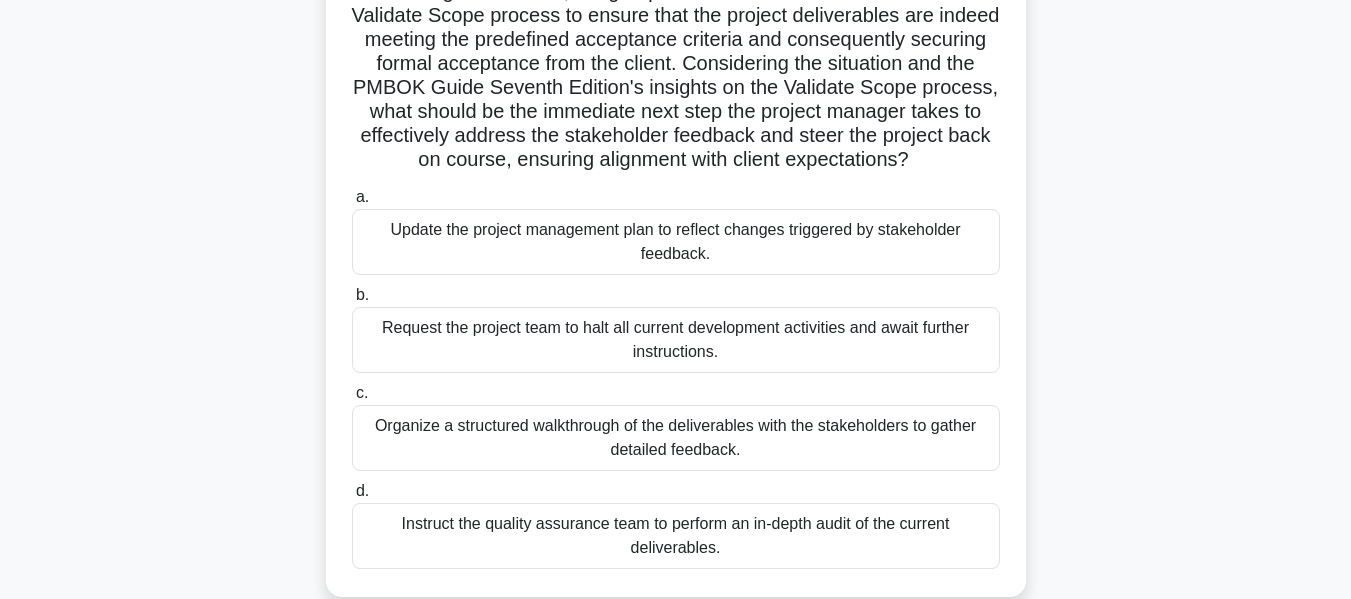 scroll, scrollTop: 363, scrollLeft: 0, axis: vertical 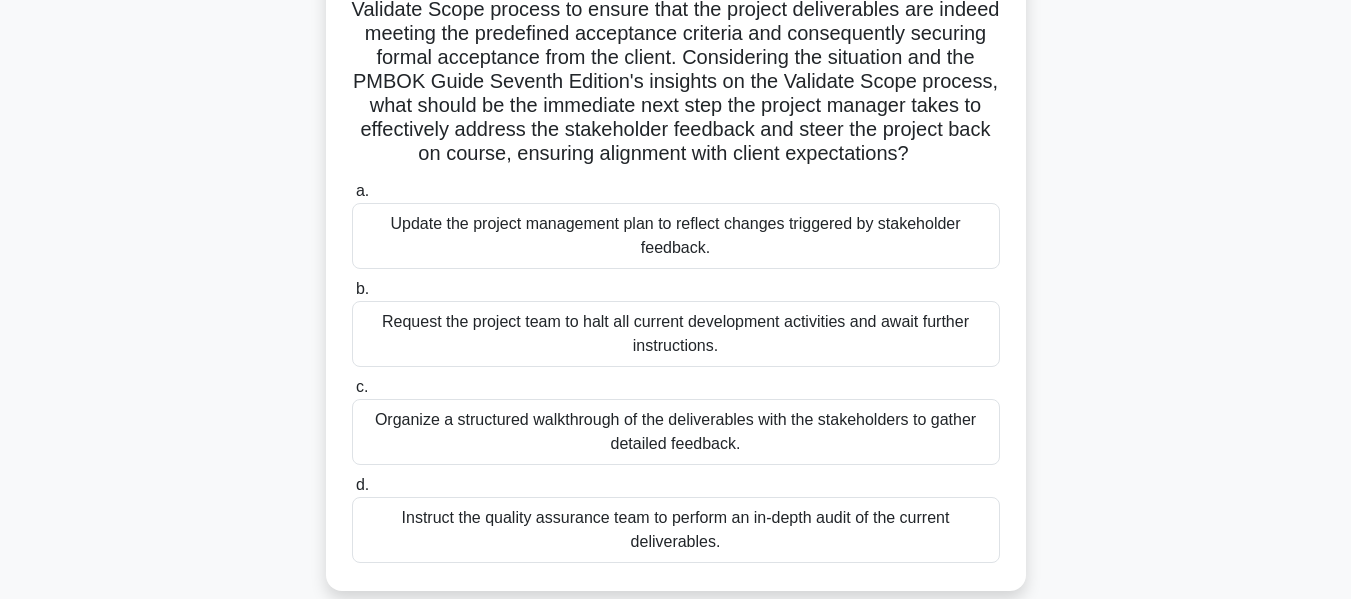 click on "Organize a structured walkthrough of the deliverables with the stakeholders to gather detailed feedback." at bounding box center (676, 432) 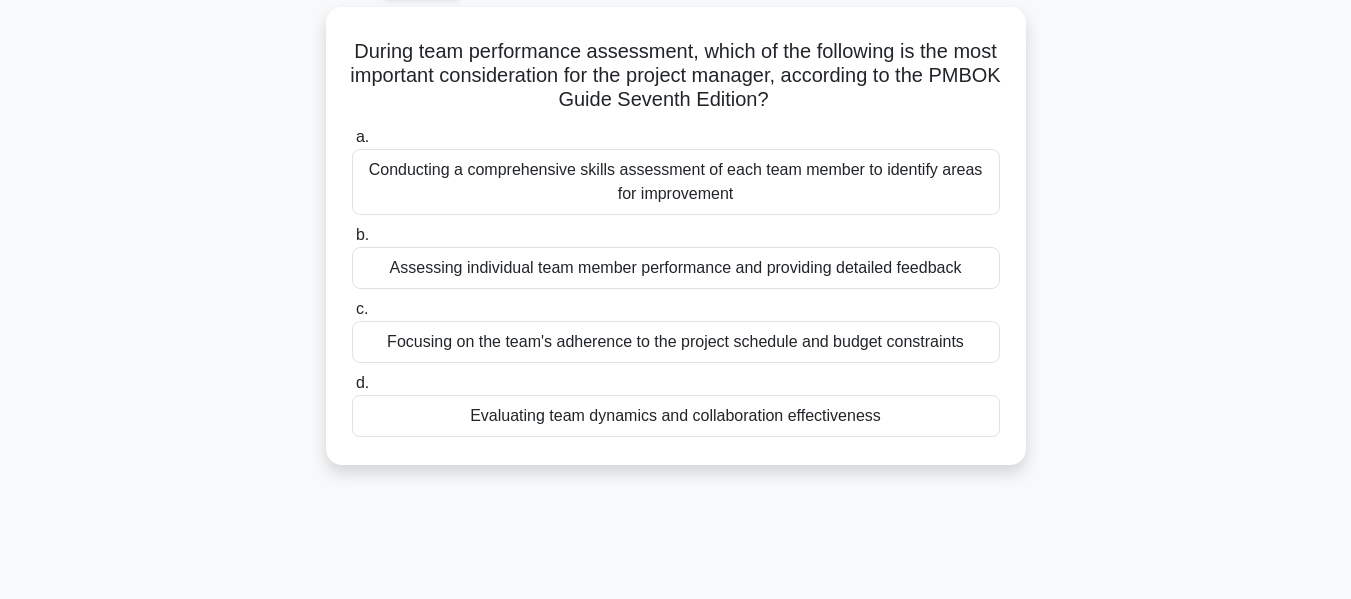 scroll, scrollTop: 111, scrollLeft: 0, axis: vertical 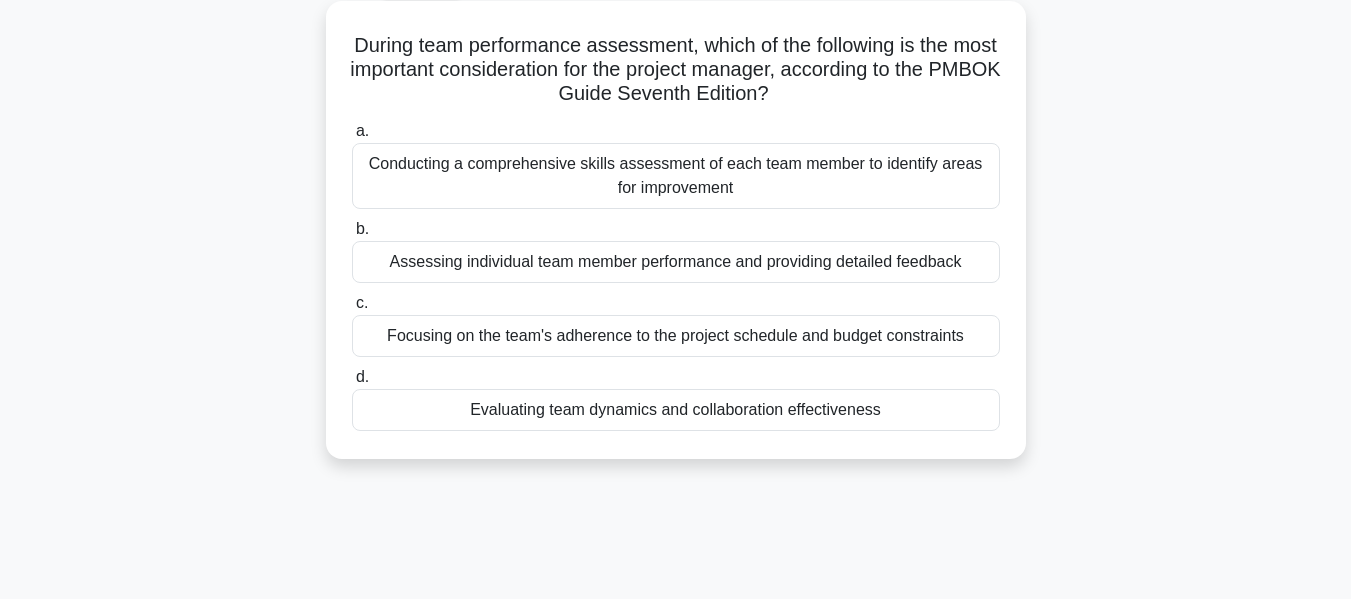 click on "Evaluating team dynamics and collaboration effectiveness" at bounding box center (676, 410) 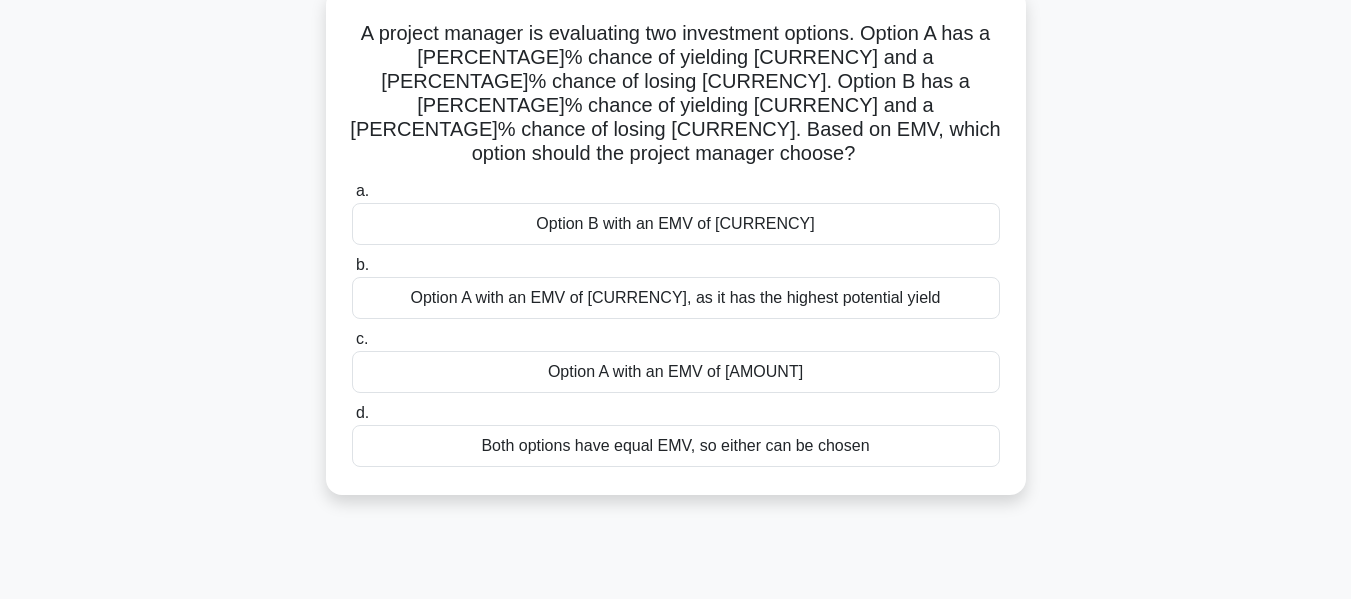 scroll, scrollTop: 129, scrollLeft: 0, axis: vertical 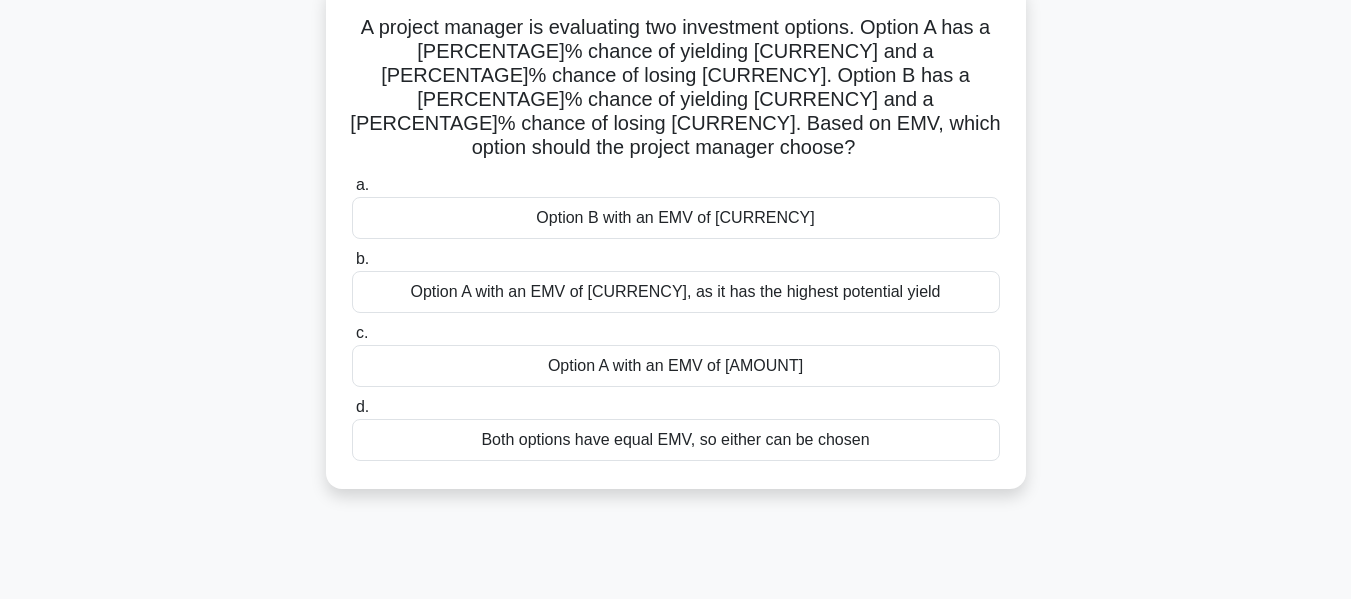 click on "Option A with an EMV of [AMOUNT]" at bounding box center (676, 366) 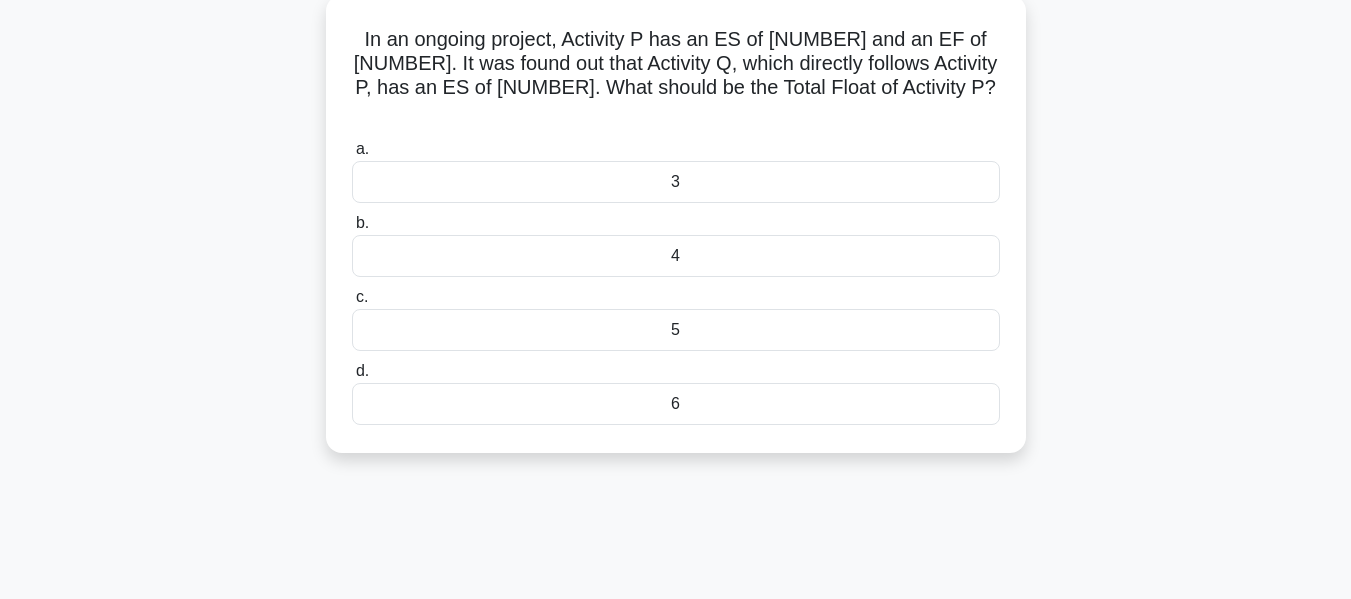 scroll, scrollTop: 118, scrollLeft: 0, axis: vertical 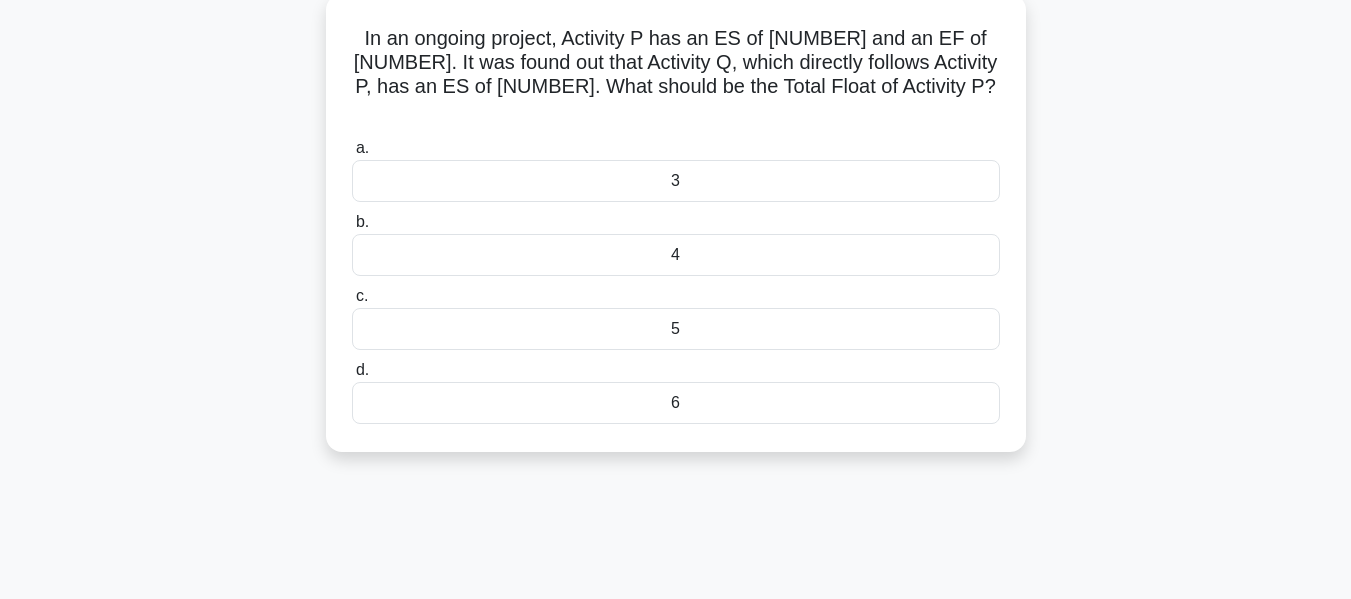 click on "5" at bounding box center (676, 329) 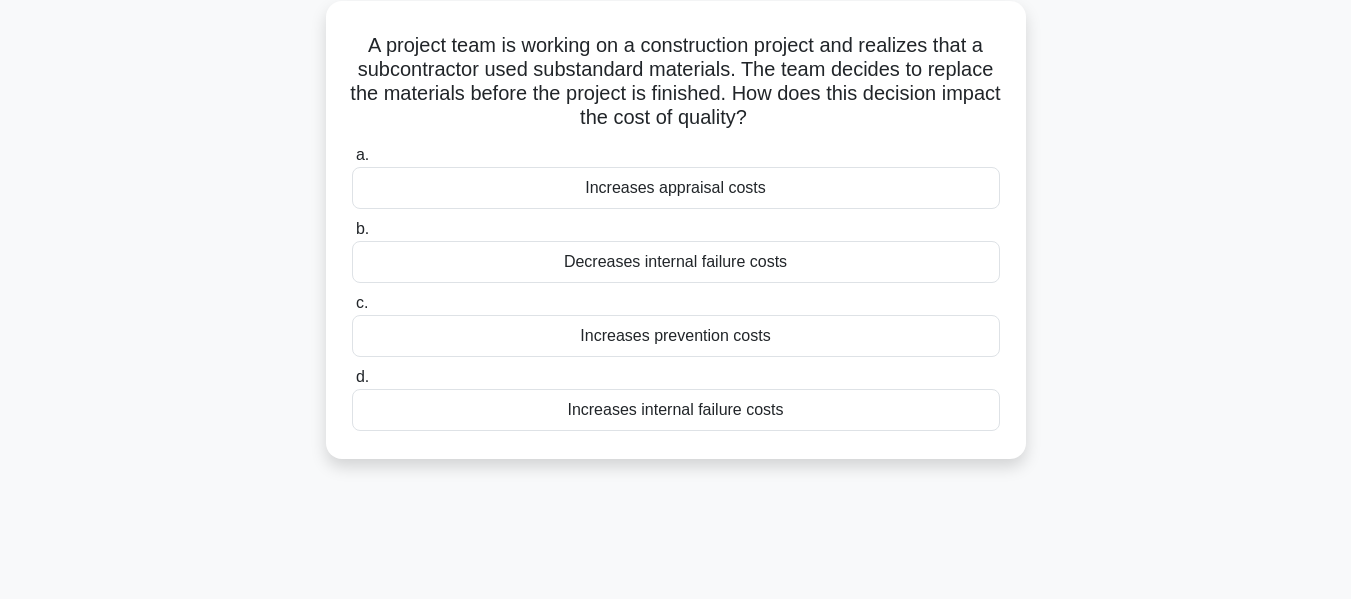 scroll, scrollTop: 121, scrollLeft: 0, axis: vertical 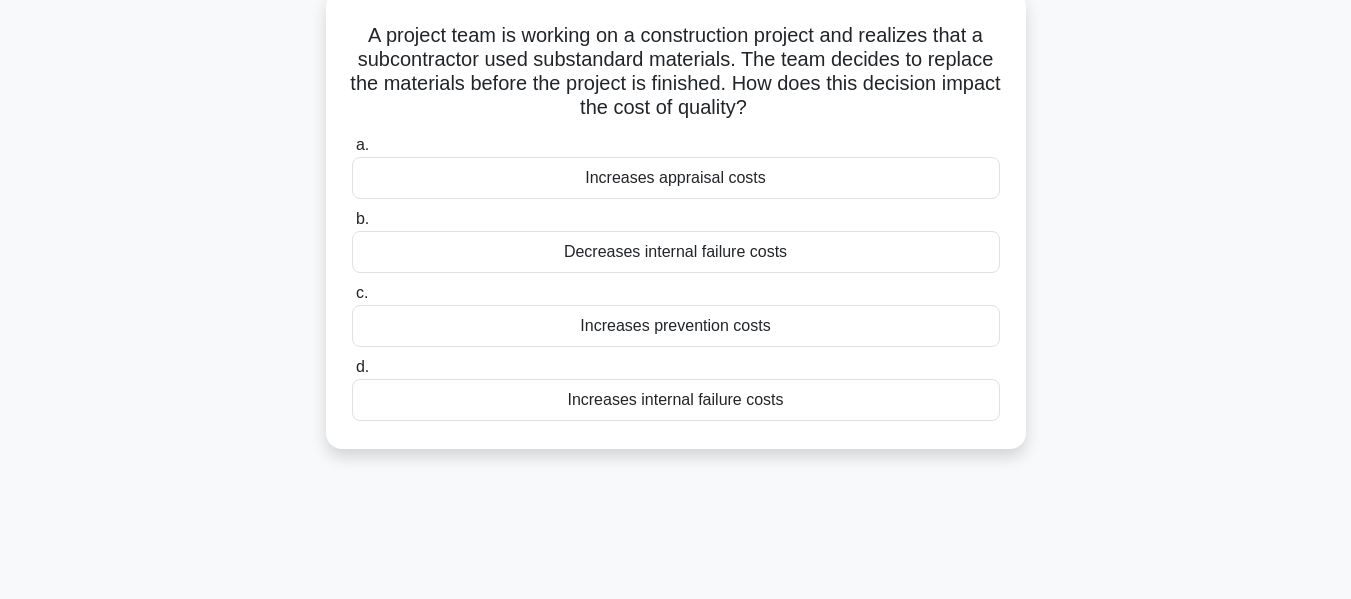 click on "Increases prevention costs" at bounding box center [676, 326] 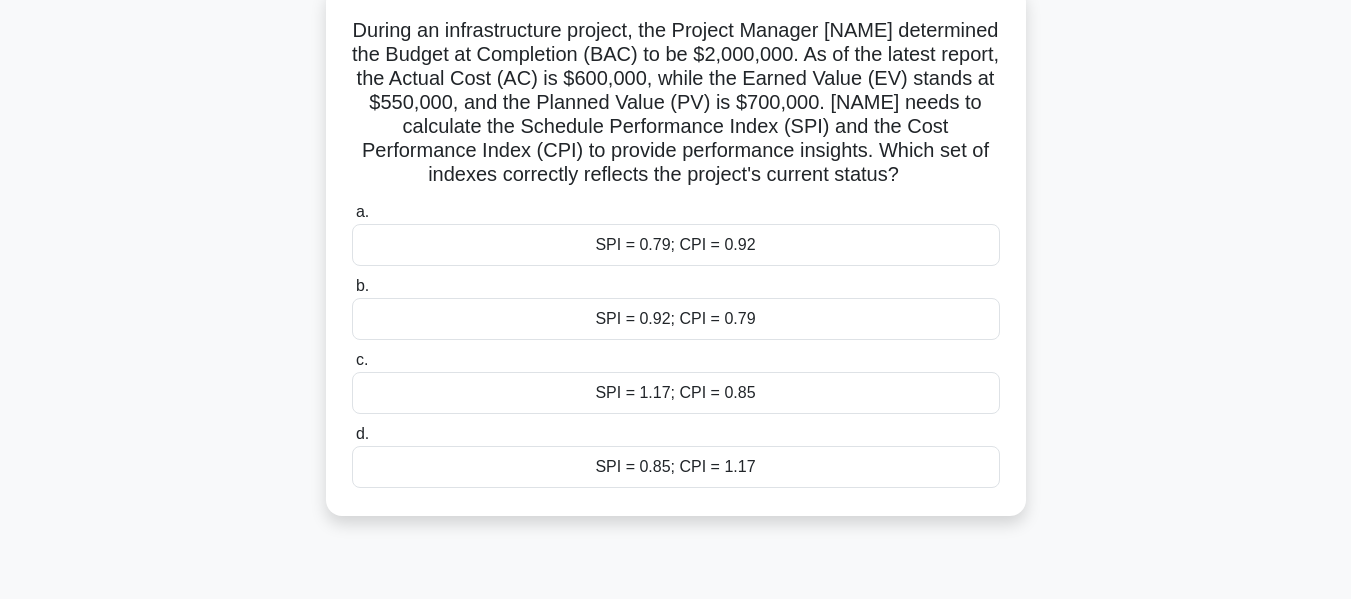 scroll, scrollTop: 132, scrollLeft: 0, axis: vertical 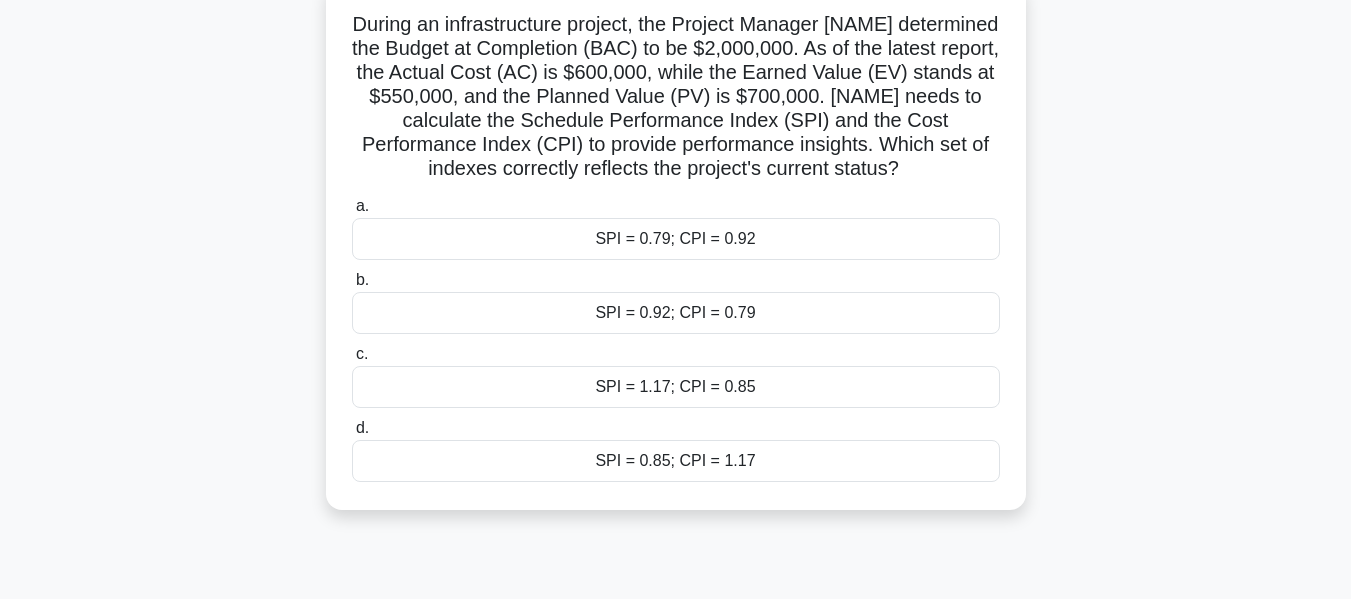 click on "SPI = 0.79; CPI = 0.92" at bounding box center (676, 239) 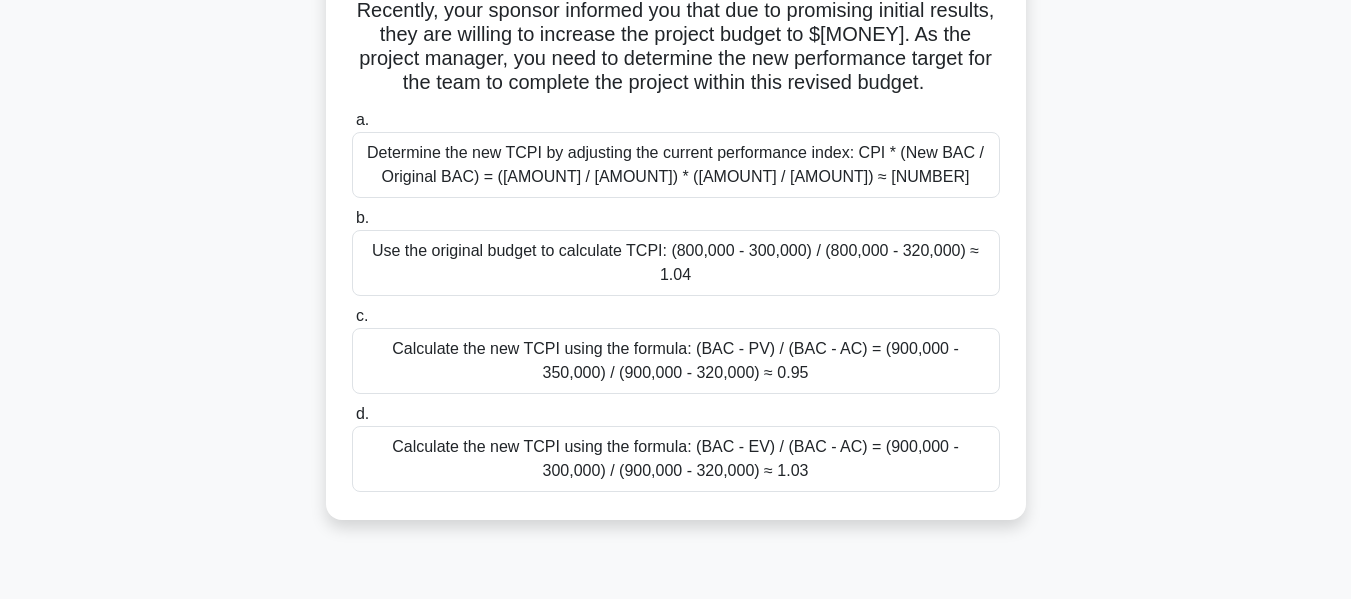 scroll, scrollTop: 248, scrollLeft: 0, axis: vertical 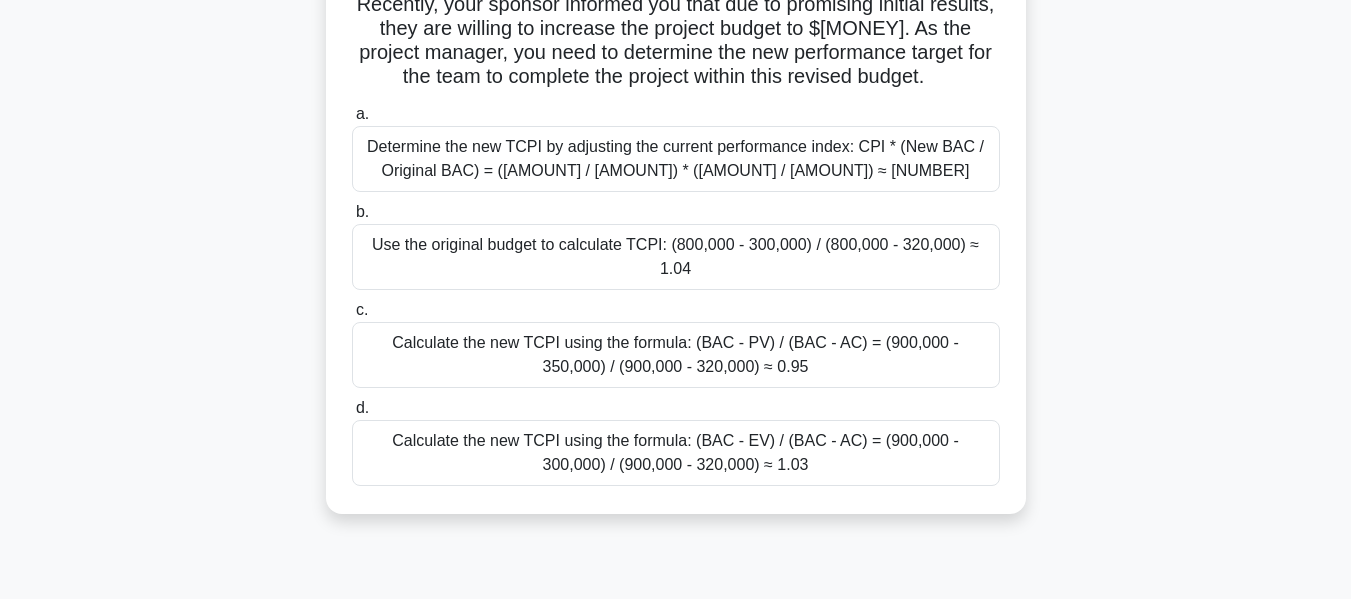 click on "Calculate the new TCPI using the formula: (BAC - EV) / (BAC - AC) = (900,000 - 300,000) / (900,000 - 320,000) ≈ 1.03" at bounding box center (676, 453) 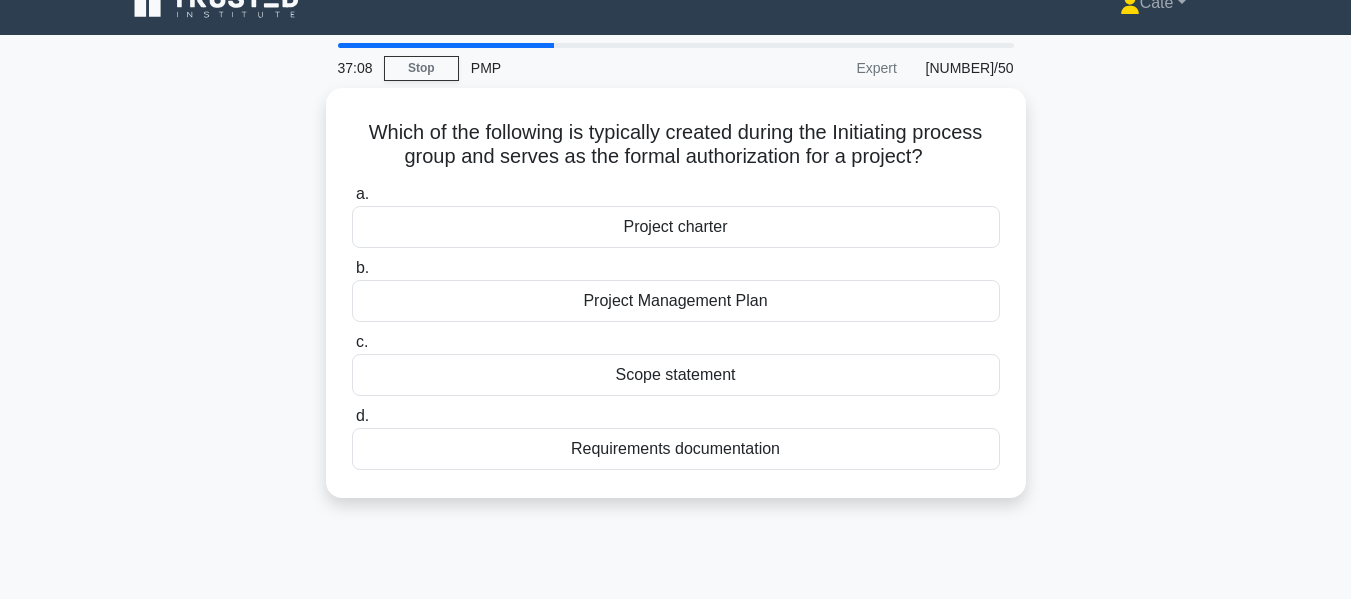 scroll, scrollTop: 0, scrollLeft: 0, axis: both 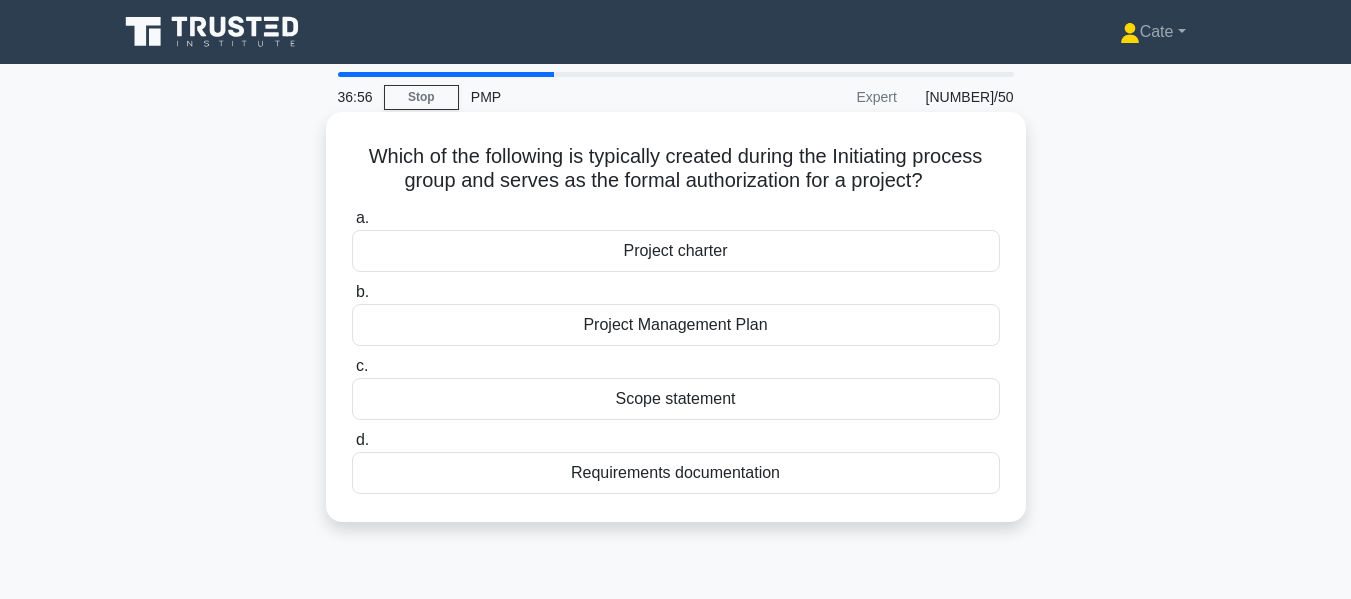 click on "Project charter" at bounding box center [676, 251] 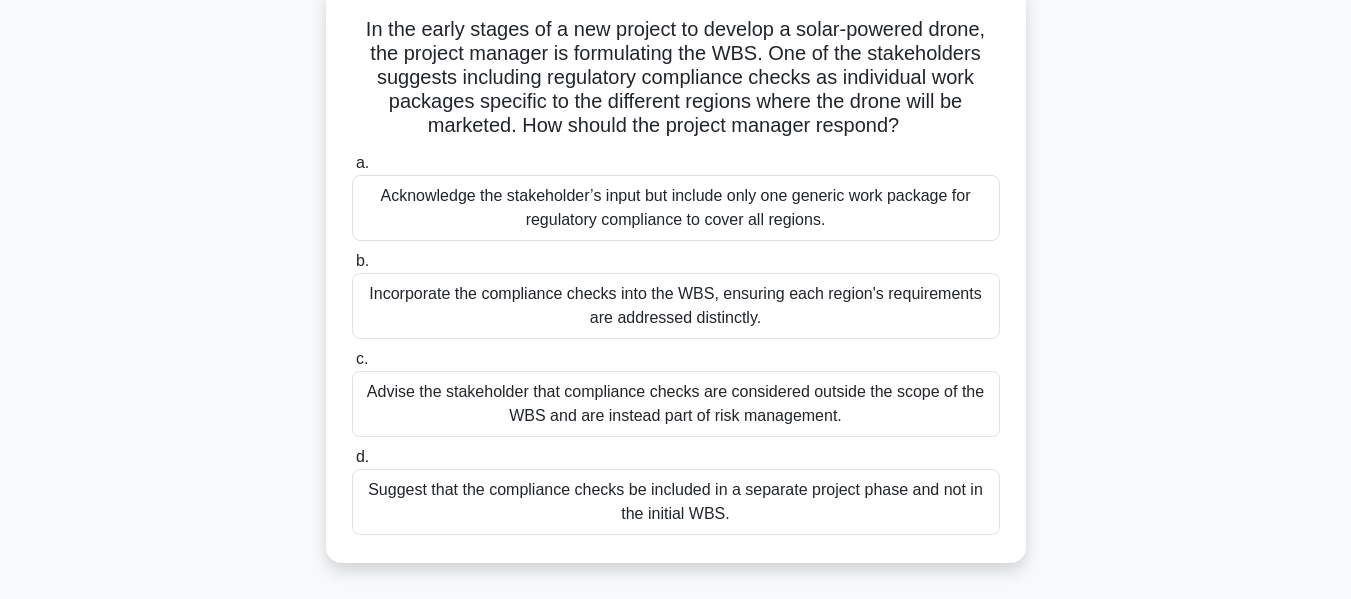 scroll, scrollTop: 134, scrollLeft: 0, axis: vertical 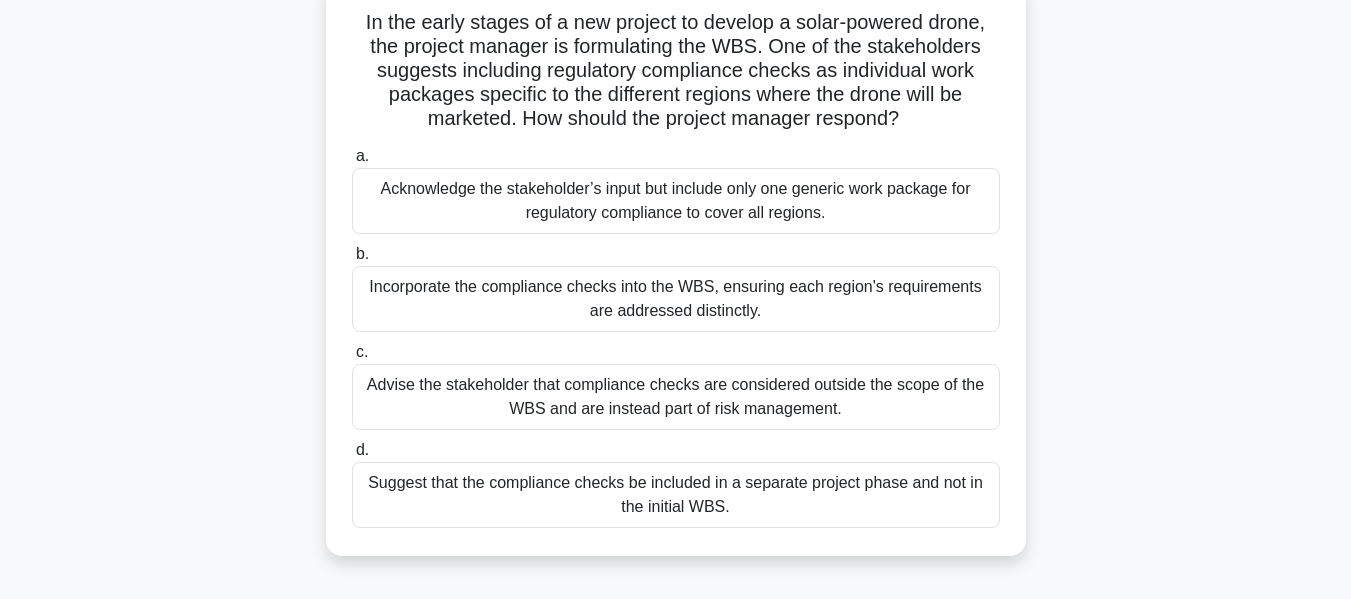 click on "Incorporate the compliance checks into the WBS, ensuring each region's requirements are addressed distinctly." at bounding box center [676, 299] 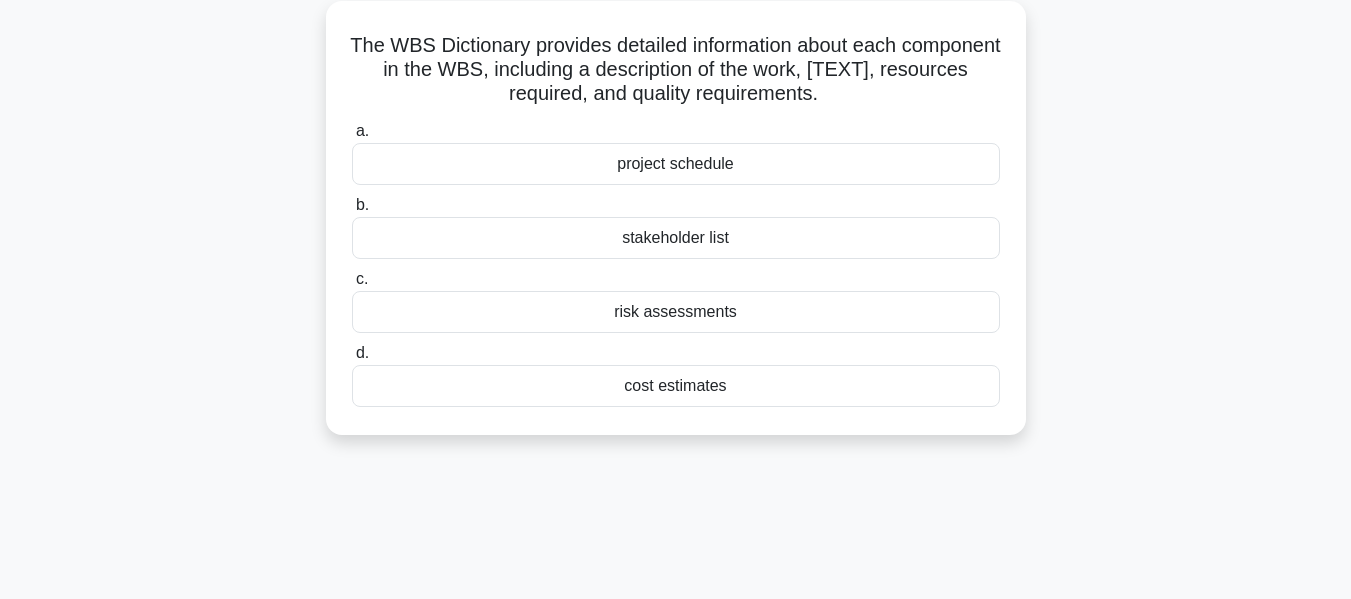 scroll, scrollTop: 118, scrollLeft: 0, axis: vertical 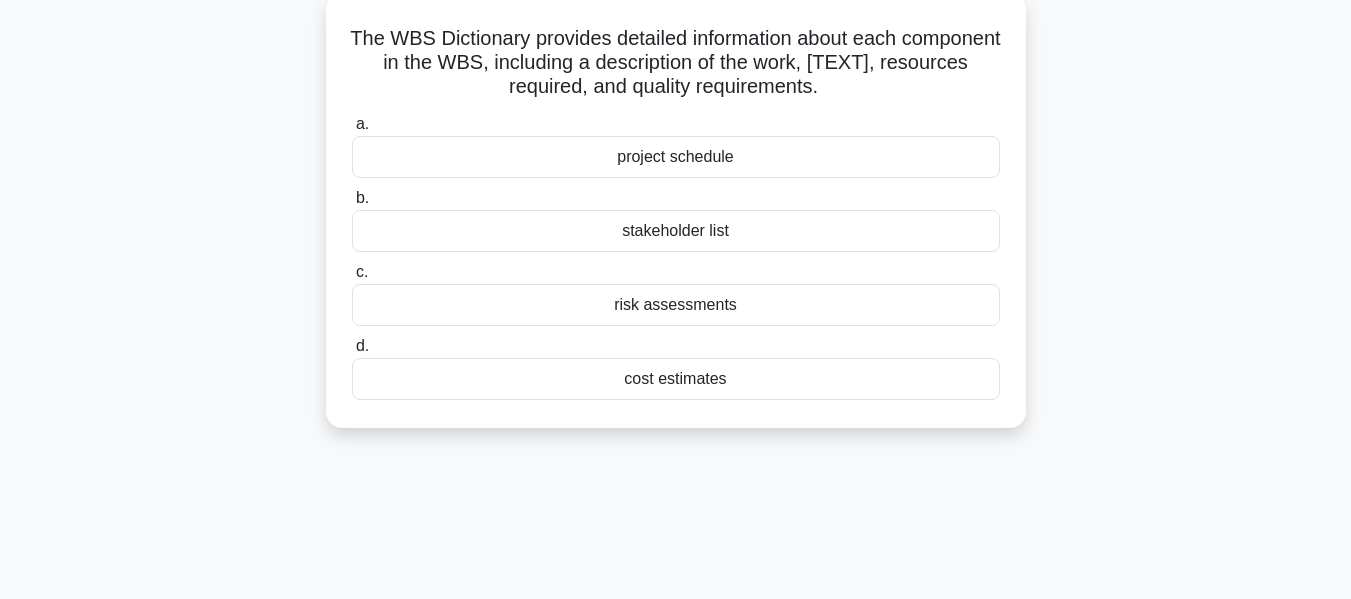 click on "cost estimates" at bounding box center [676, 379] 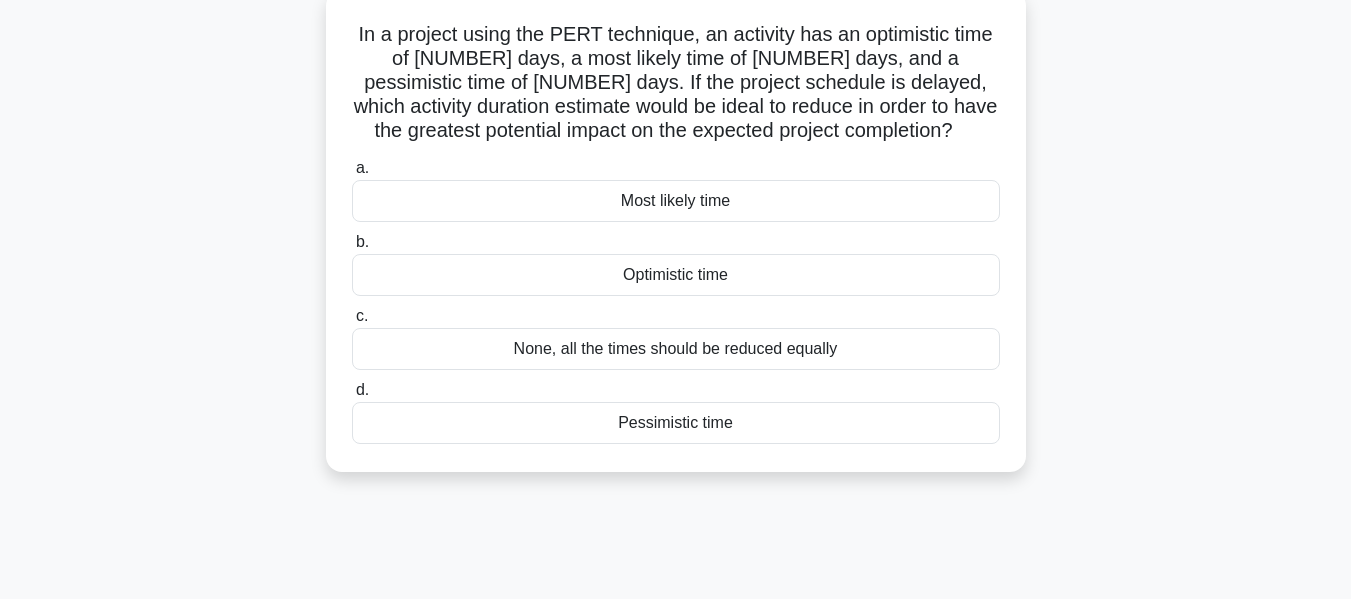 scroll, scrollTop: 128, scrollLeft: 0, axis: vertical 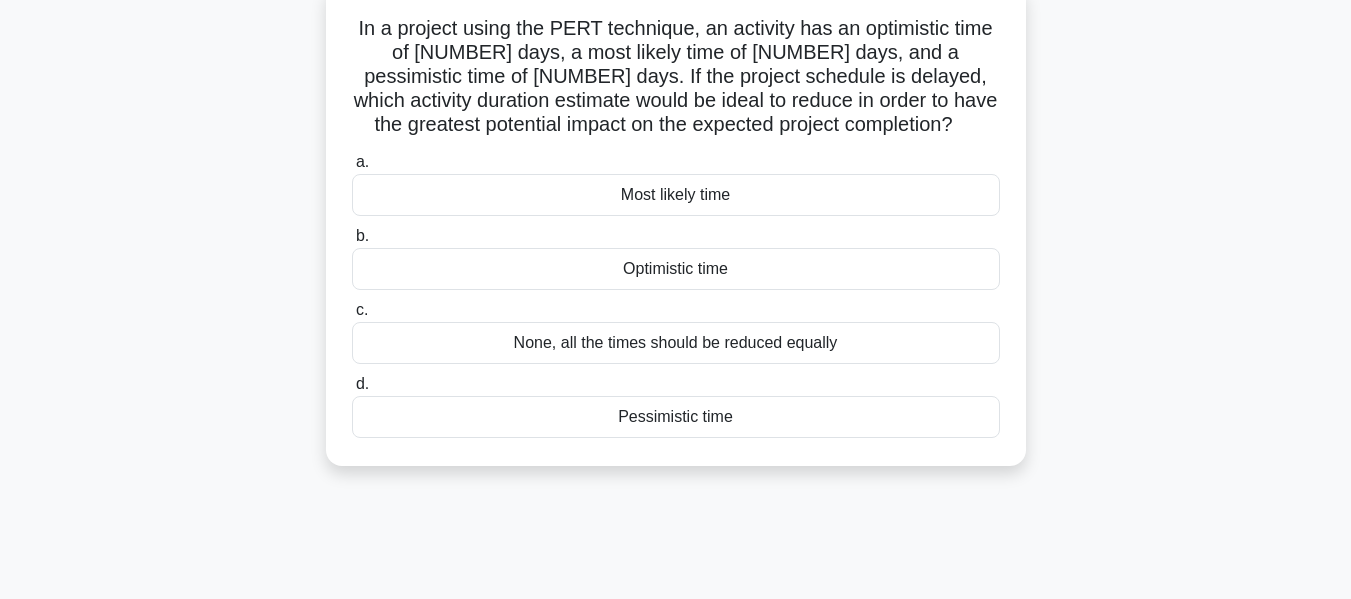 click on "Optimistic time" at bounding box center [676, 269] 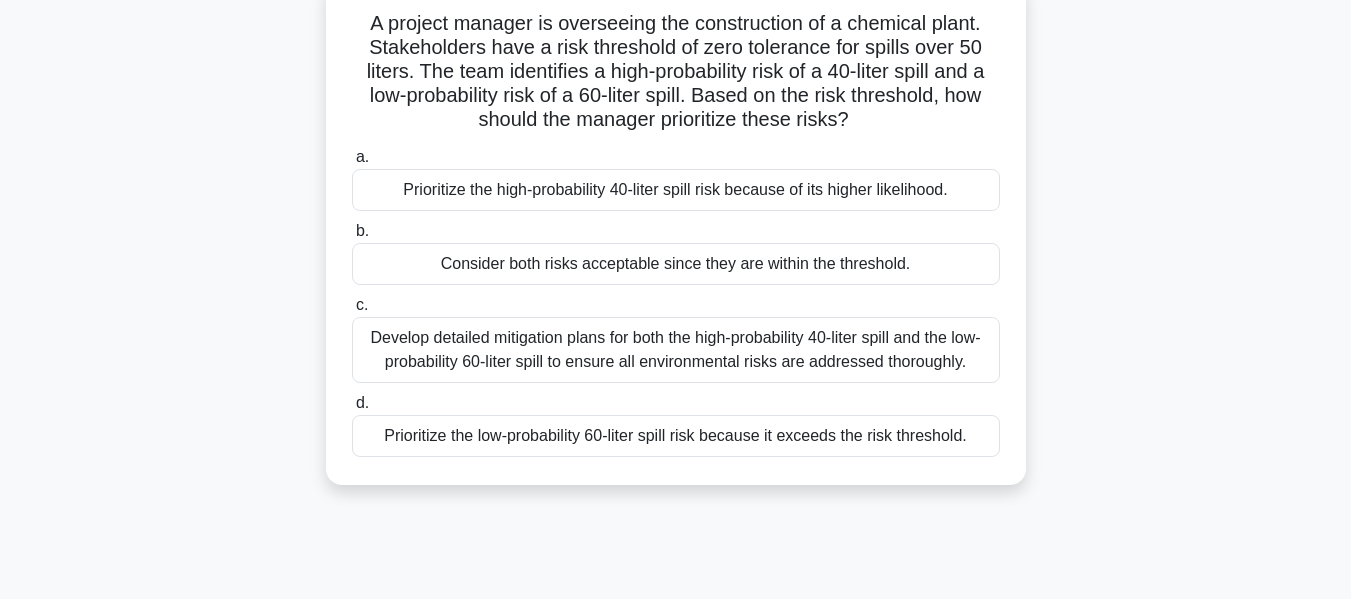 scroll, scrollTop: 139, scrollLeft: 0, axis: vertical 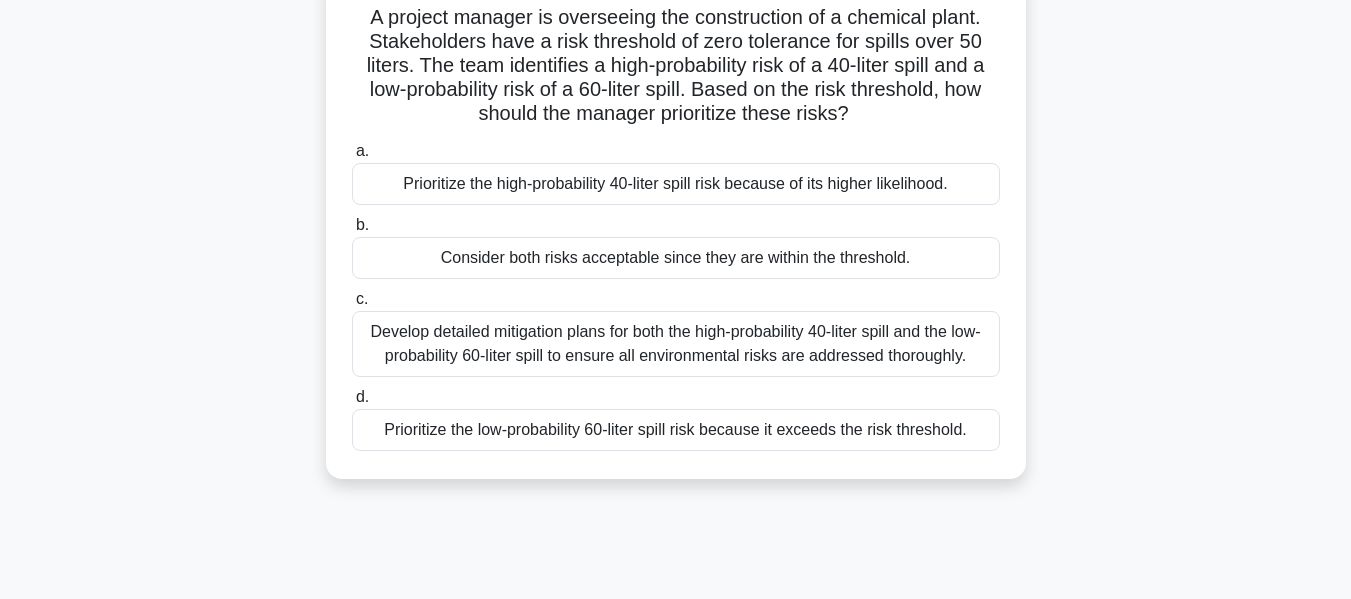 click on "Develop detailed mitigation plans for both the high-probability 40-liter spill and the low-probability 60-liter spill to ensure all environmental risks are addressed thoroughly." at bounding box center [676, 344] 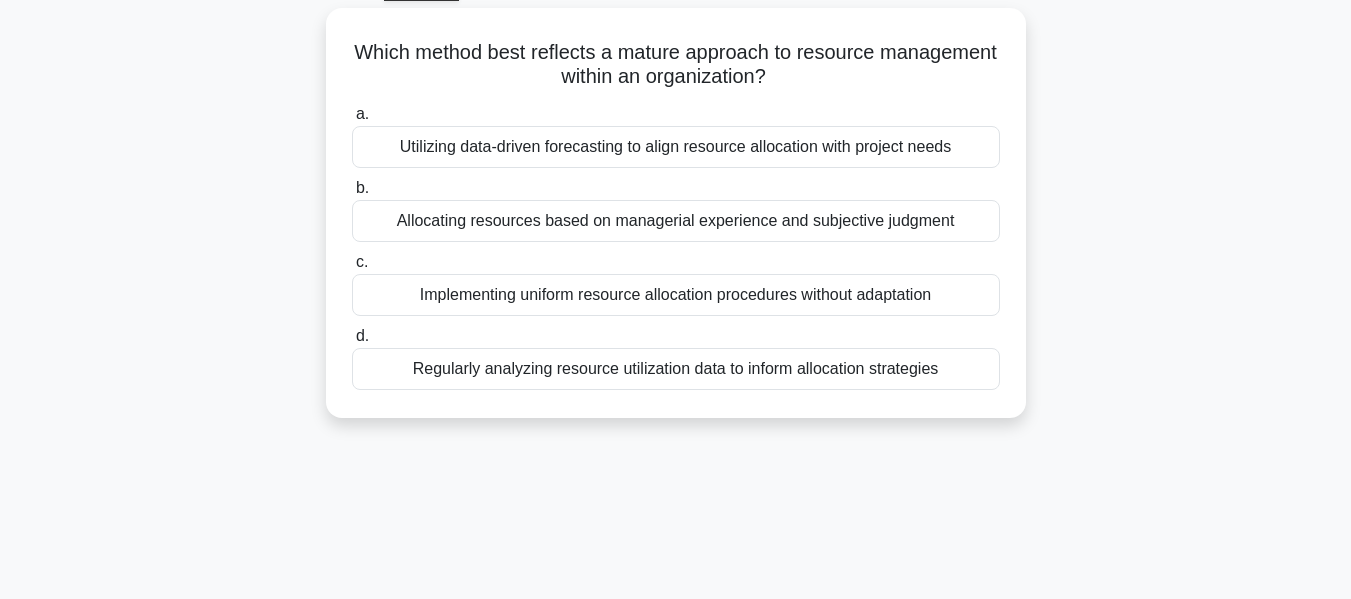 scroll, scrollTop: 110, scrollLeft: 0, axis: vertical 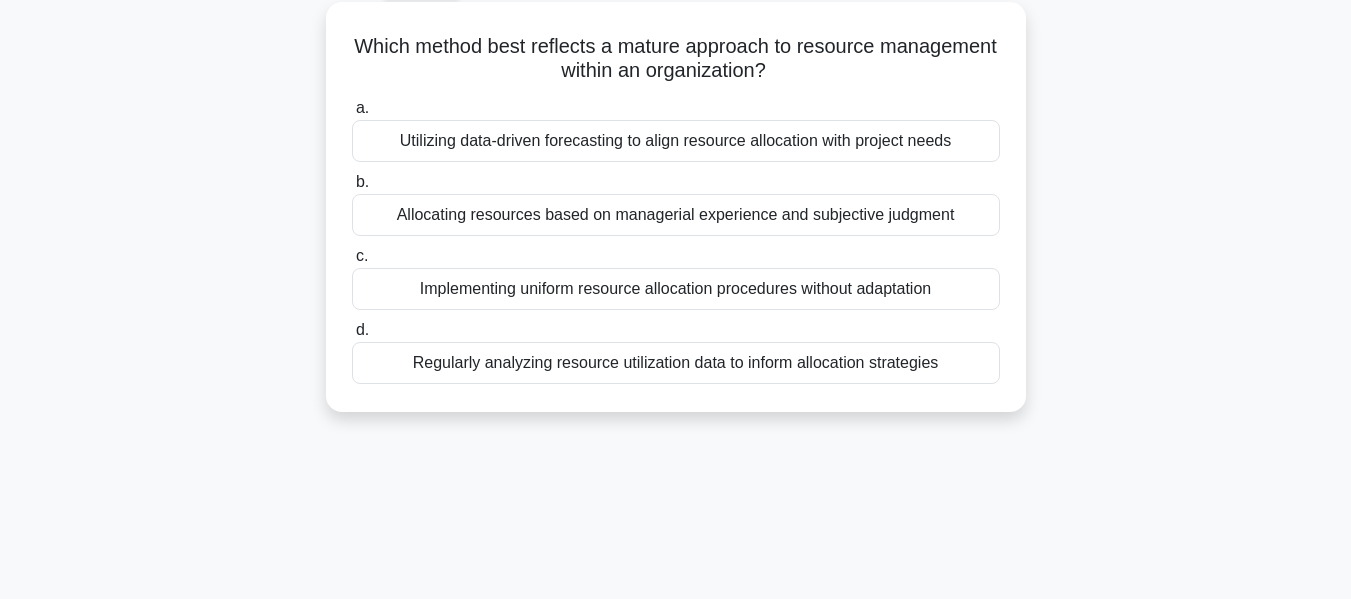 click on "Regularly analyzing resource utilization data to inform allocation strategies" at bounding box center (676, 363) 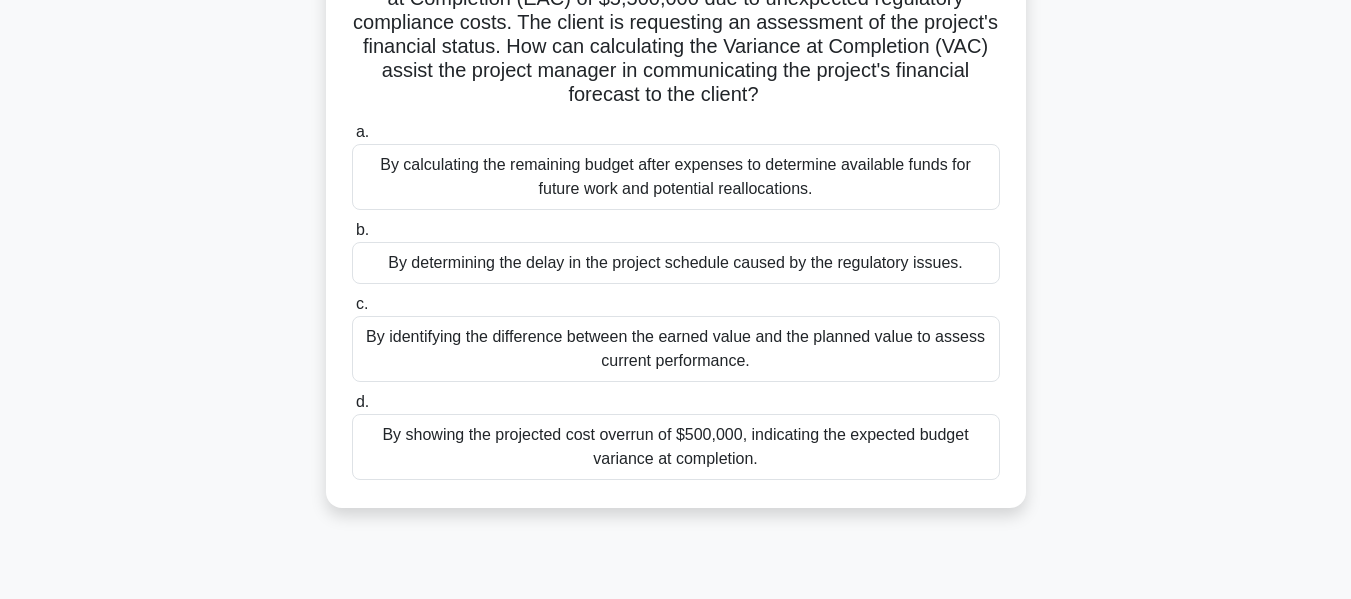 scroll, scrollTop: 223, scrollLeft: 0, axis: vertical 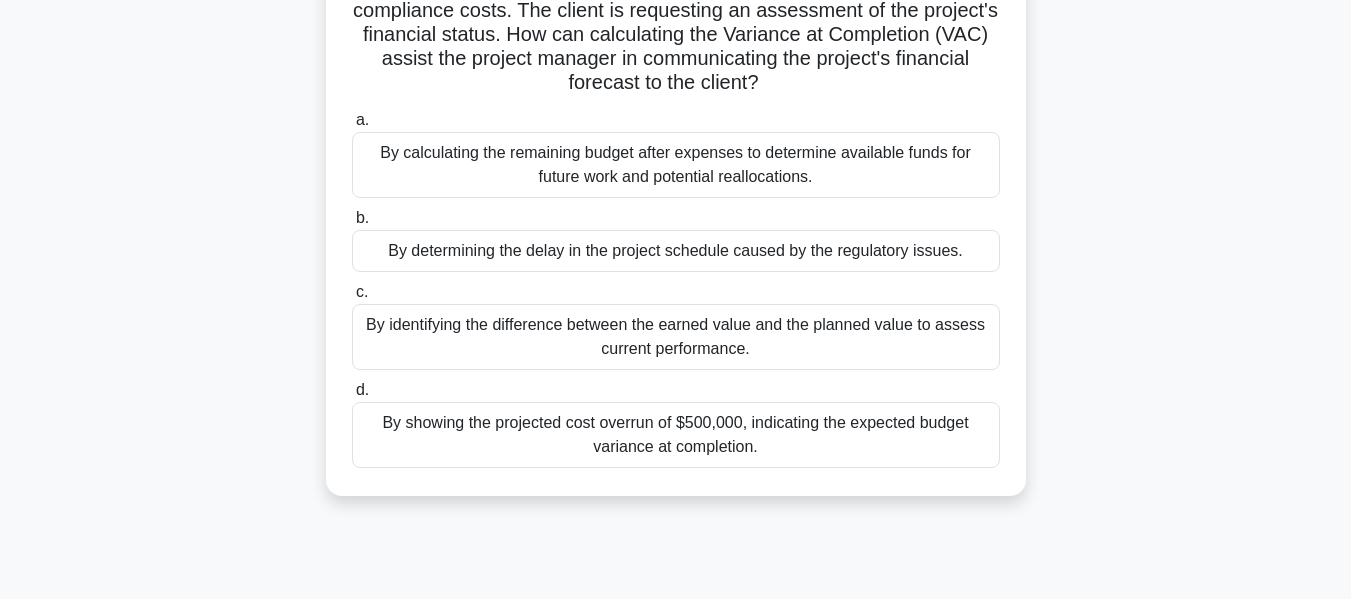 click on "Midway through a large infrastructure project with a BAC of [CURRENCY], the project manager receives an updated EAC of [CURRENCY] due to unexpected regulatory compliance costs. The client is requesting an assessment of the project's financial status. How can calculating the VAC assist the project manager in communicating the project's financial forecast to the client?
.spinner_0XTQ{transform-origin:center;animation:spinner_y6GP .75s linear infinite}@keyframes spinner_y6GP{100%{transform:rotate(360deg)}}
a." at bounding box center (676, 207) 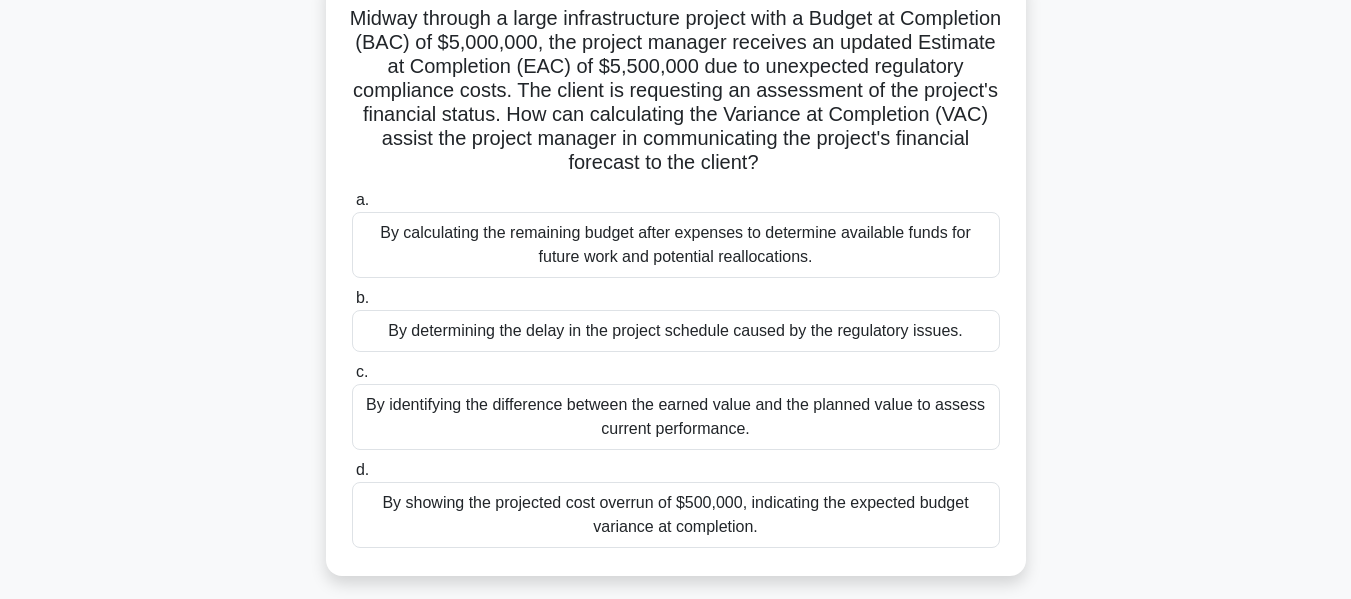 scroll, scrollTop: 142, scrollLeft: 0, axis: vertical 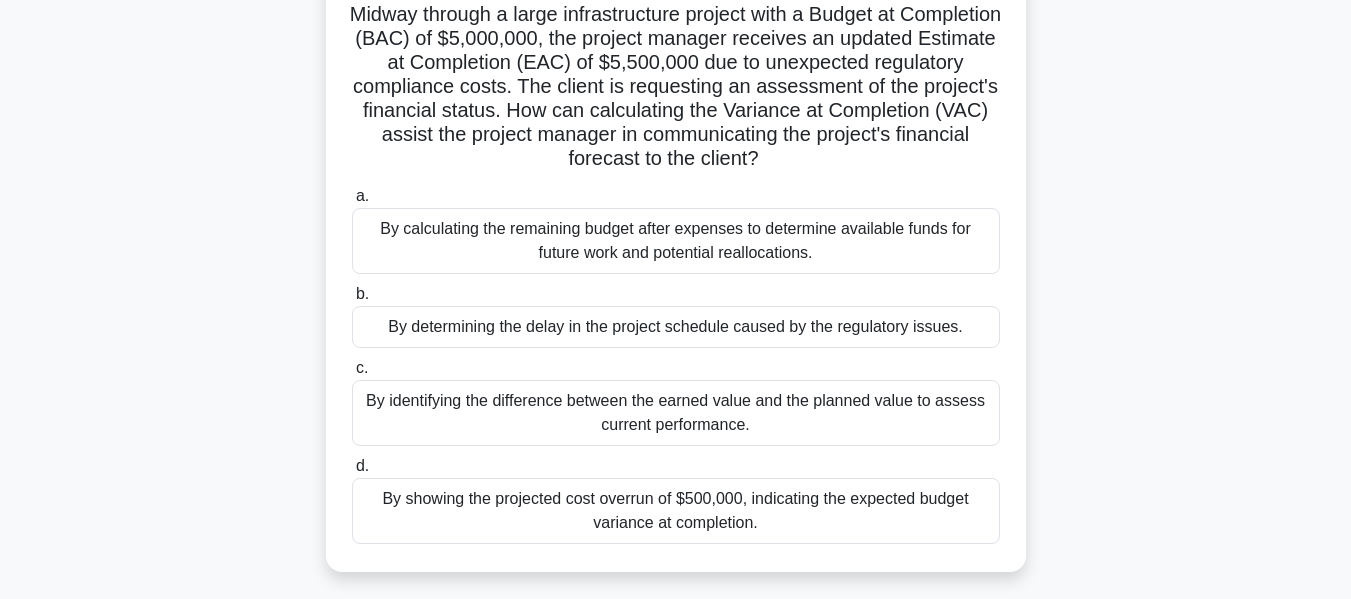 click on "By calculating the remaining budget after expenses to determine available funds for future work and potential reallocations." at bounding box center (676, 241) 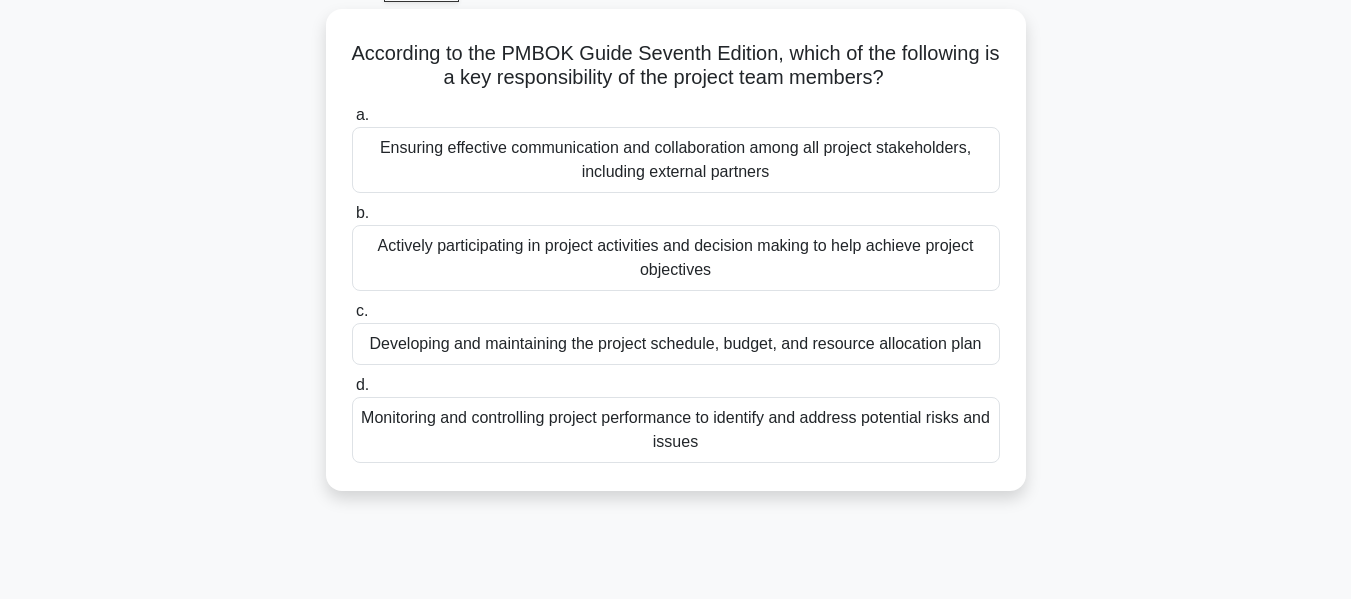 scroll, scrollTop: 109, scrollLeft: 0, axis: vertical 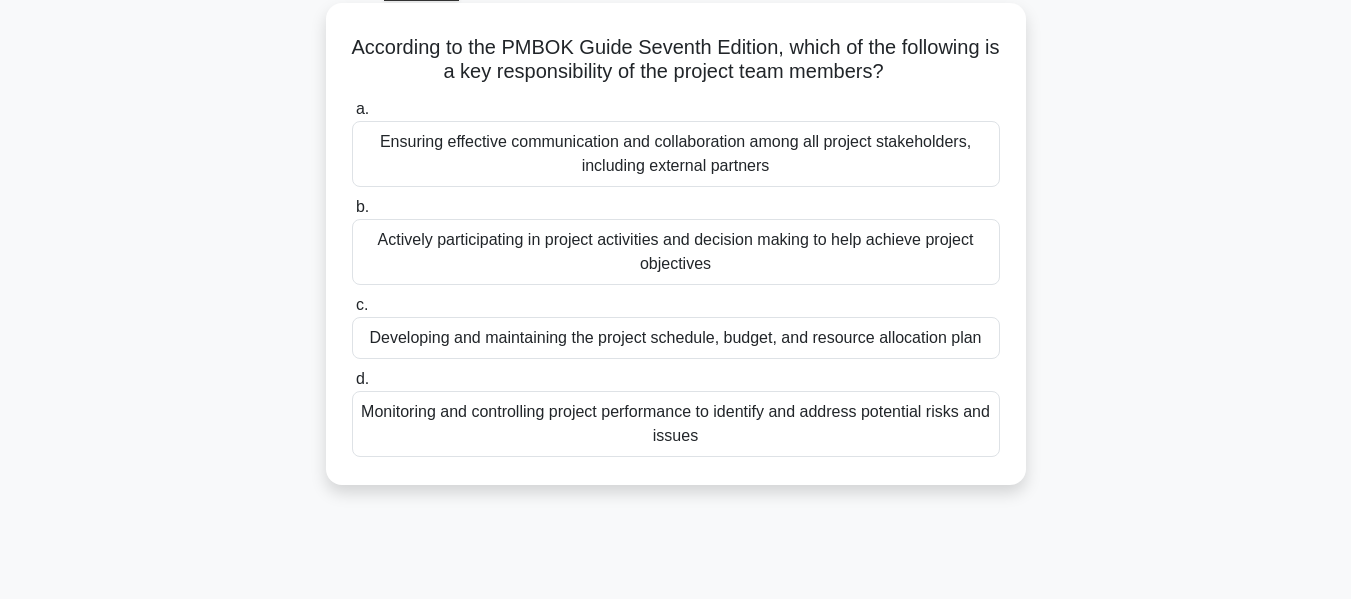click on "Actively participating in project activities and decision making to help achieve project objectives" at bounding box center [676, 252] 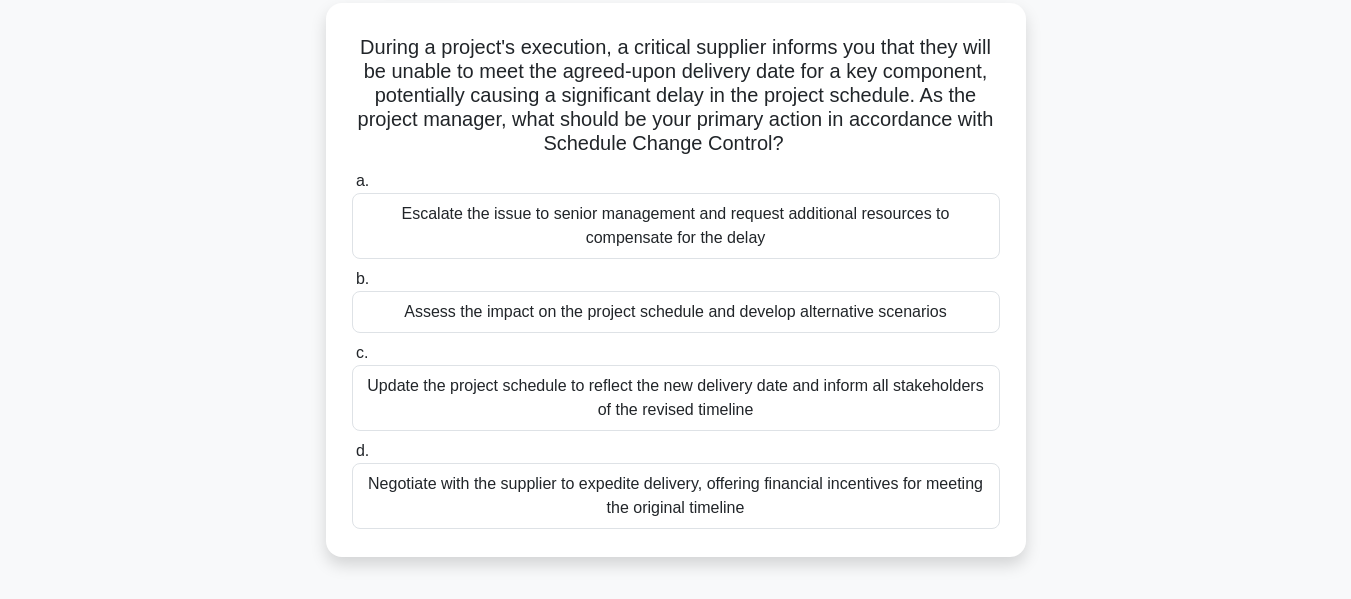 scroll, scrollTop: 115, scrollLeft: 0, axis: vertical 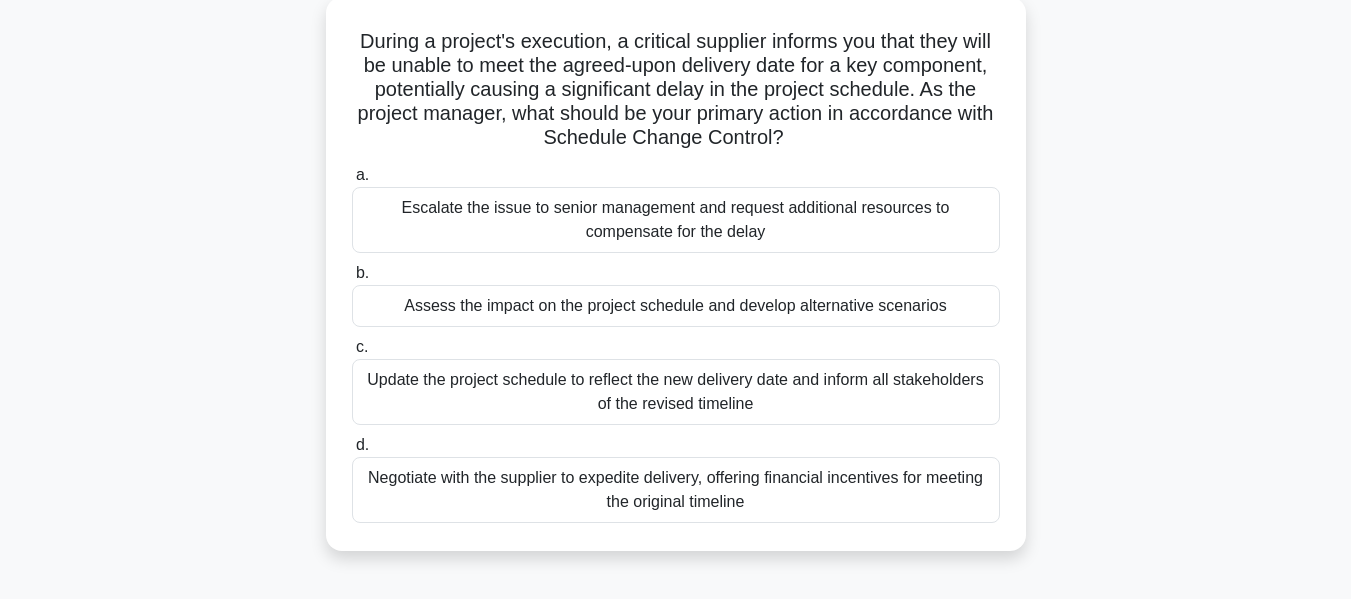 click on "Assess the impact on the project schedule and develop alternative scenarios" at bounding box center [676, 306] 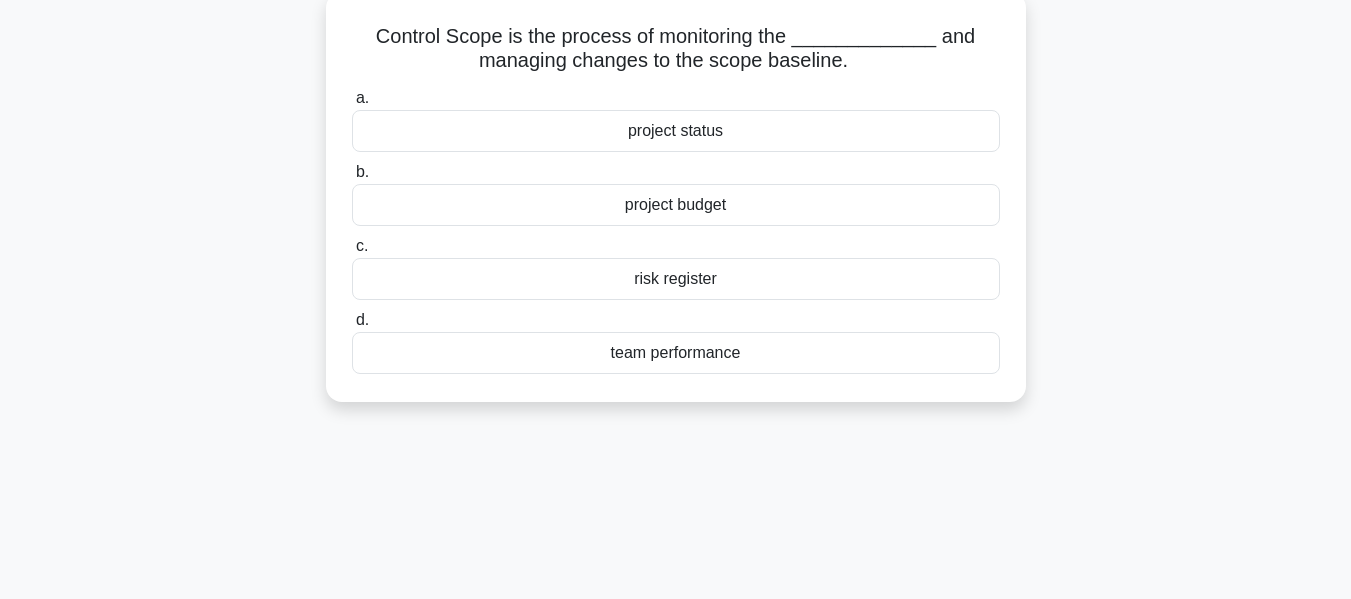 scroll, scrollTop: 126, scrollLeft: 0, axis: vertical 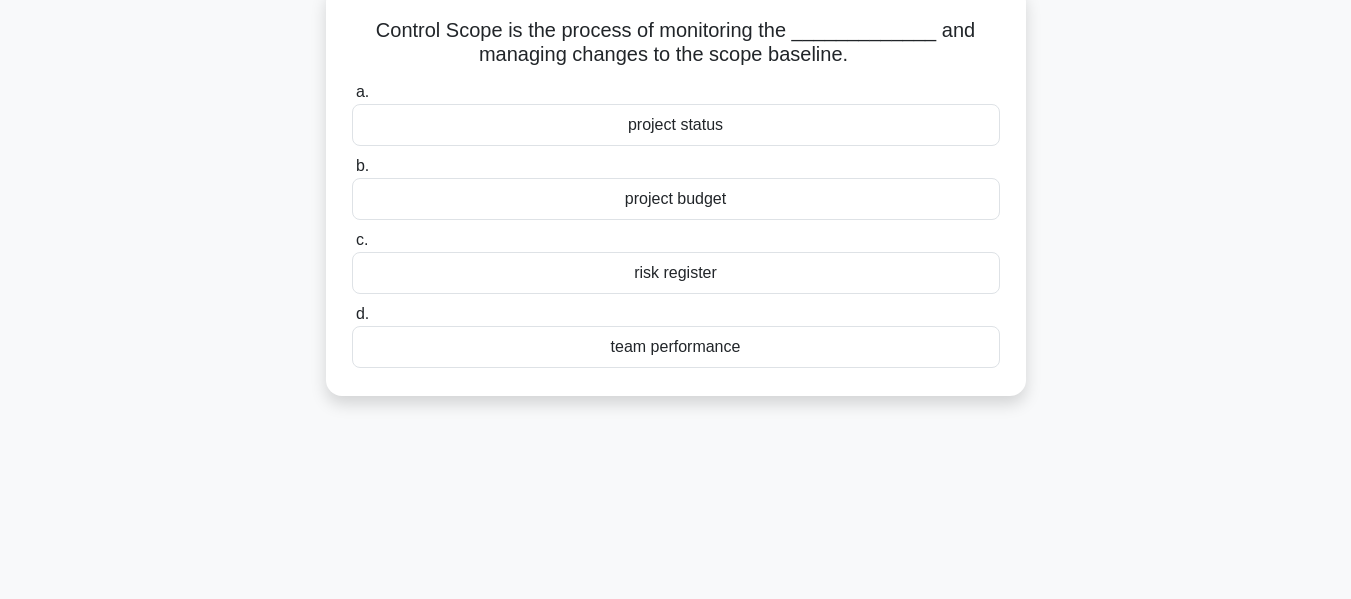 click on "project status" at bounding box center [676, 125] 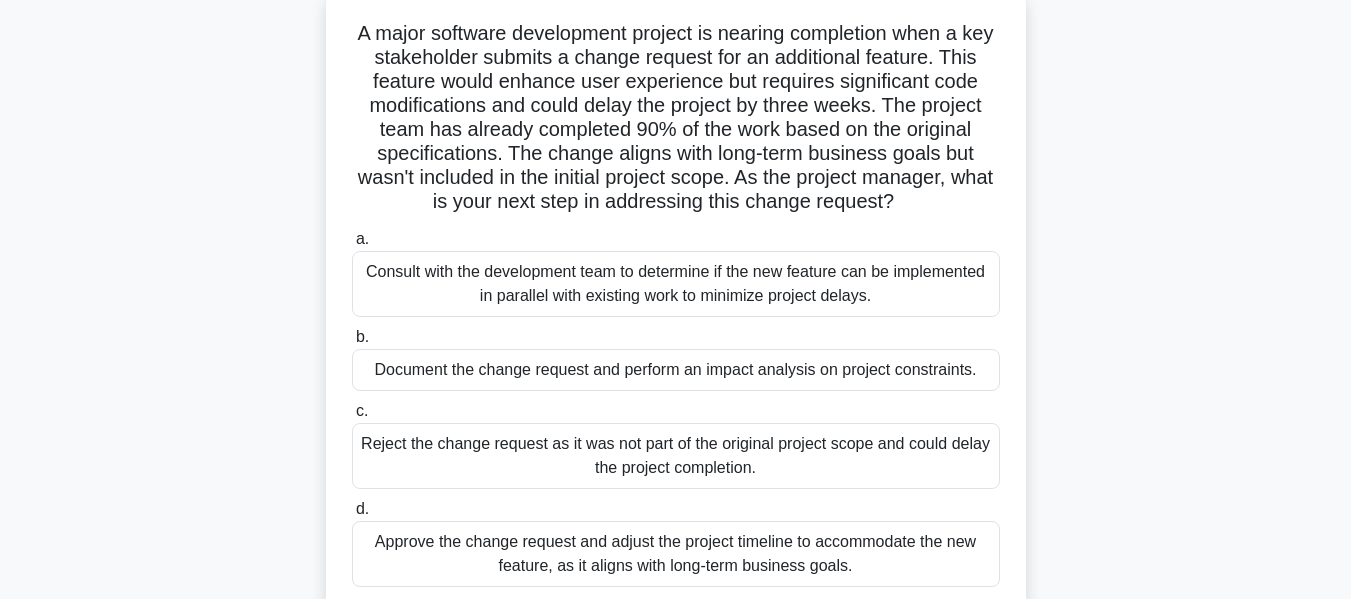 scroll, scrollTop: 126, scrollLeft: 0, axis: vertical 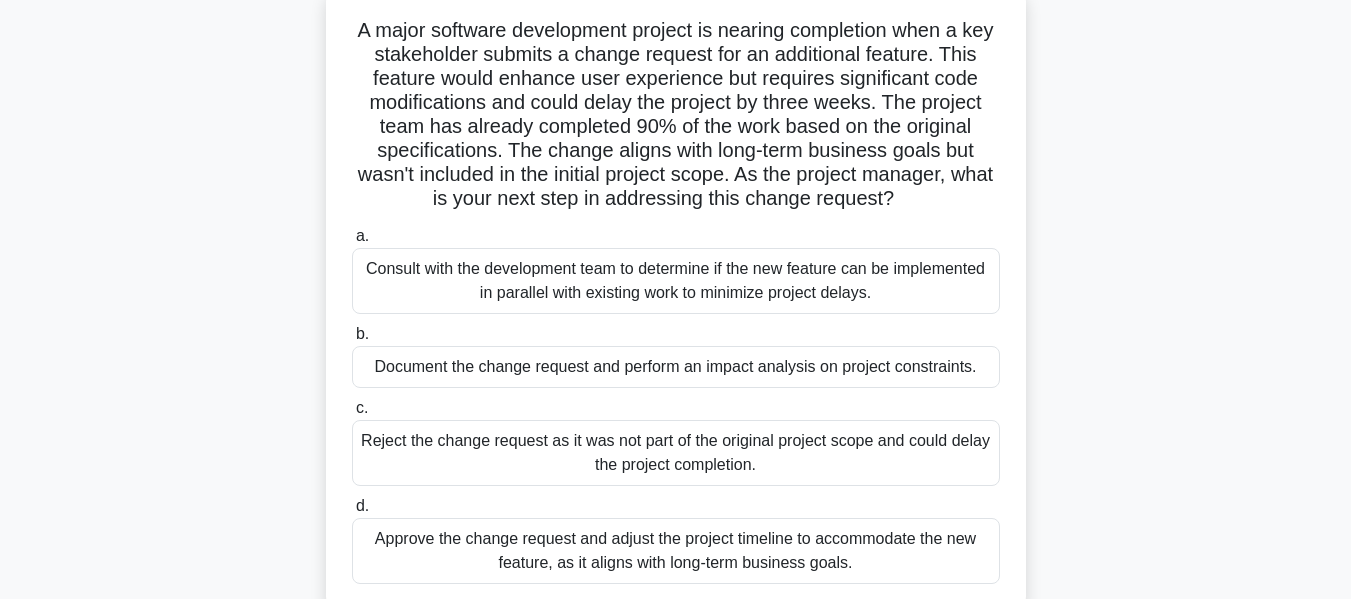 click on "Document the change request and perform an impact analysis on project constraints." at bounding box center (676, 367) 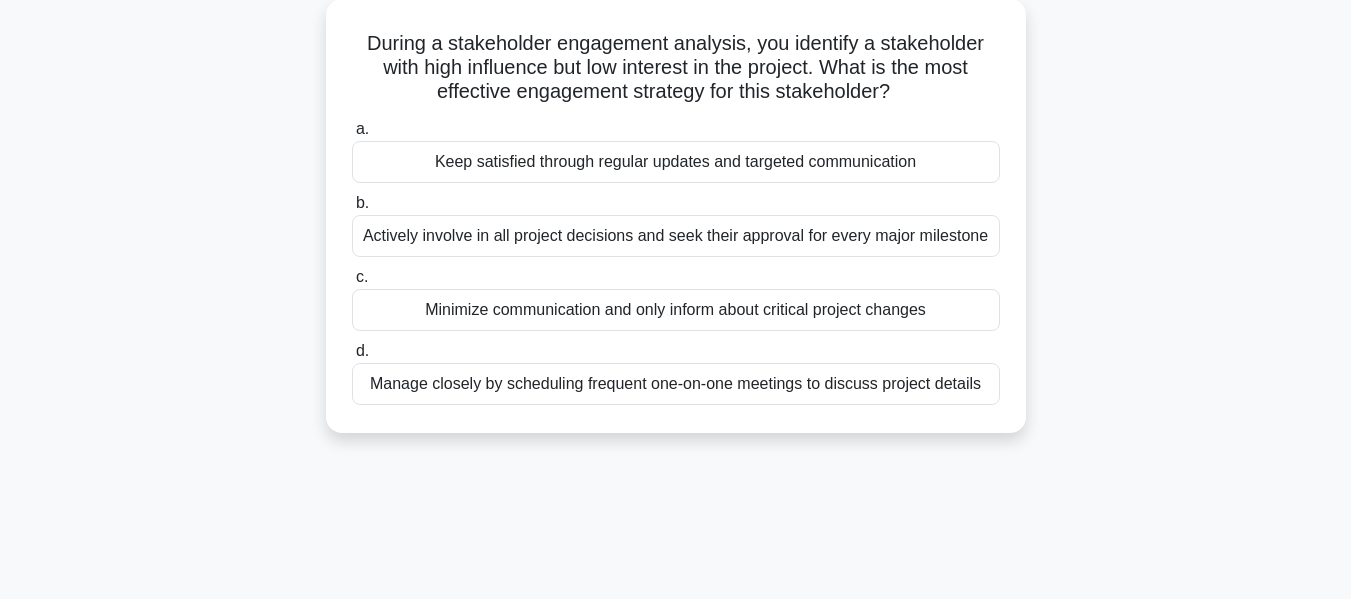 scroll, scrollTop: 119, scrollLeft: 0, axis: vertical 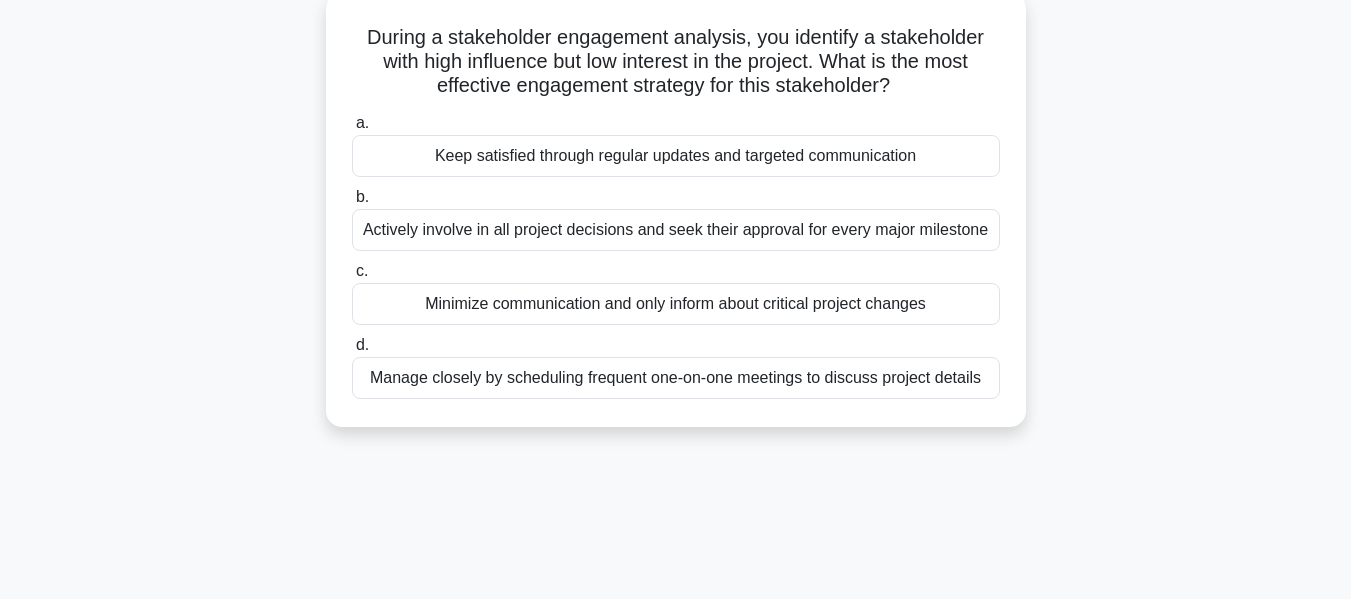 click on "Keep satisfied through regular updates and targeted communication" at bounding box center (676, 156) 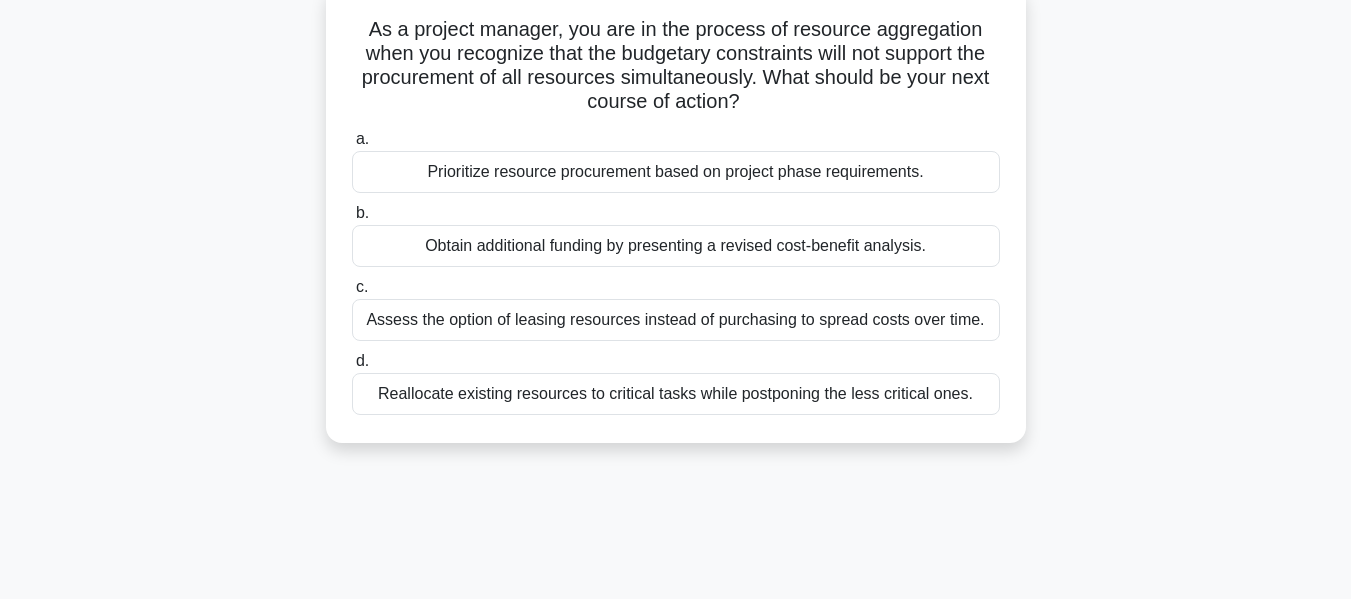 scroll, scrollTop: 133, scrollLeft: 0, axis: vertical 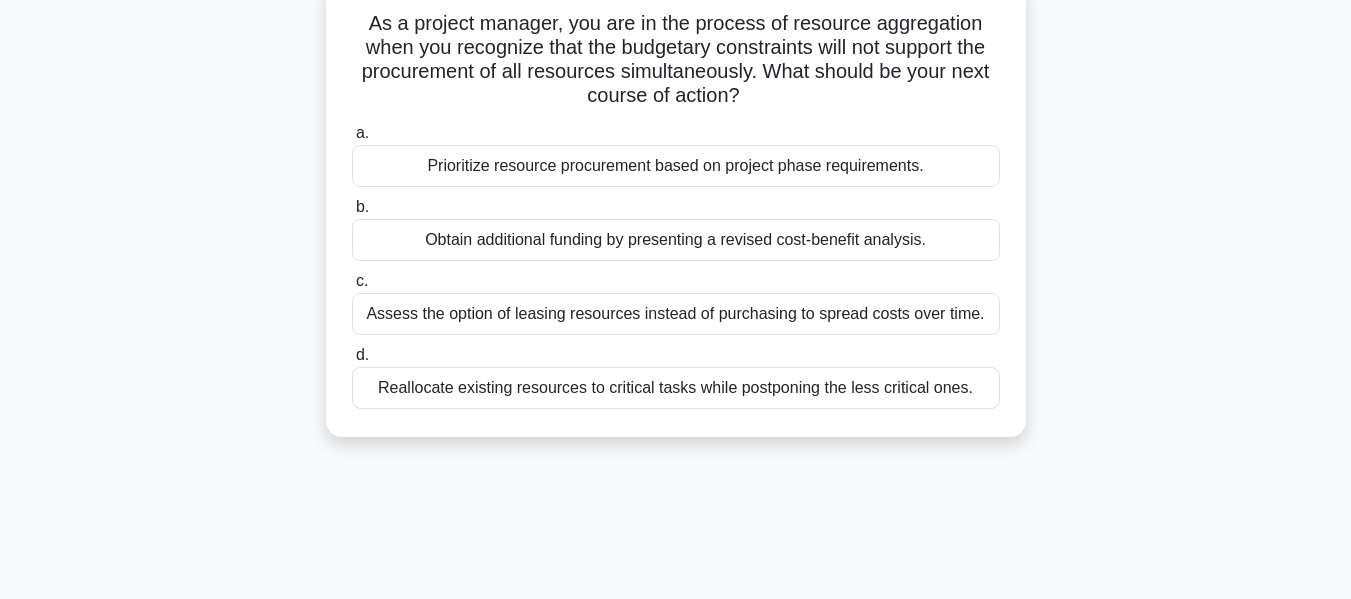click on "Assess the option of leasing resources instead of purchasing to spread costs over time." at bounding box center (676, 314) 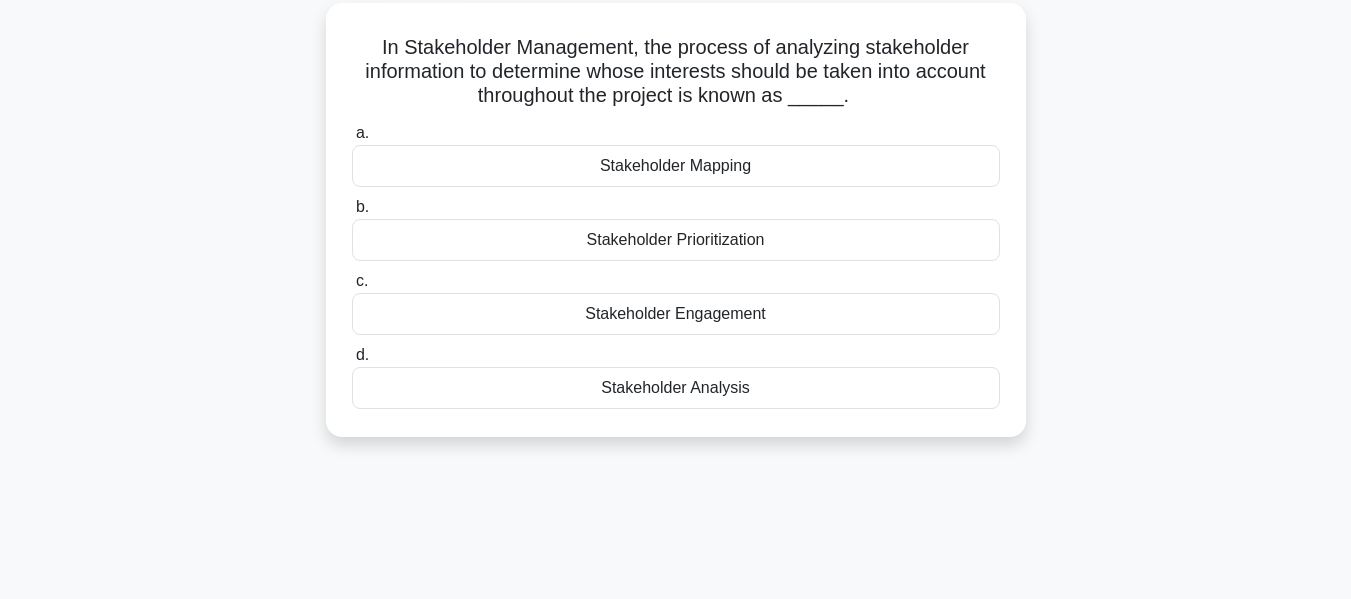 scroll, scrollTop: 118, scrollLeft: 0, axis: vertical 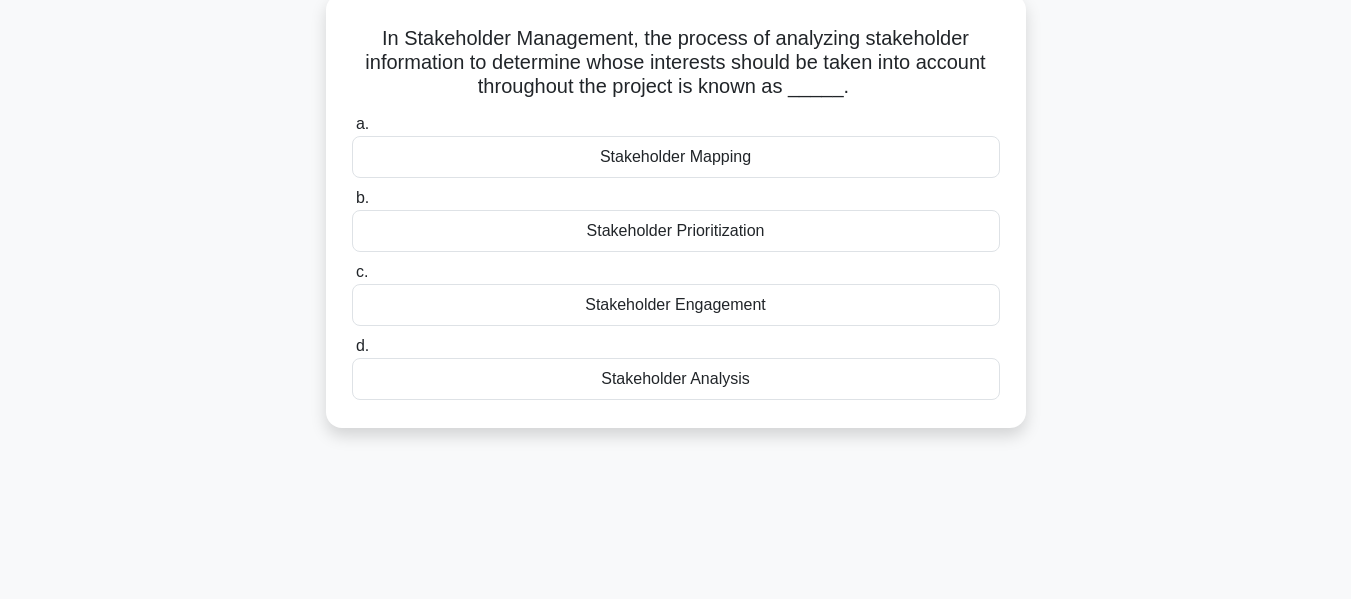 click on "Stakeholder Analysis" at bounding box center (676, 379) 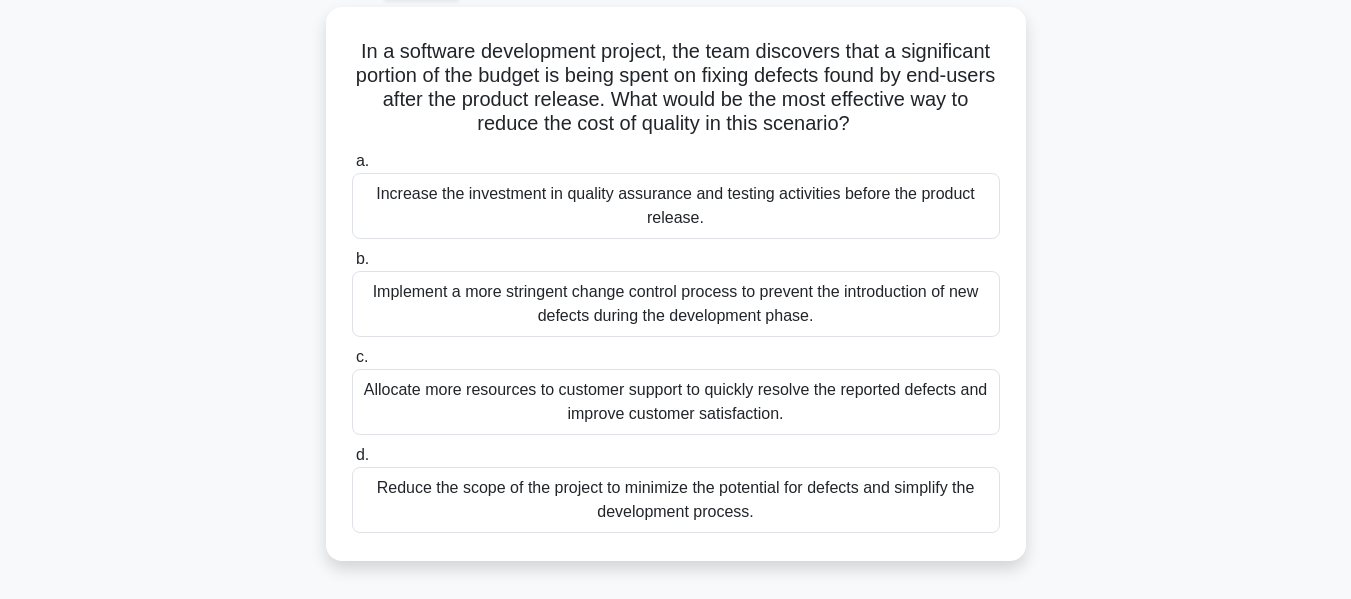 scroll, scrollTop: 109, scrollLeft: 0, axis: vertical 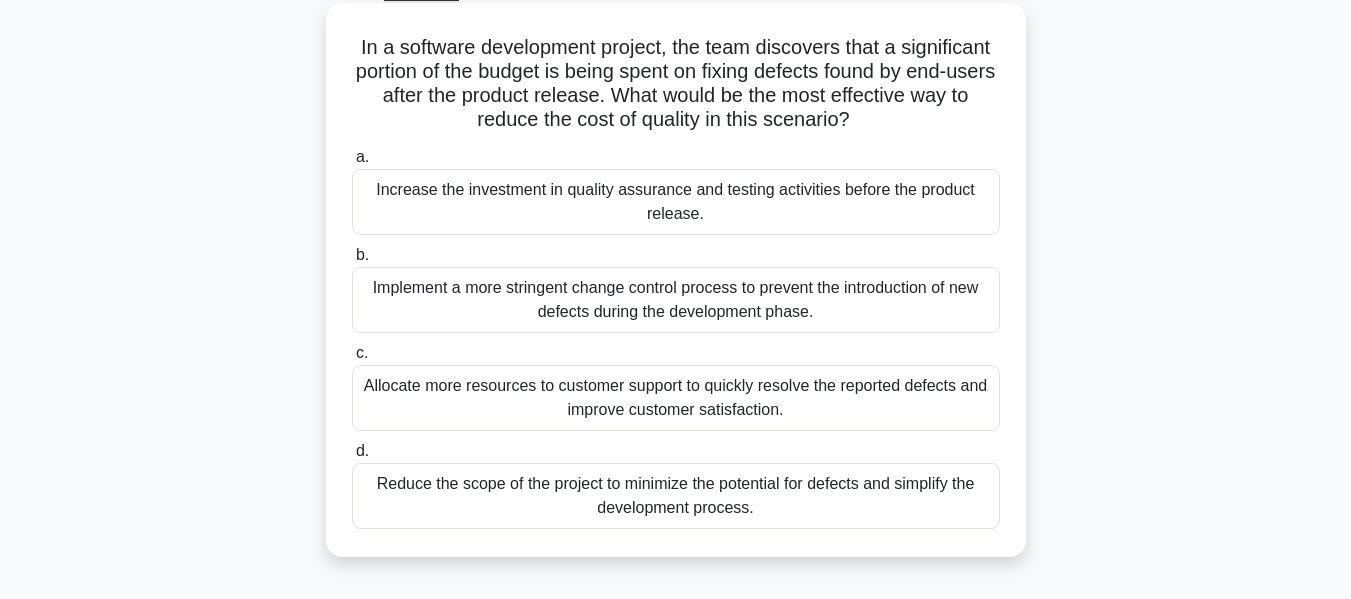 click on "Increase the investment in quality assurance and testing activities before the product release." at bounding box center [676, 202] 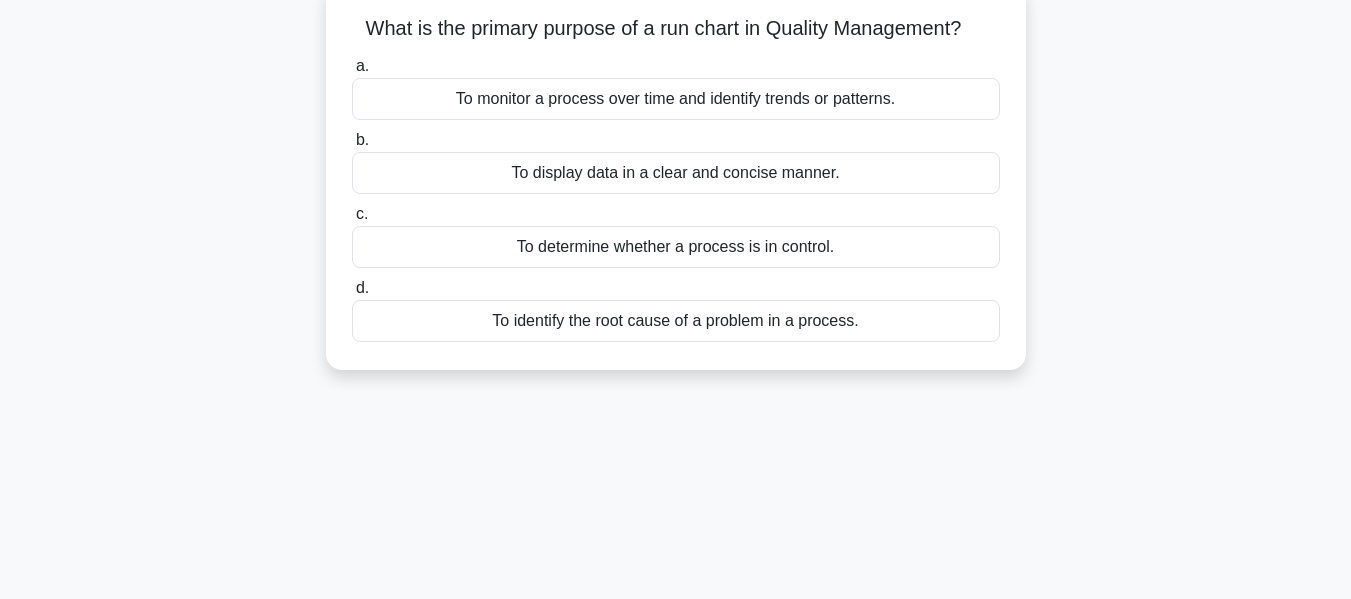 scroll, scrollTop: 129, scrollLeft: 0, axis: vertical 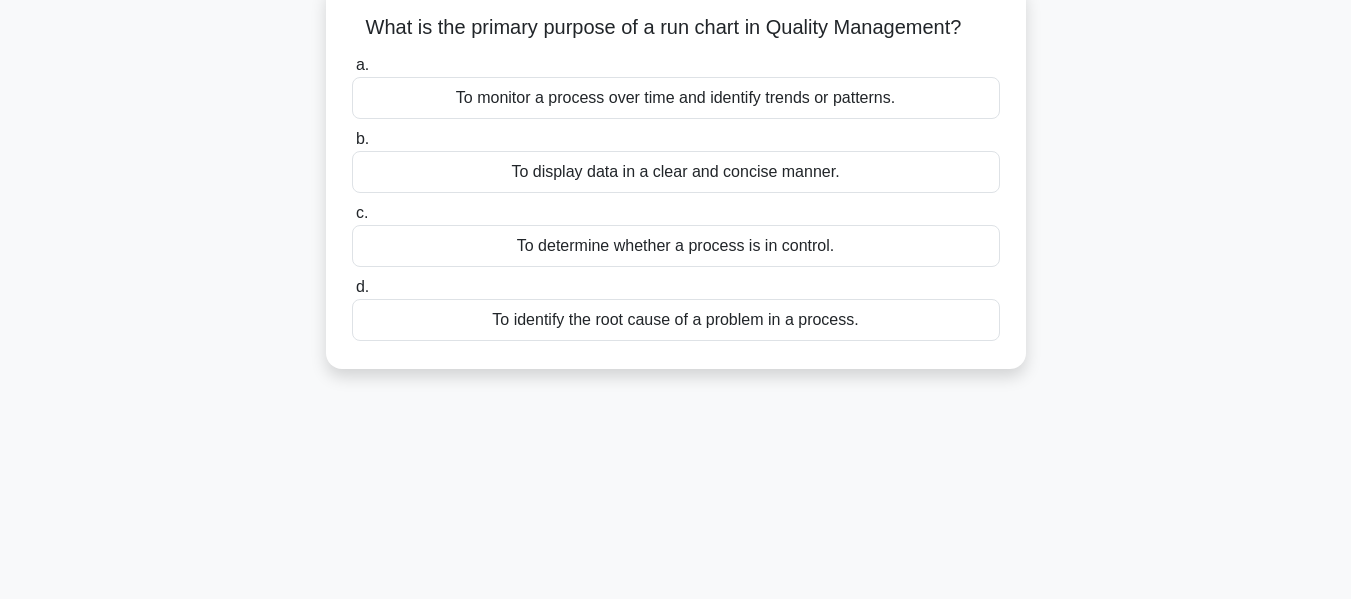 click on "To determine whether a process is in control." at bounding box center [676, 246] 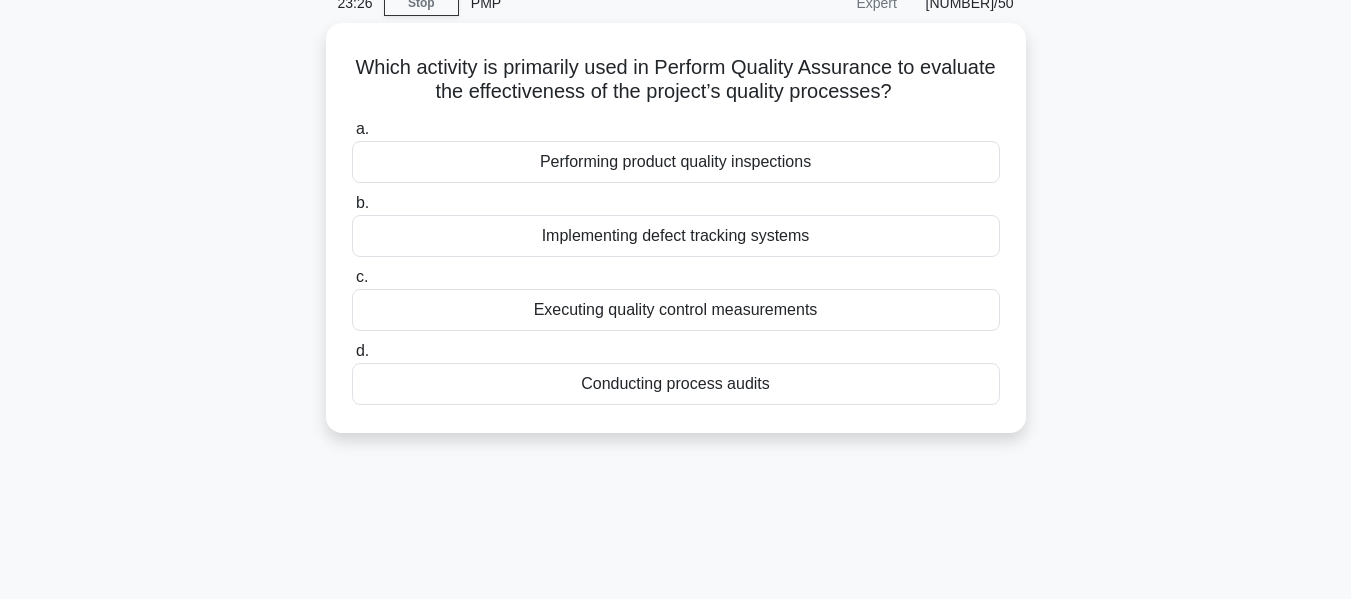 scroll, scrollTop: 97, scrollLeft: 0, axis: vertical 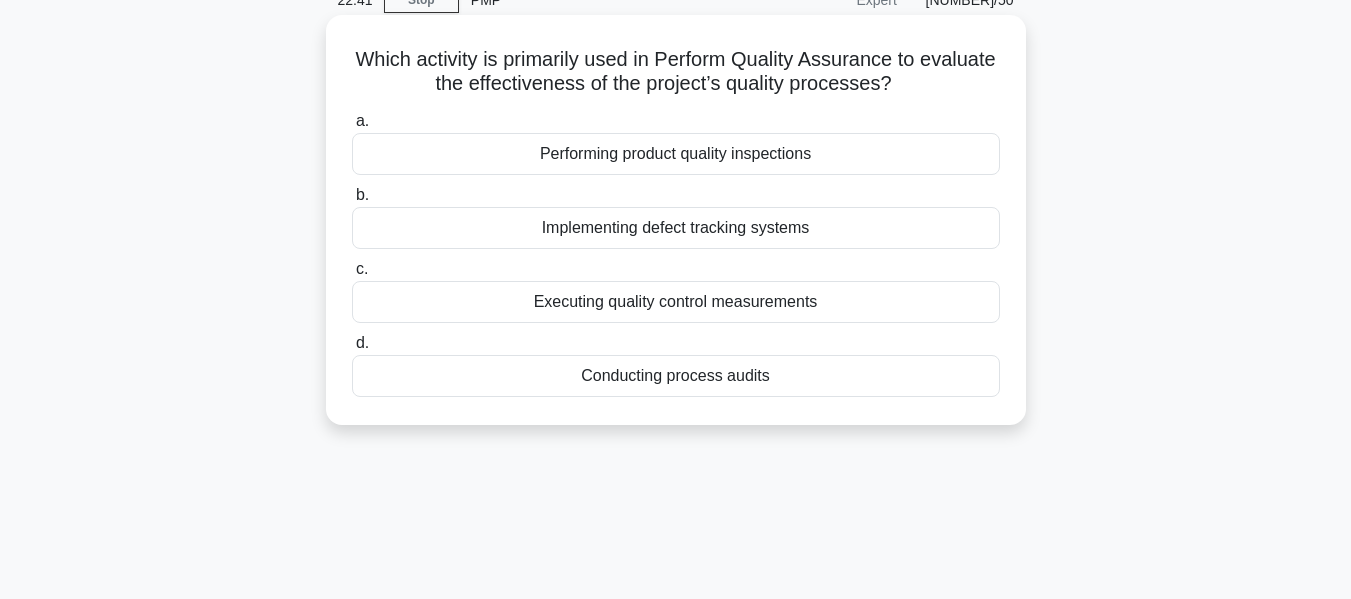 click on "Conducting process audits" at bounding box center [676, 376] 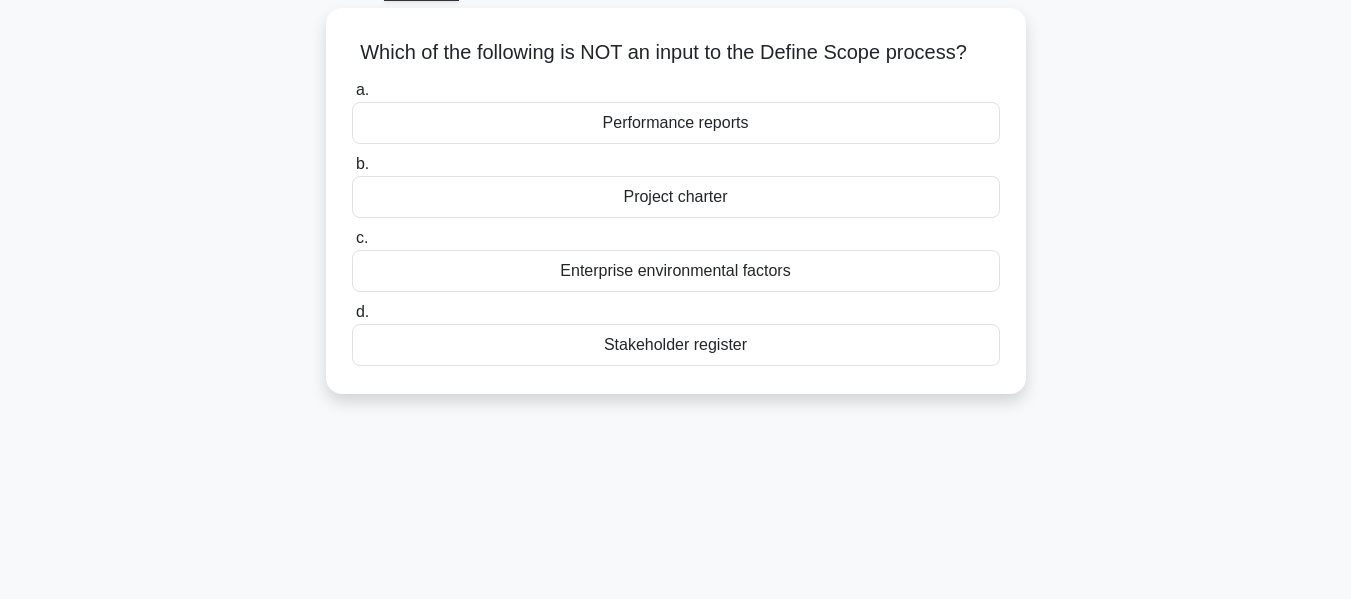 scroll, scrollTop: 110, scrollLeft: 0, axis: vertical 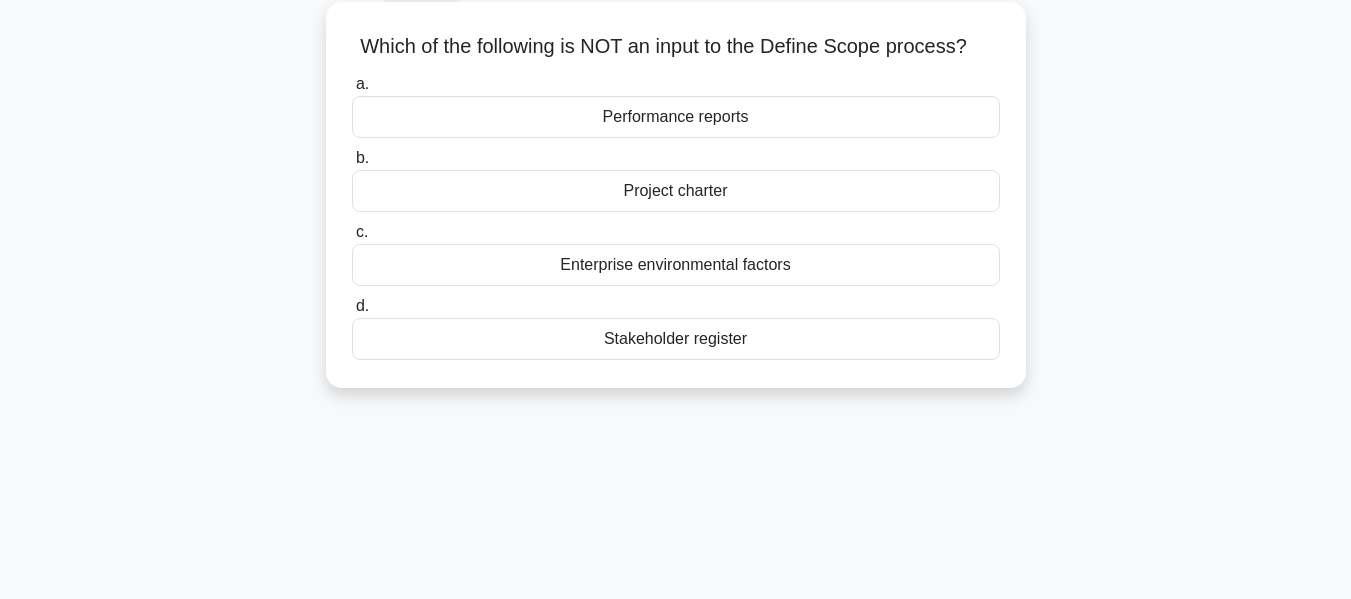 click on "Performance reports" at bounding box center [676, 117] 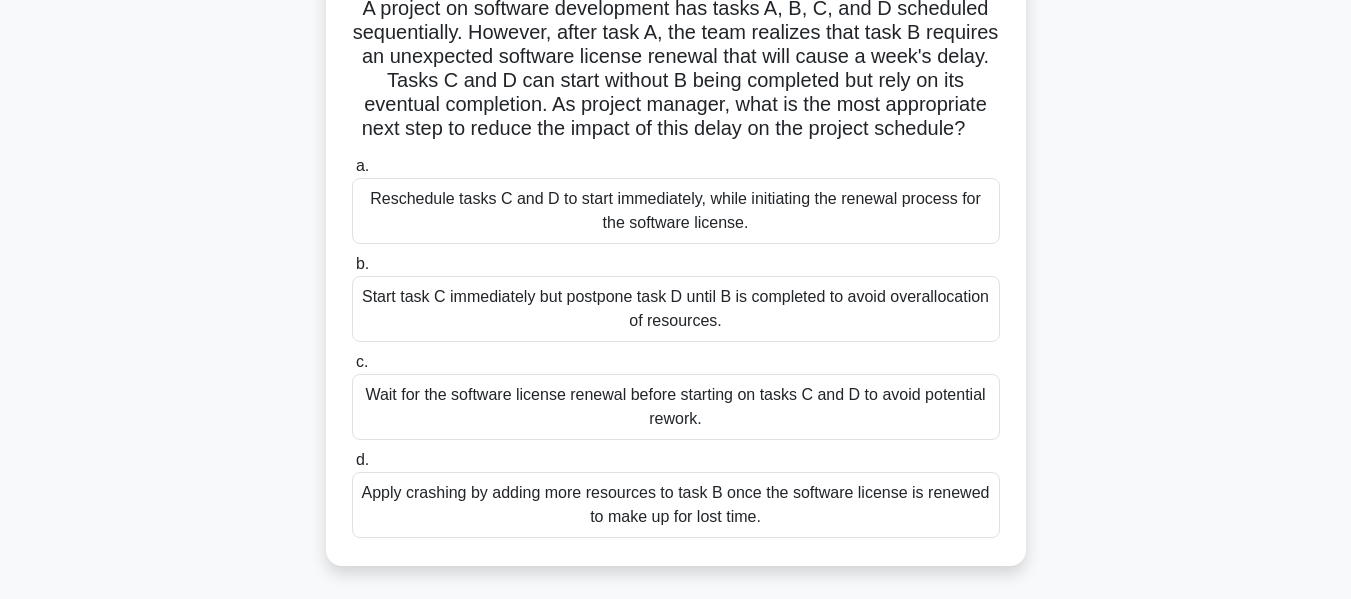 scroll, scrollTop: 154, scrollLeft: 0, axis: vertical 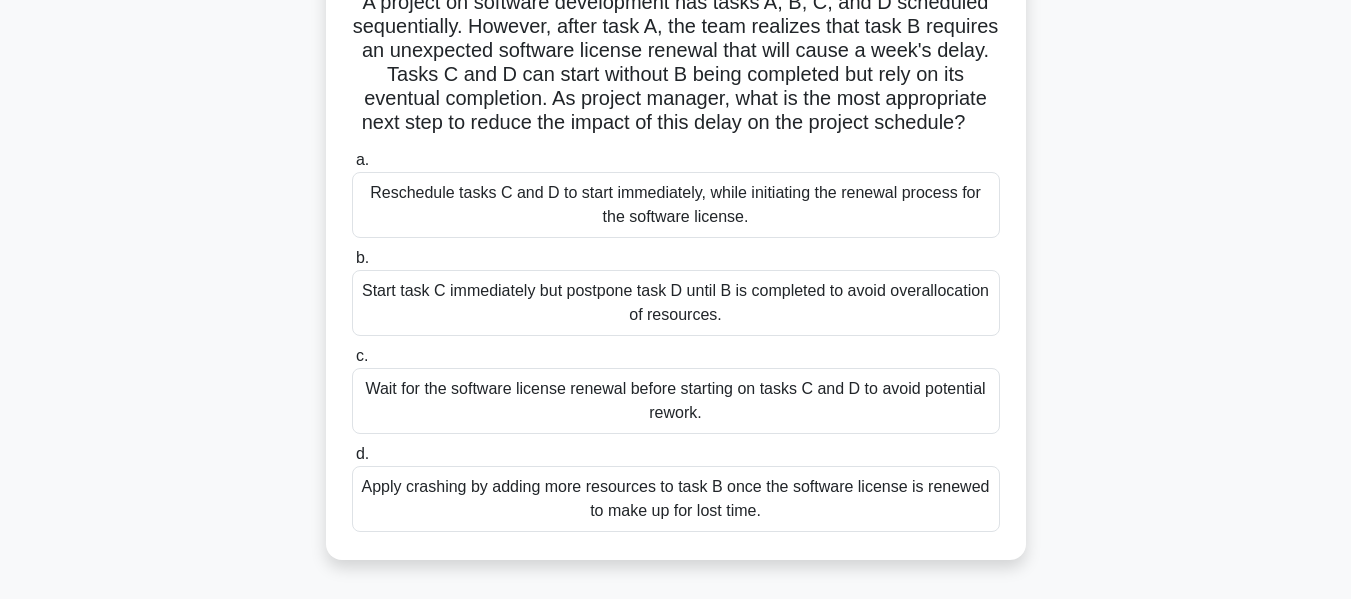 click on "Apply crashing by adding more resources to task B once the software license is renewed to make up for lost time." at bounding box center (676, 499) 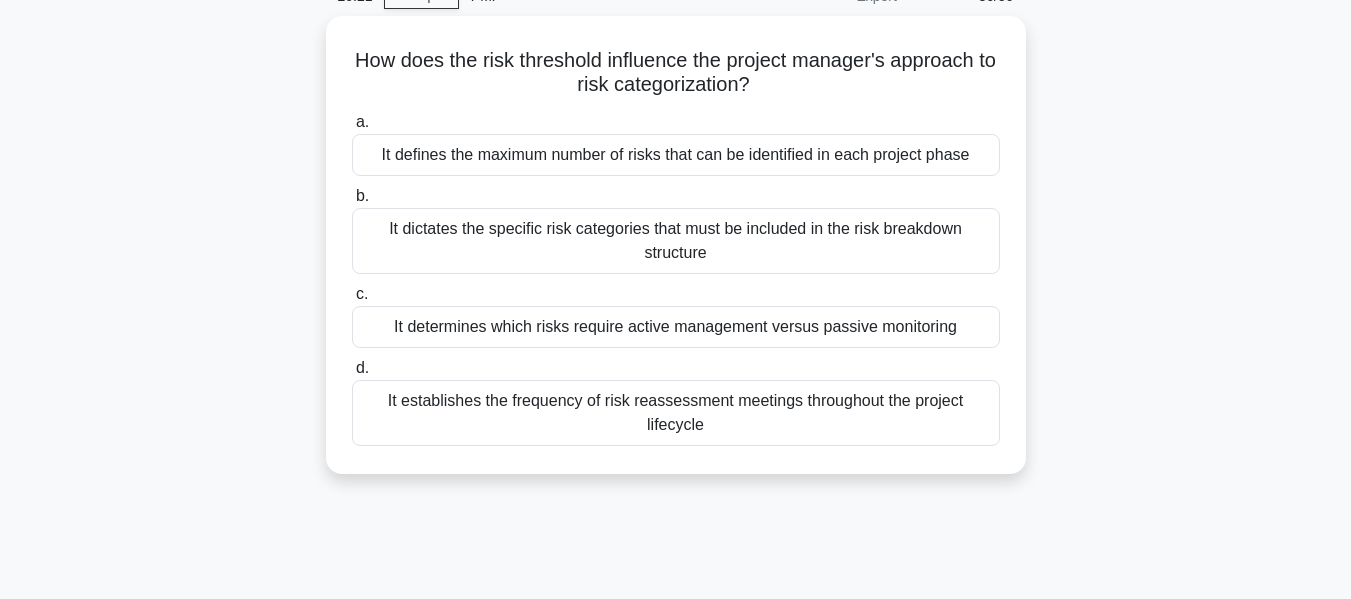 scroll, scrollTop: 105, scrollLeft: 0, axis: vertical 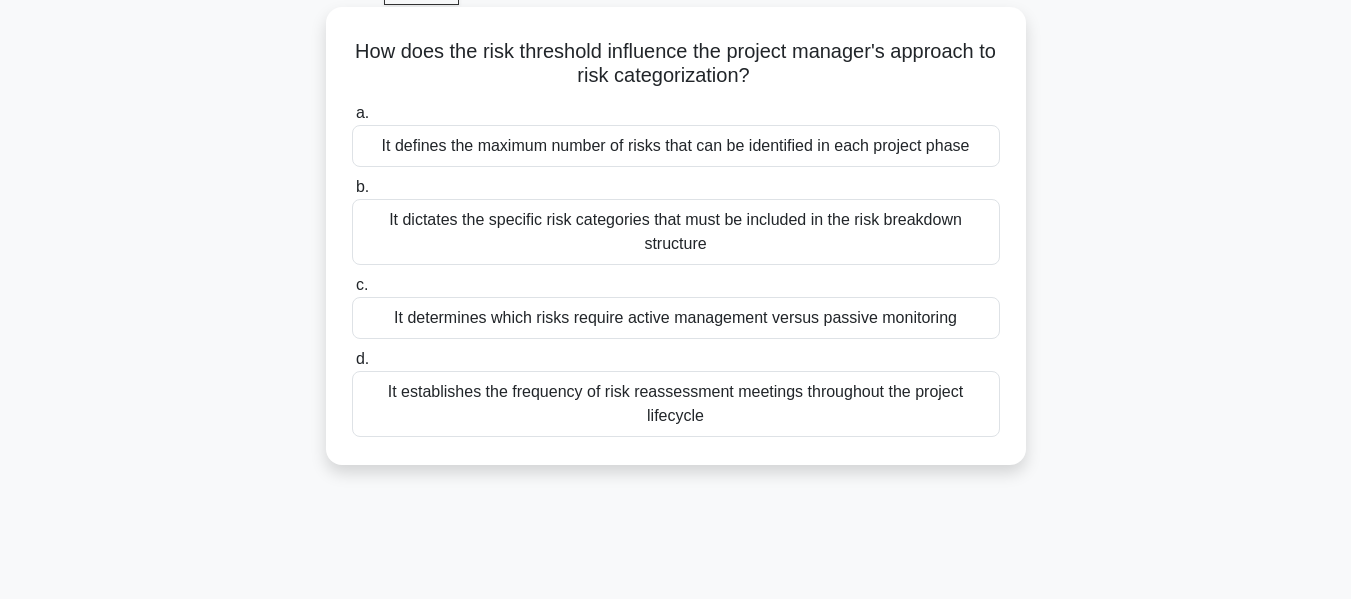 click on "It determines which risks require active management versus passive monitoring" at bounding box center [676, 318] 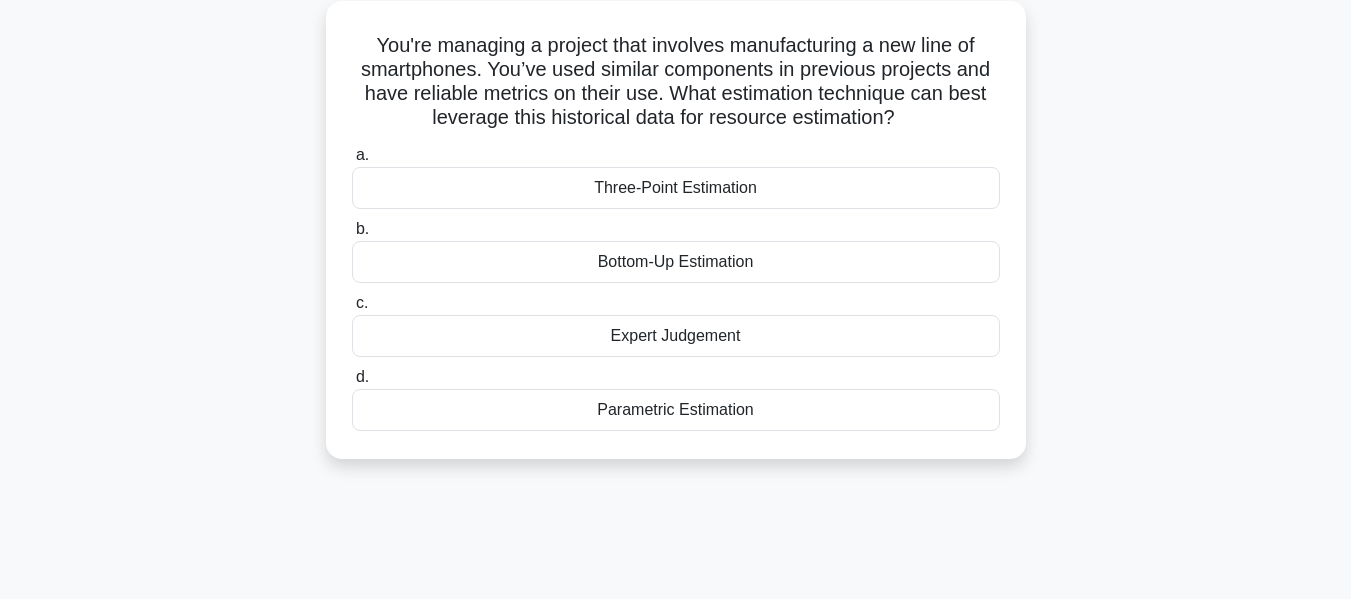 scroll, scrollTop: 117, scrollLeft: 0, axis: vertical 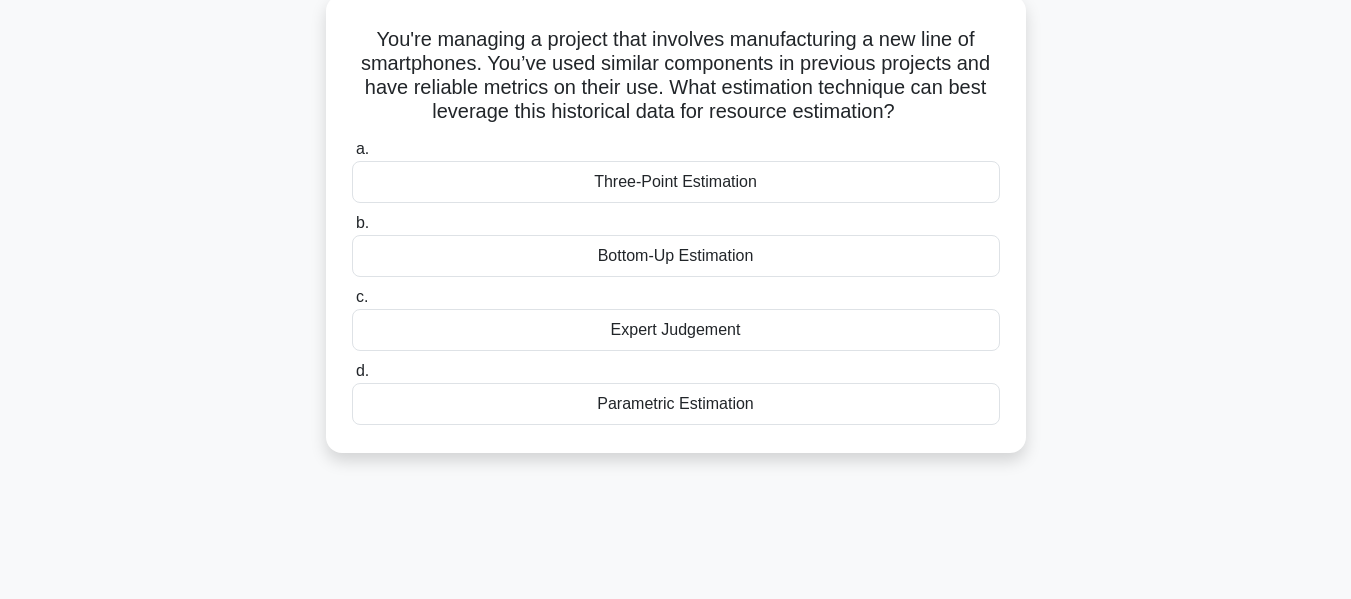 click on "Parametric Estimation" at bounding box center (676, 404) 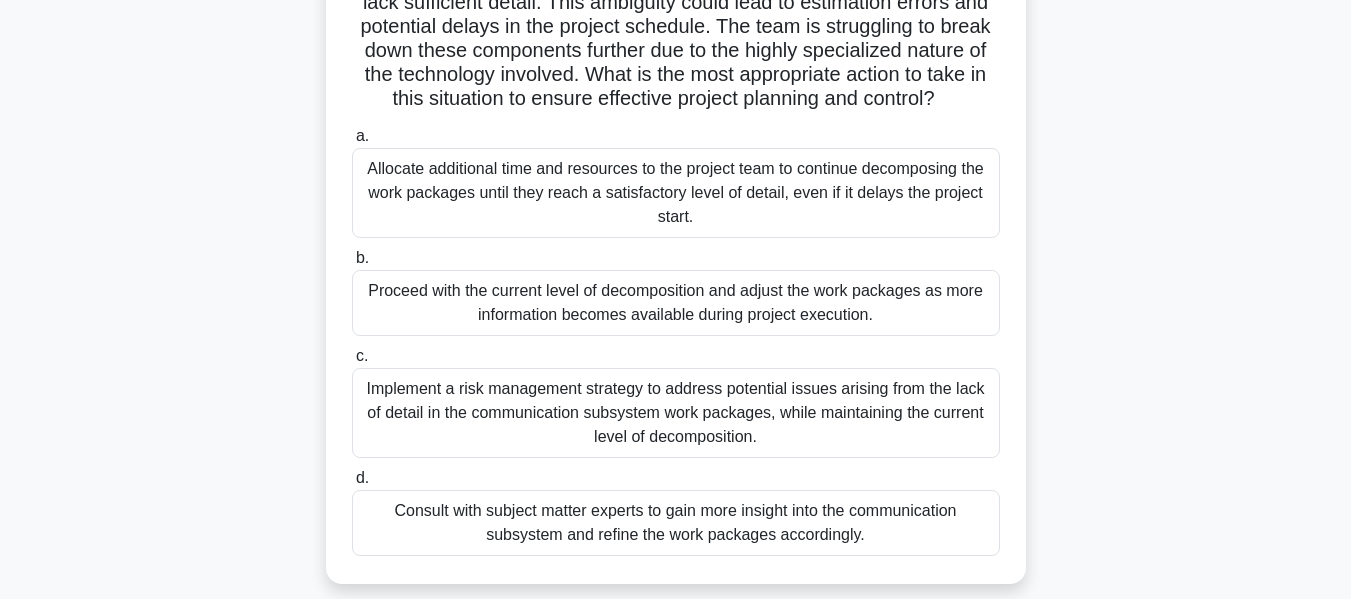 scroll, scrollTop: 235, scrollLeft: 0, axis: vertical 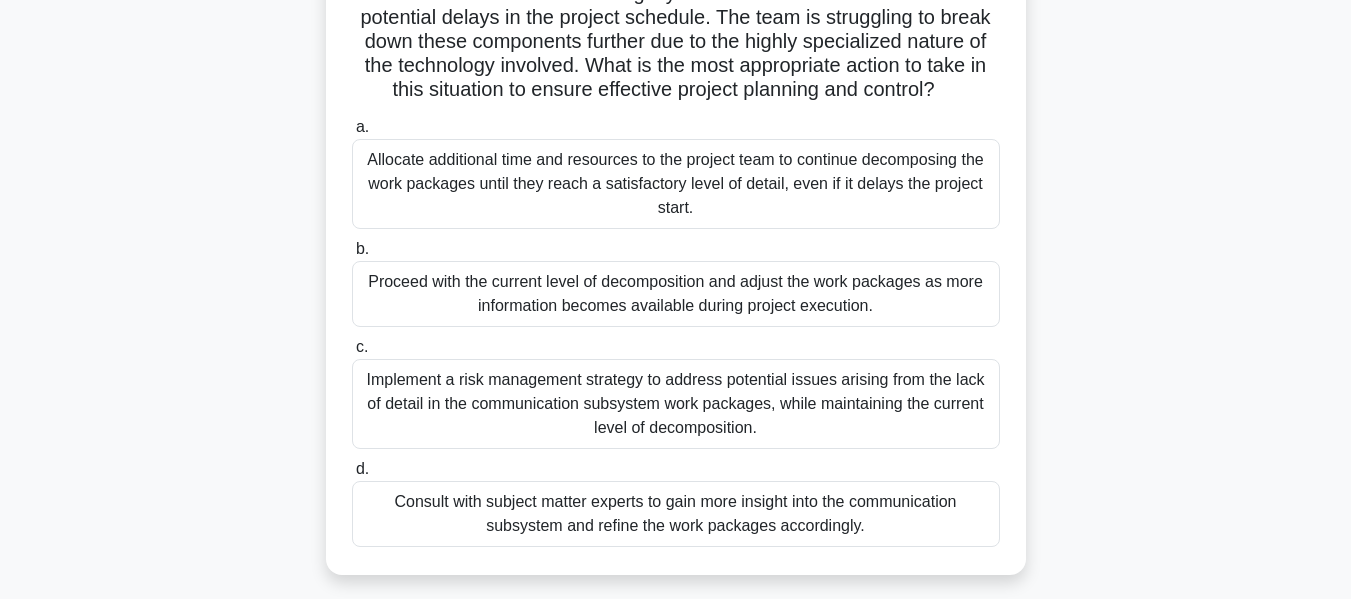 click on "Proceed with the current level of decomposition and adjust the work packages as more information becomes available during project execution." at bounding box center [676, 294] 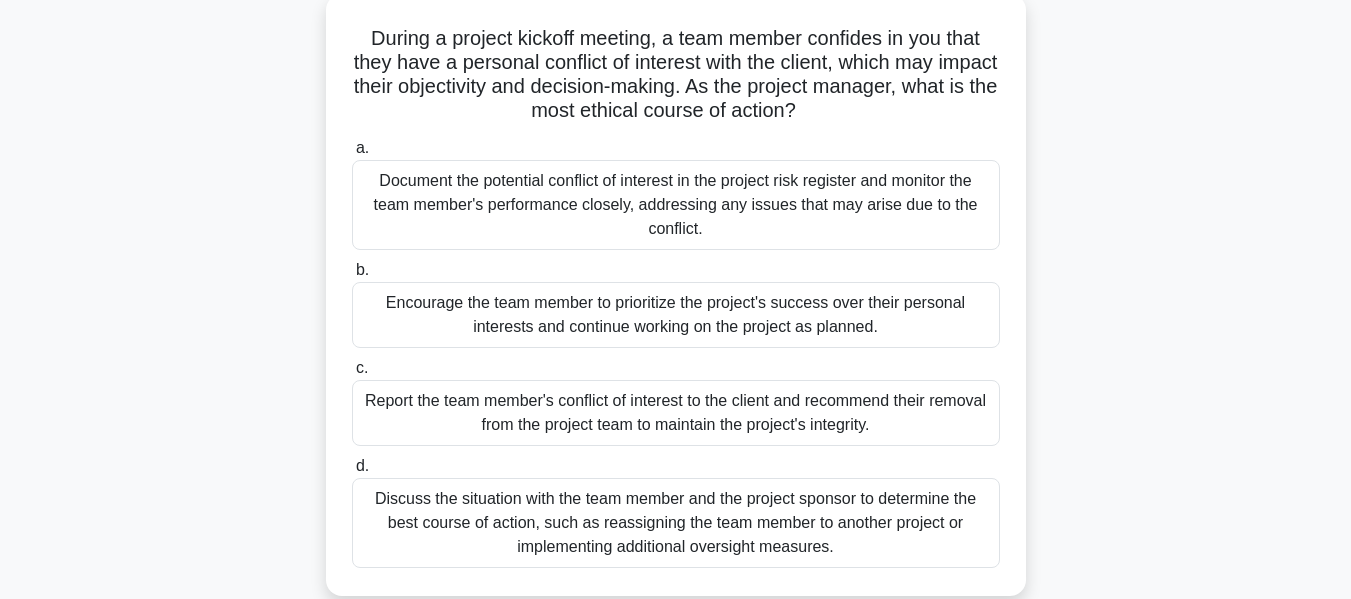 scroll, scrollTop: 122, scrollLeft: 0, axis: vertical 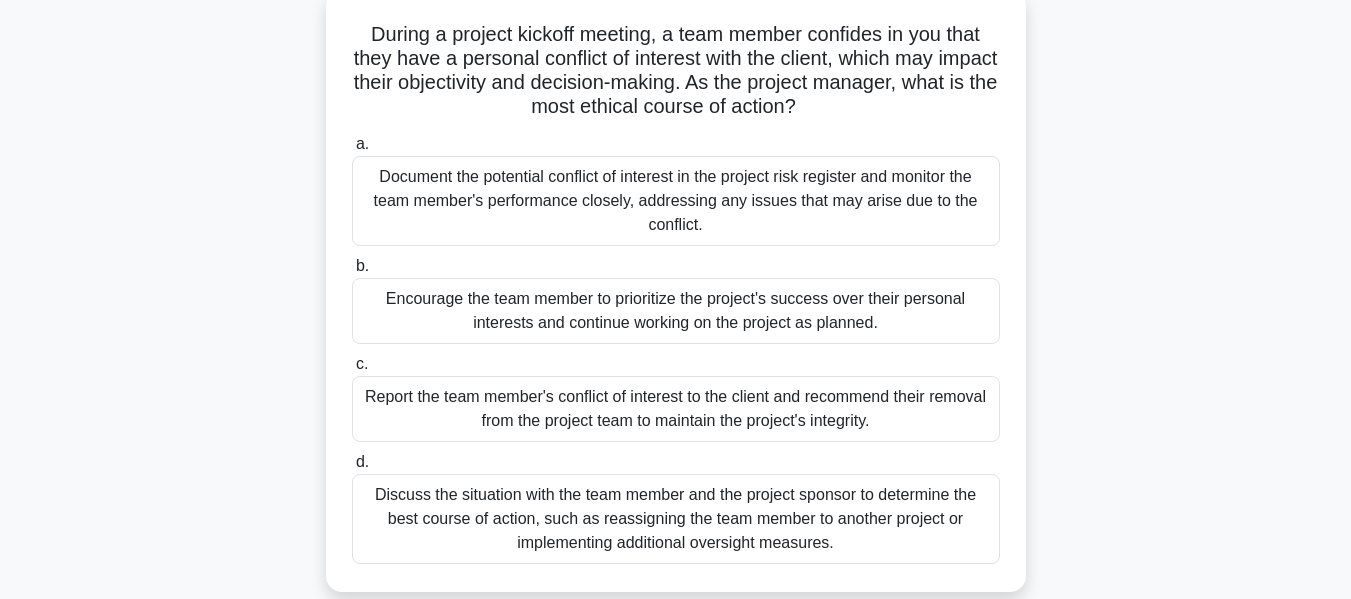 click on "Report the team member's conflict of interest to the client and recommend their removal from the project team to maintain the project's integrity." at bounding box center (676, 409) 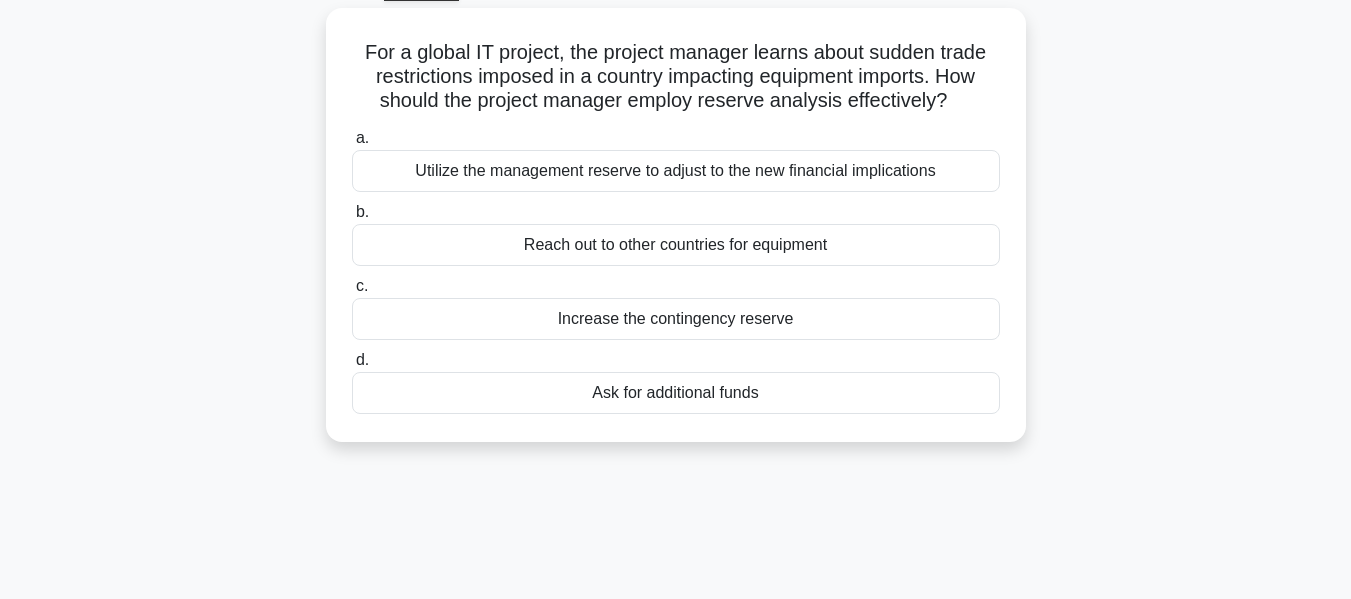 scroll, scrollTop: 110, scrollLeft: 0, axis: vertical 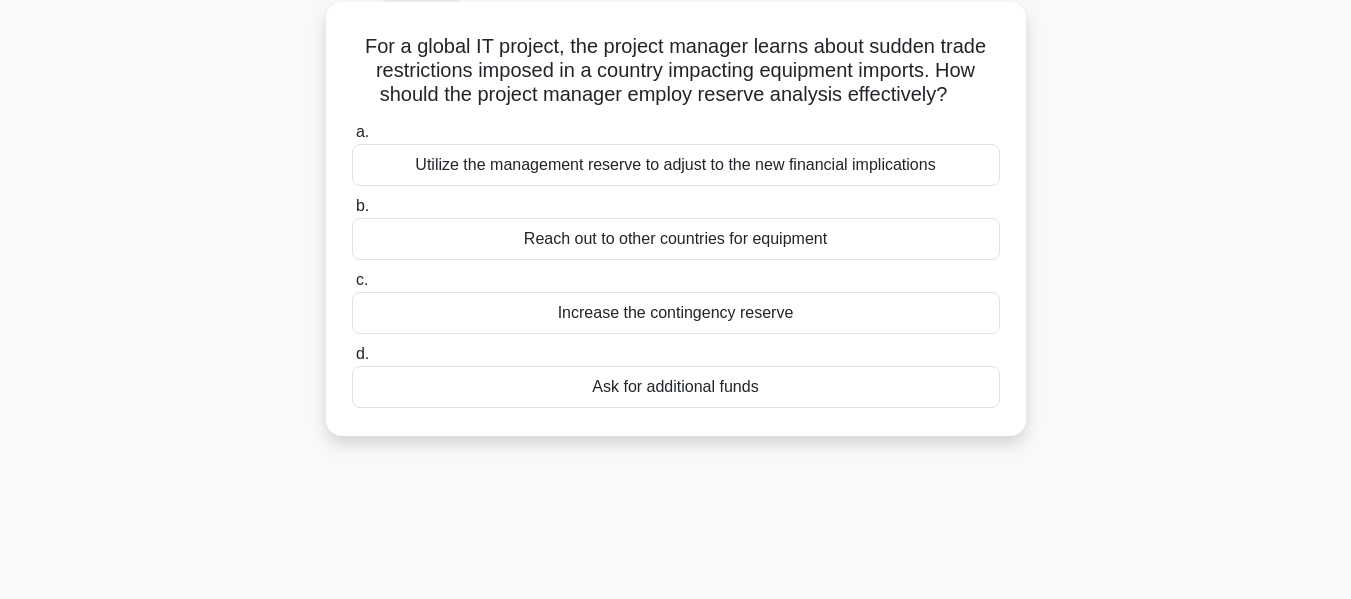 click on "Utilize the management reserve to adjust to the new financial implications" at bounding box center (676, 165) 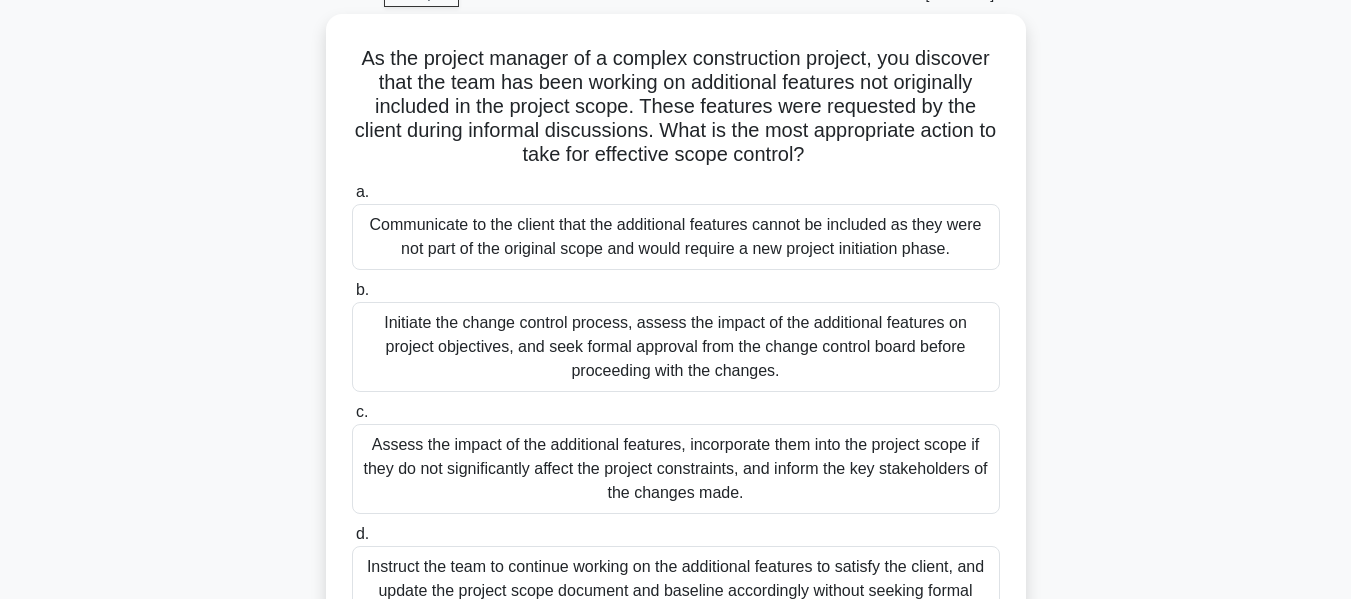 scroll, scrollTop: 98, scrollLeft: 0, axis: vertical 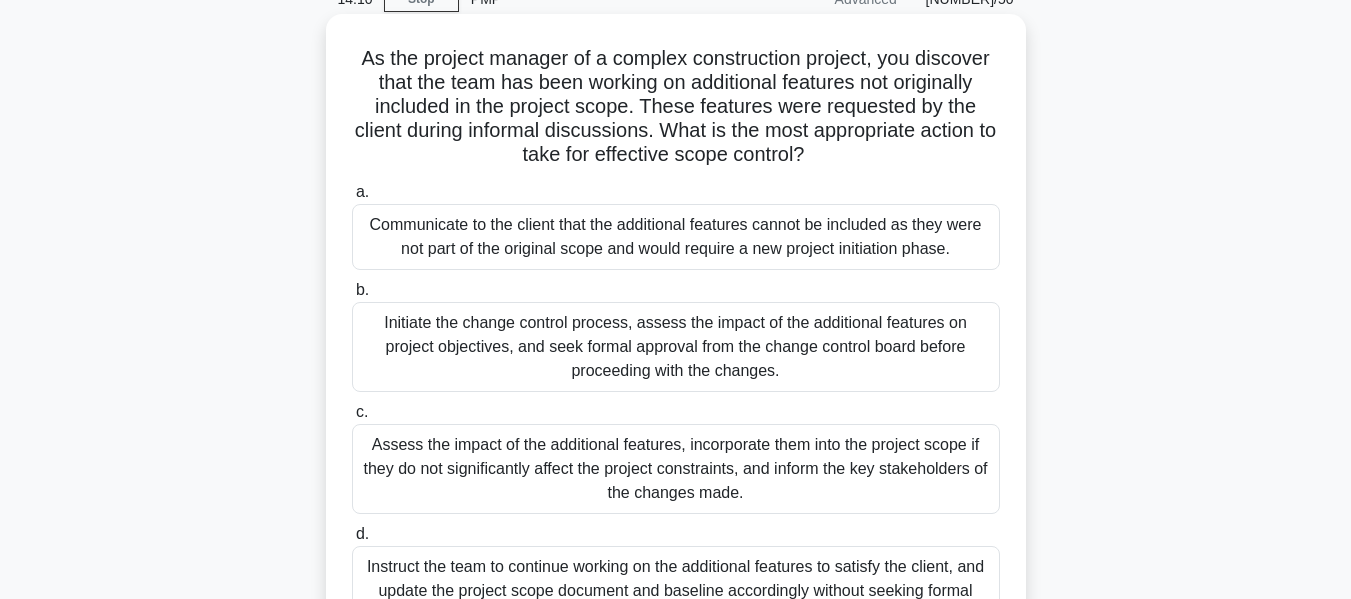 click on "Initiate the change control process, assess the impact of the additional features on project objectives, and seek formal approval from the change control board before proceeding with the changes." at bounding box center (676, 347) 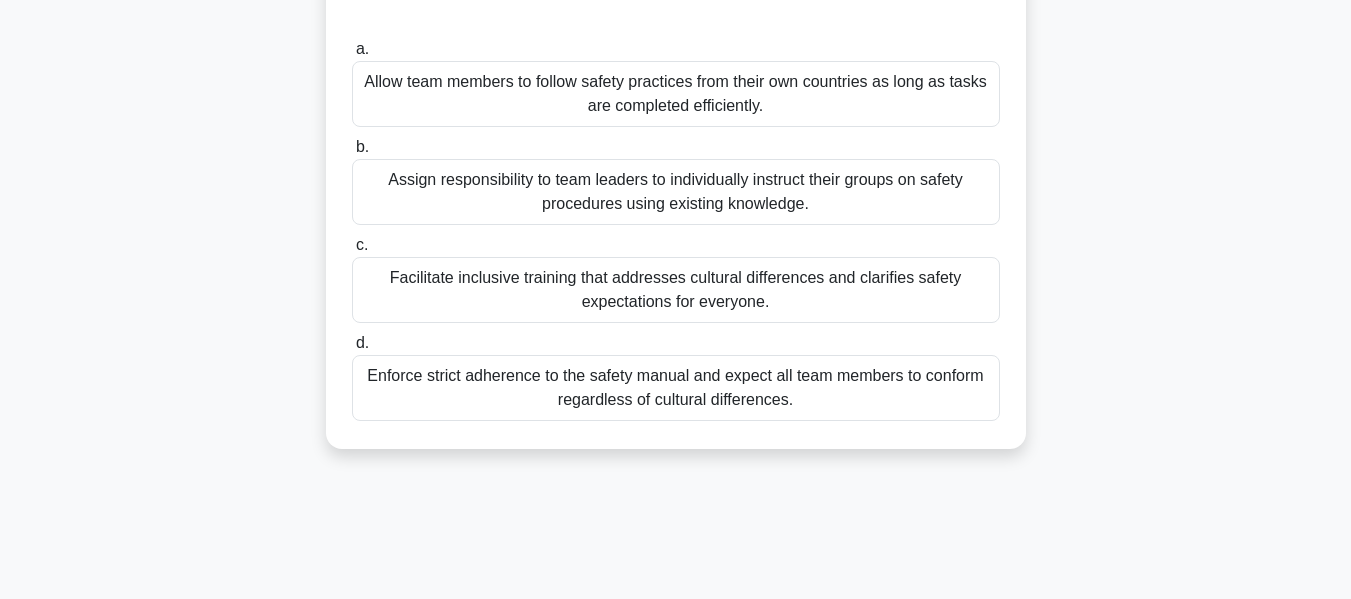scroll, scrollTop: 283, scrollLeft: 0, axis: vertical 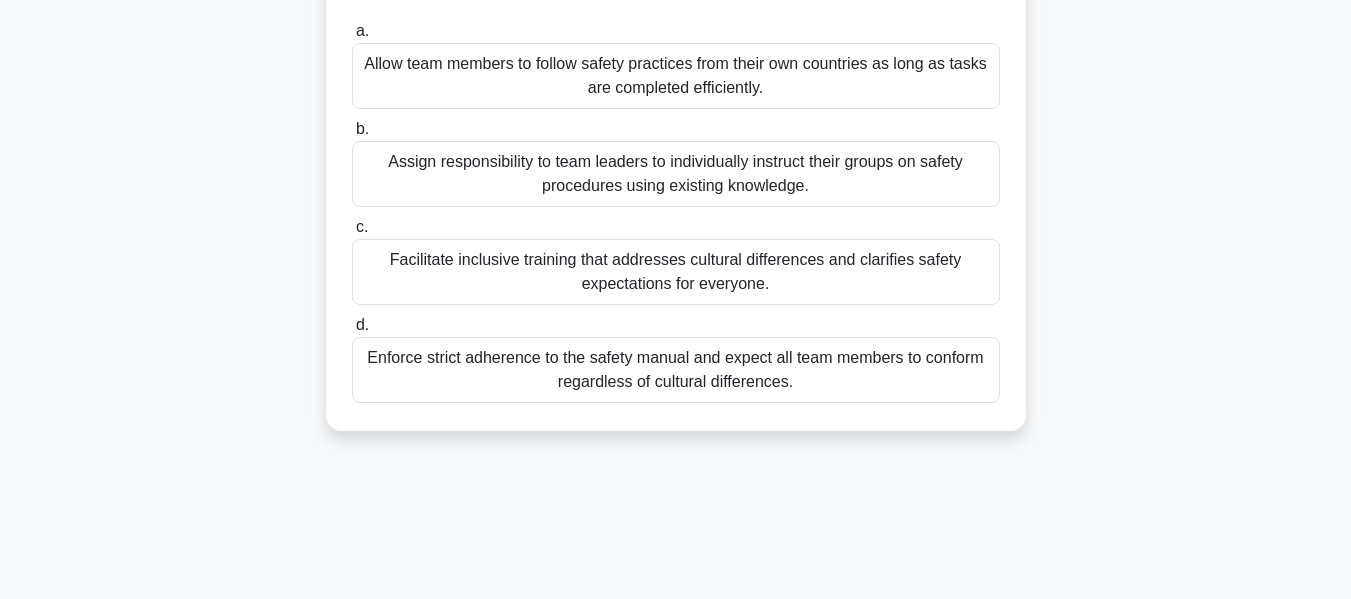 click on "Facilitate inclusive training that addresses cultural differences and clarifies safety expectations for everyone." at bounding box center (676, 272) 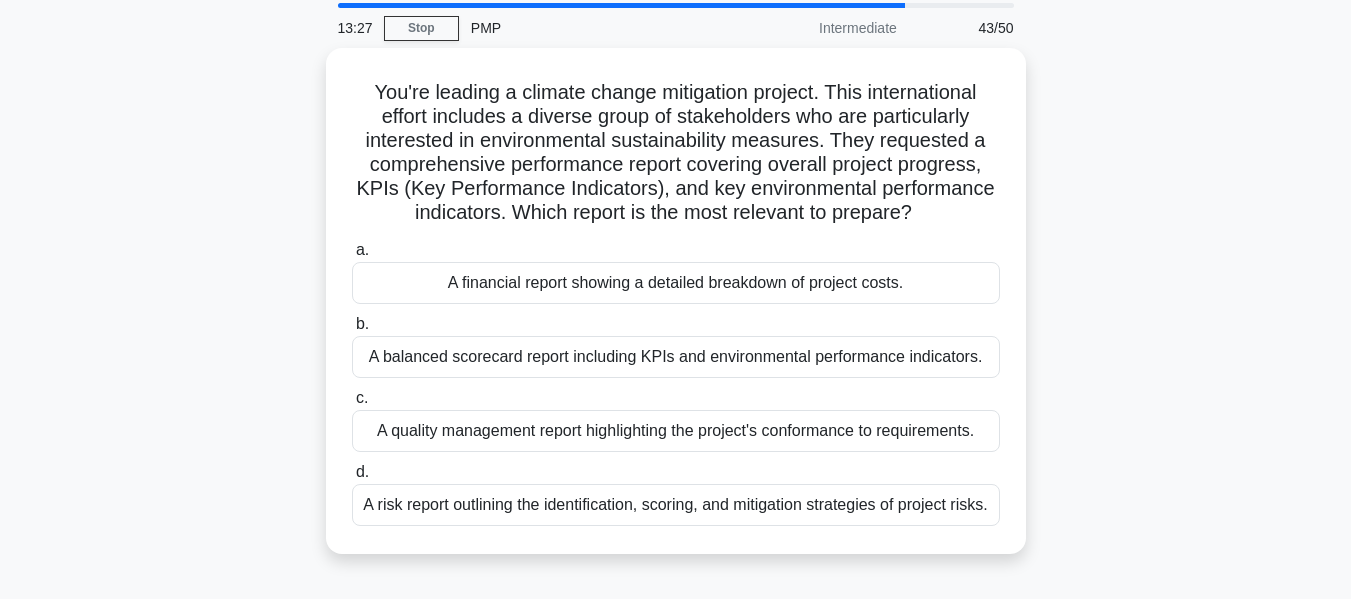 scroll, scrollTop: 80, scrollLeft: 0, axis: vertical 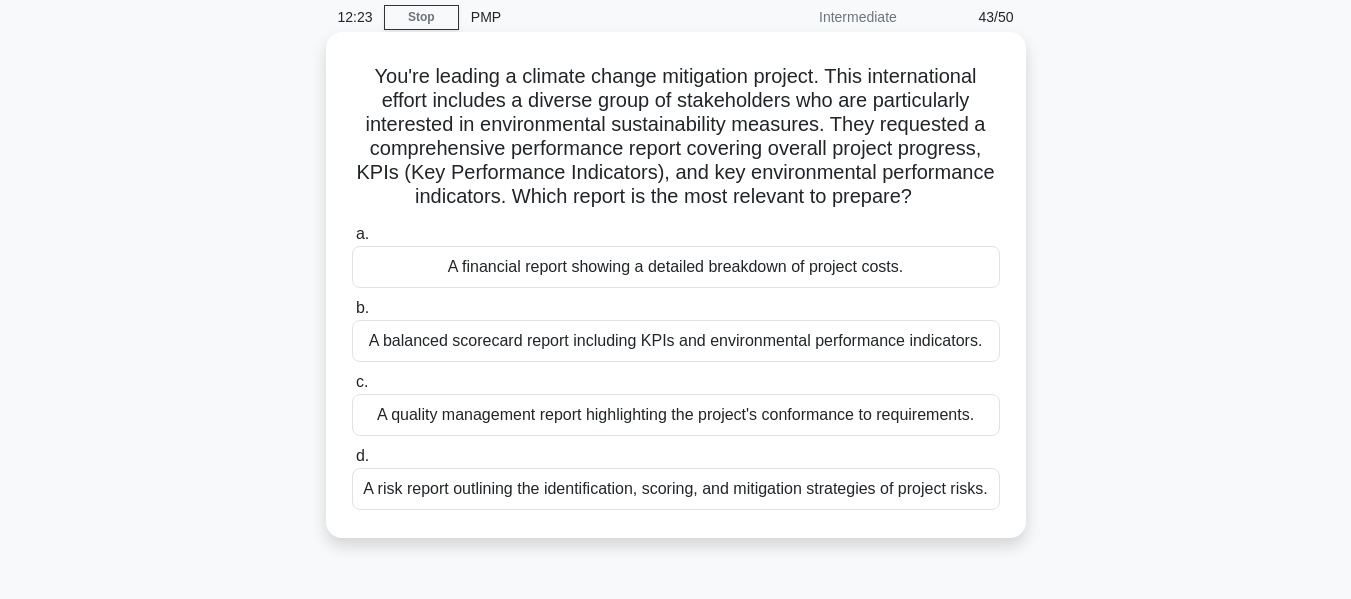 click on "A balanced scorecard report including KPIs and environmental performance indicators." at bounding box center (676, 341) 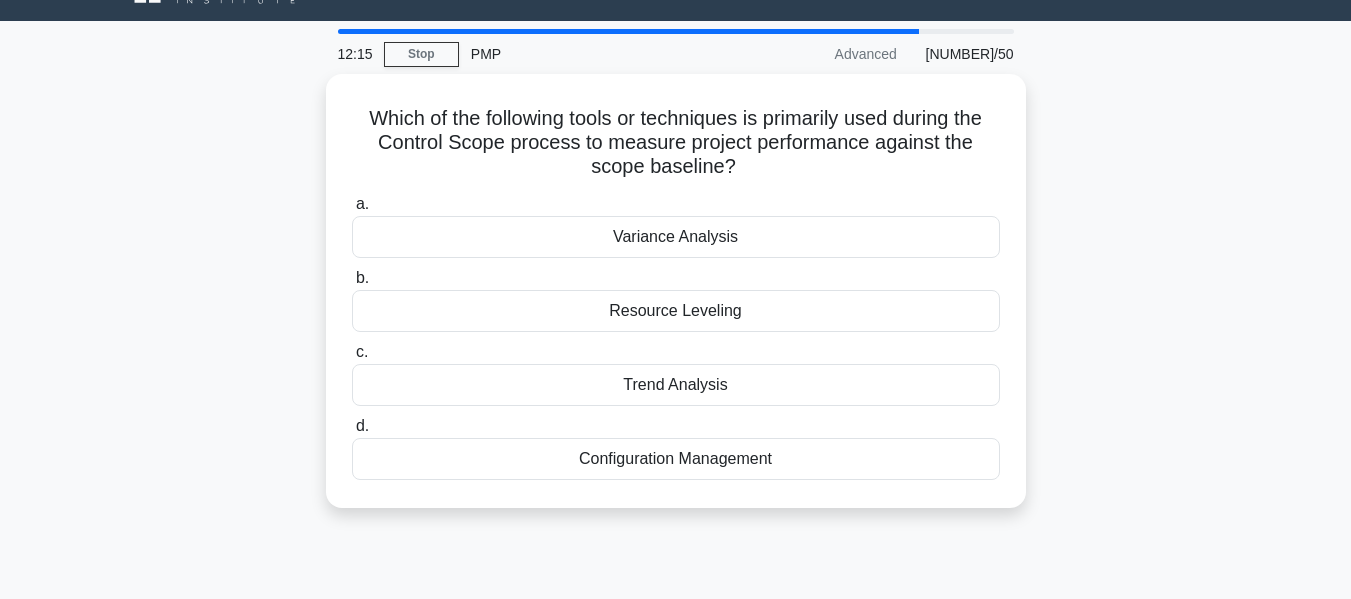 scroll, scrollTop: 44, scrollLeft: 0, axis: vertical 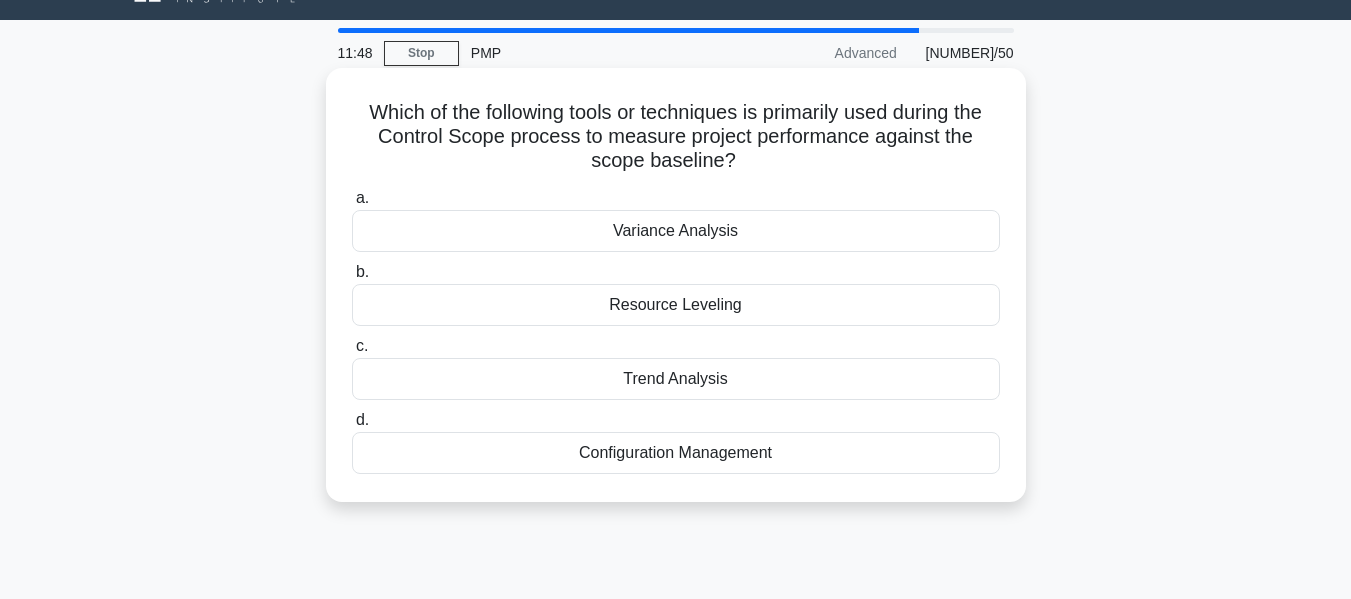 click on "Variance Analysis" at bounding box center (676, 231) 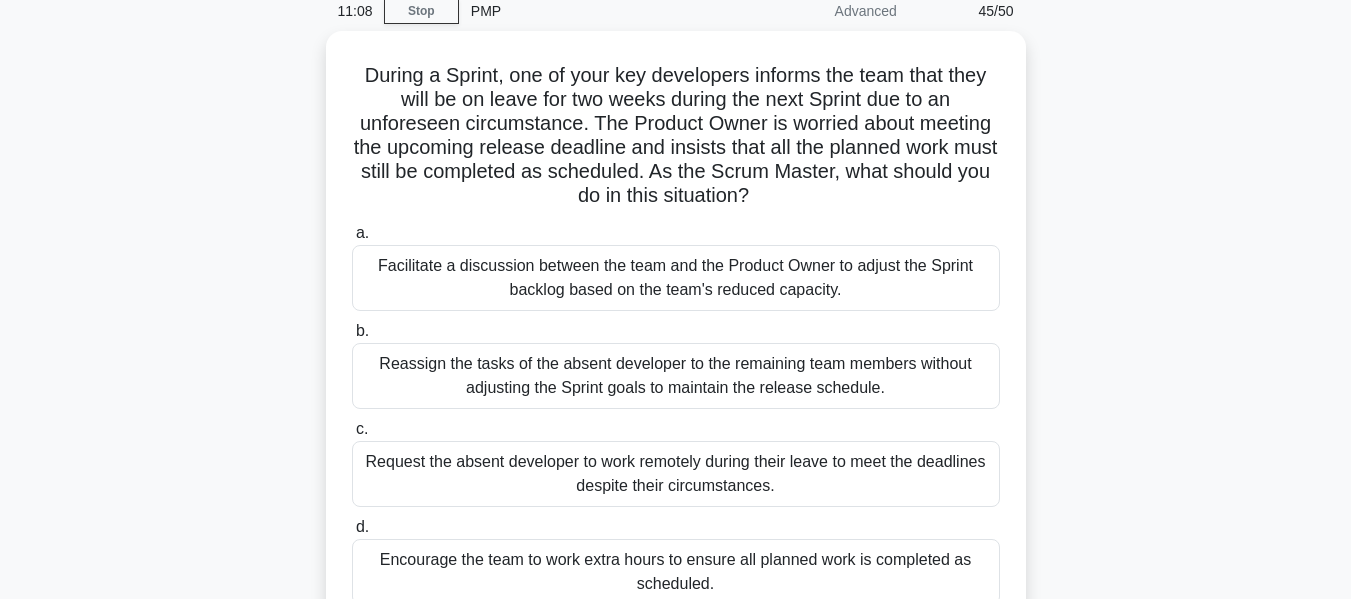 scroll, scrollTop: 85, scrollLeft: 0, axis: vertical 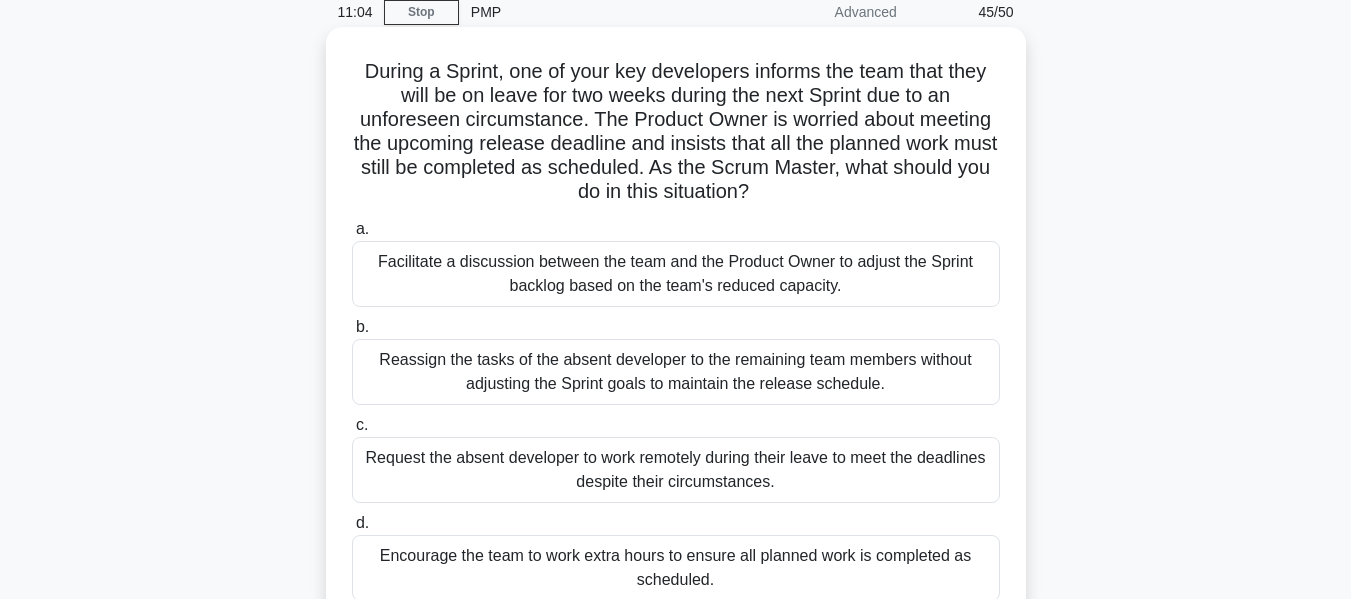 click on "Facilitate a discussion between the team and the Product Owner to adjust the Sprint backlog based on the team's reduced capacity." at bounding box center [676, 274] 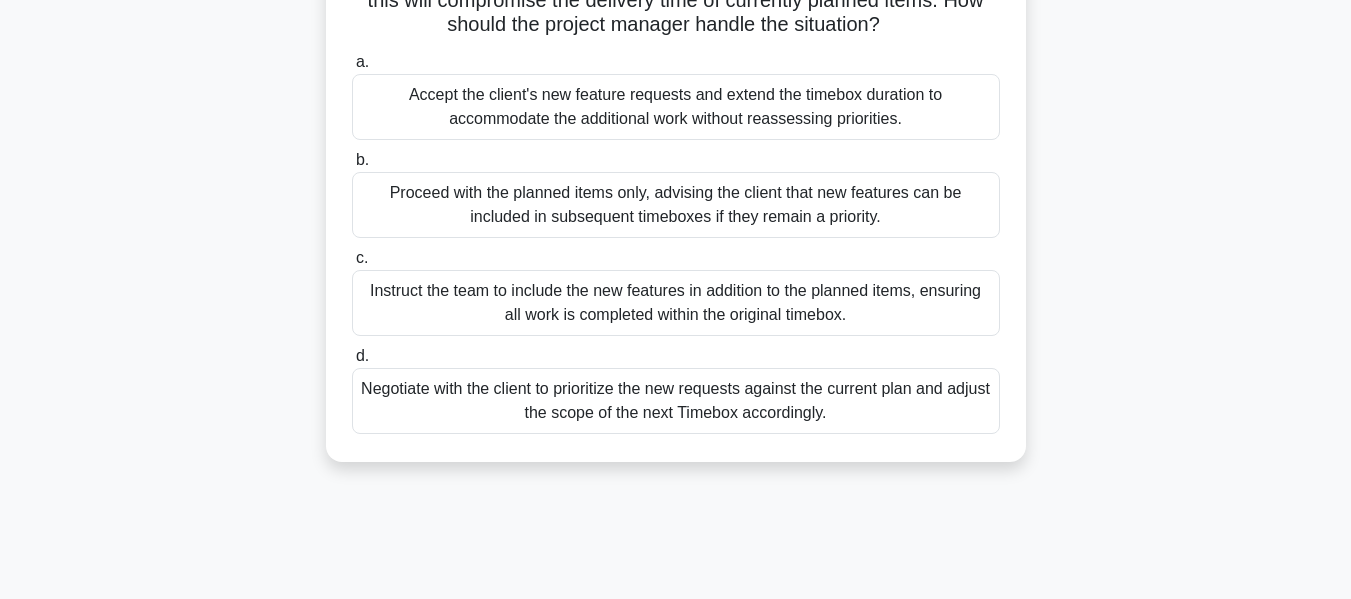 scroll, scrollTop: 210, scrollLeft: 0, axis: vertical 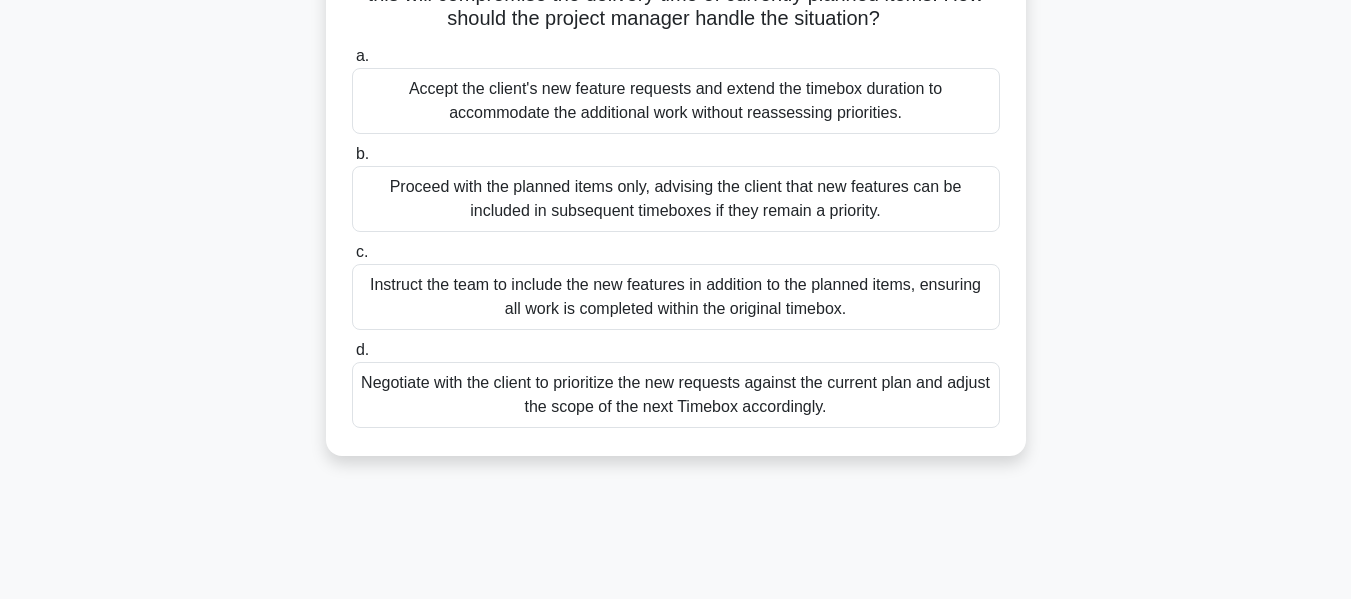 click on "Negotiate with the client to prioritize the new requests against the current plan and adjust the scope of the next Timebox accordingly." at bounding box center [676, 395] 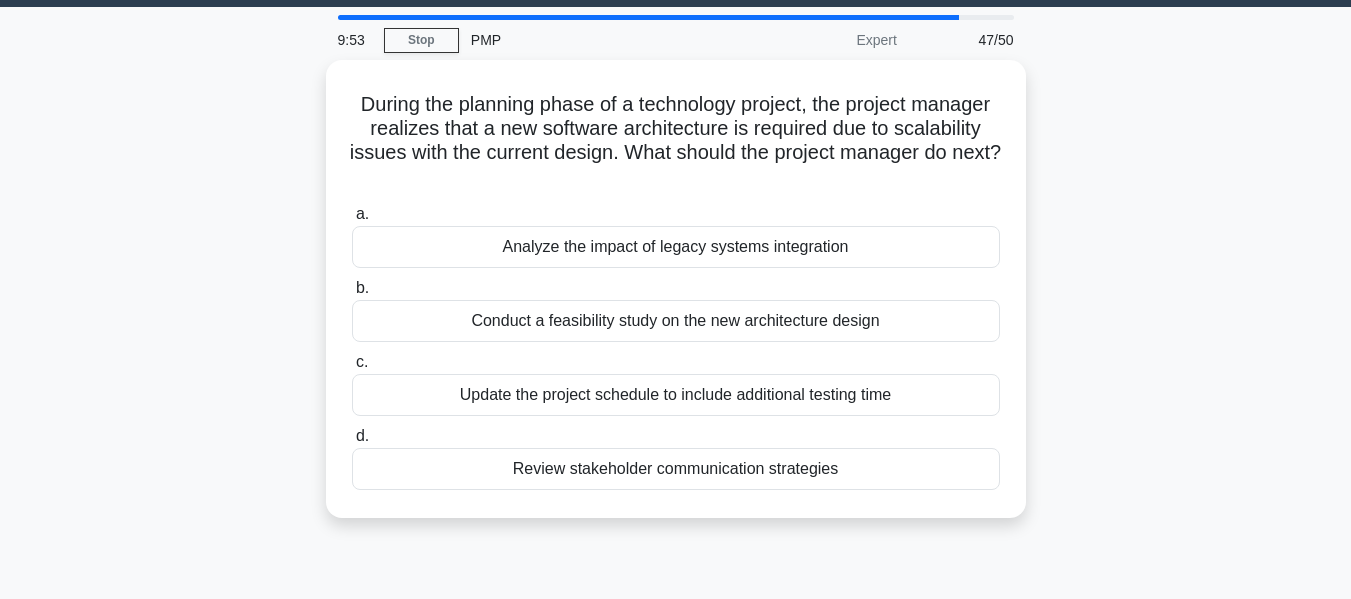 scroll, scrollTop: 58, scrollLeft: 0, axis: vertical 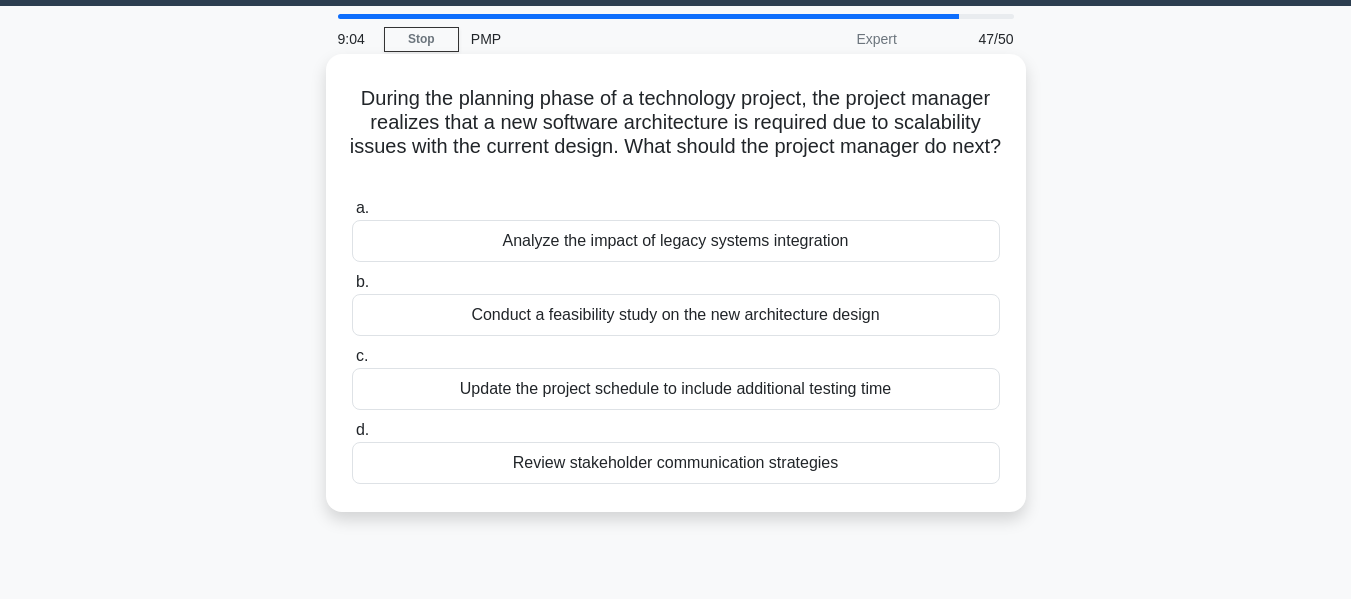 click on "Conduct a feasibility study on the new architecture design" at bounding box center (676, 315) 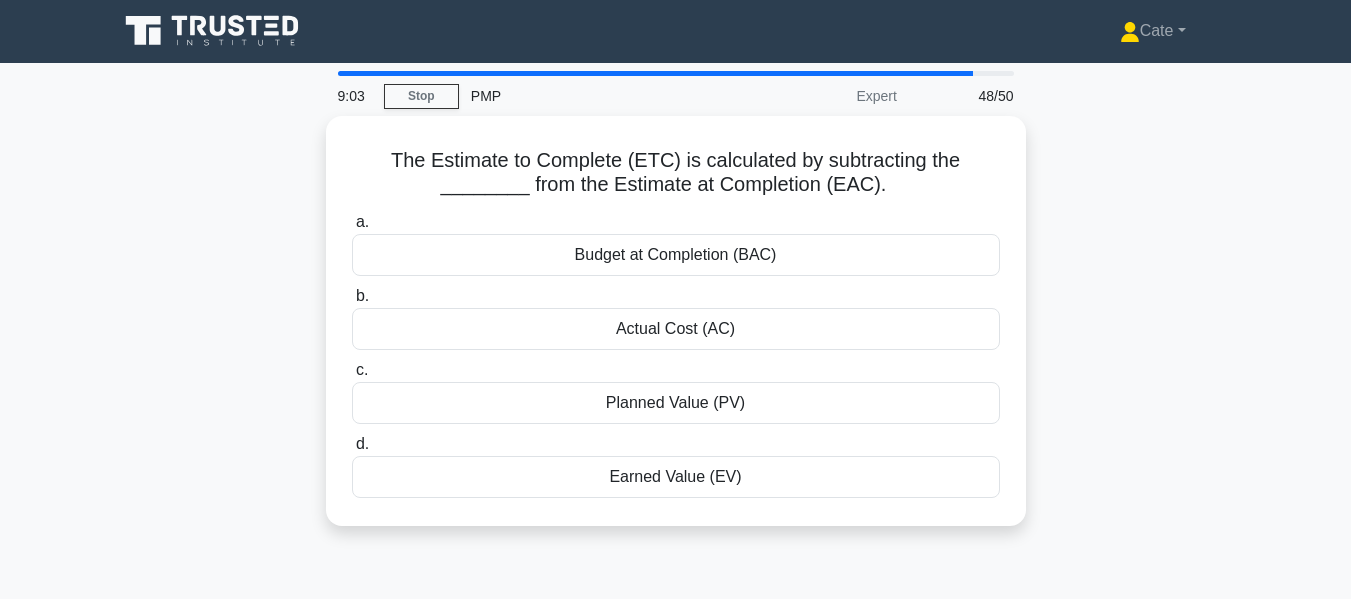 scroll, scrollTop: 0, scrollLeft: 0, axis: both 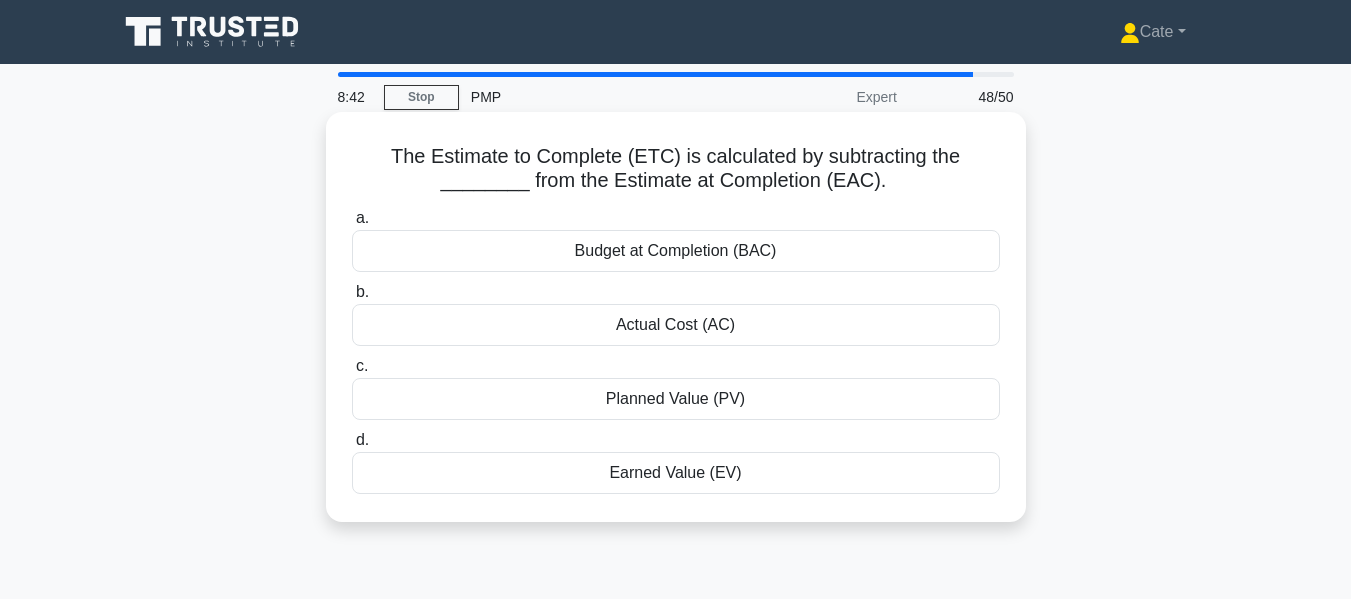 click on "Actual Cost (AC)" at bounding box center (676, 325) 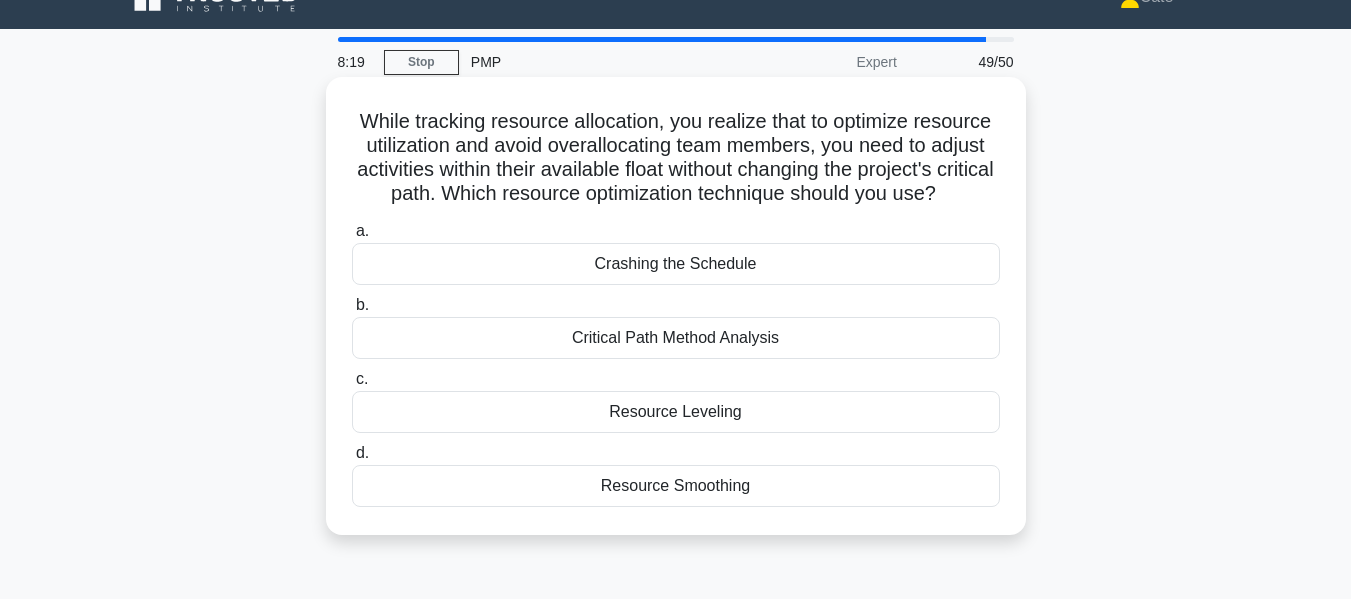scroll, scrollTop: 36, scrollLeft: 0, axis: vertical 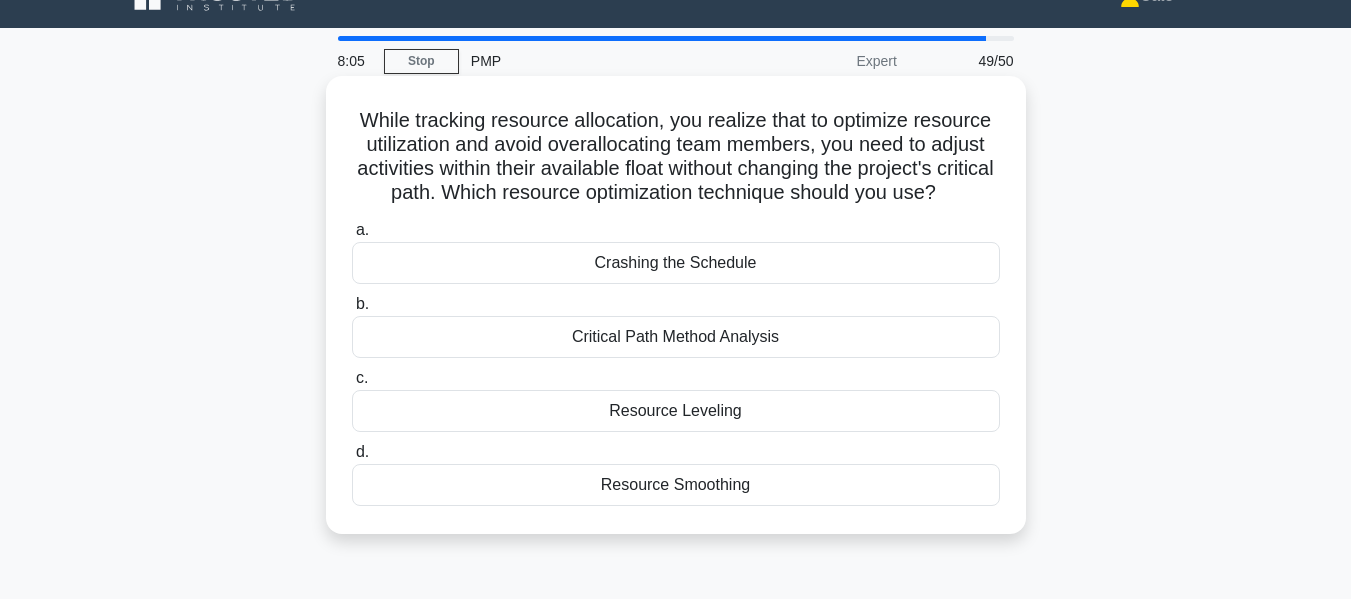 click on "Resource Smoothing" at bounding box center (676, 485) 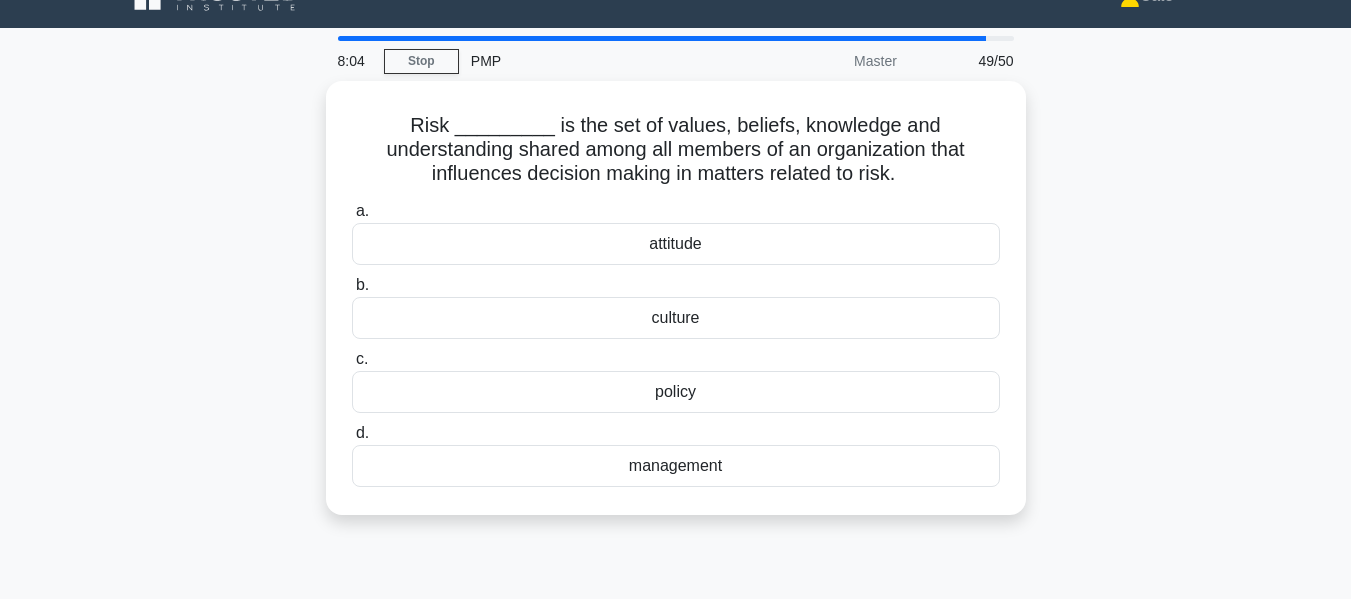 scroll, scrollTop: 0, scrollLeft: 0, axis: both 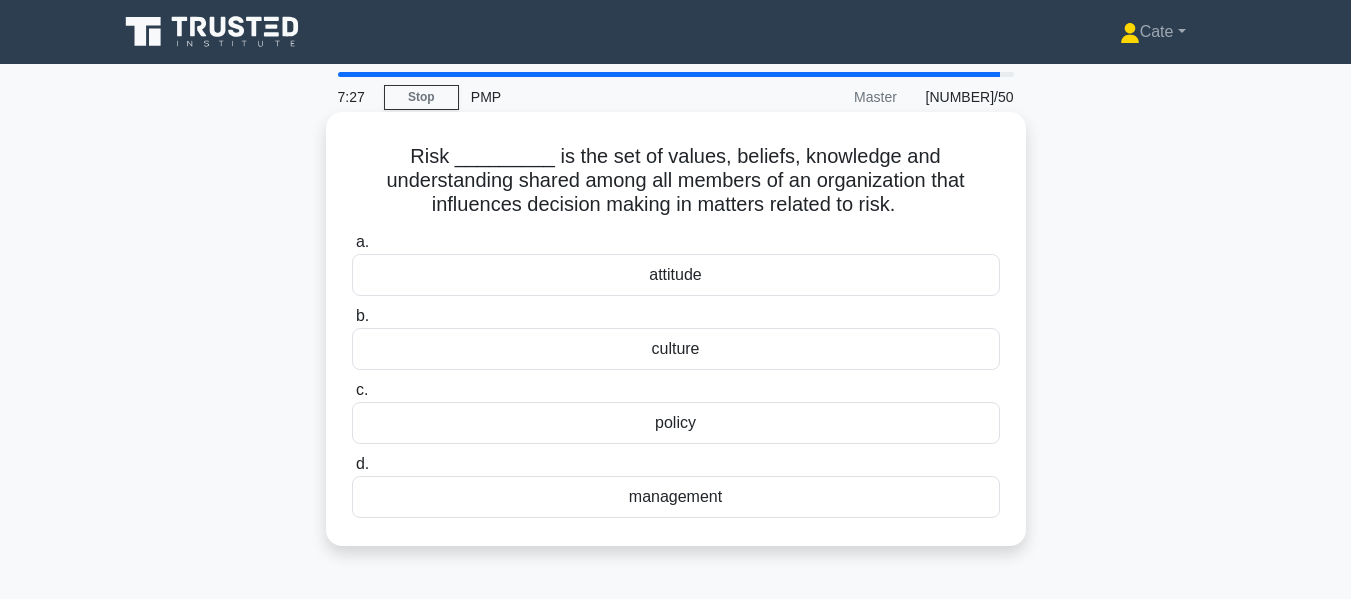 click on "attitude" at bounding box center [676, 275] 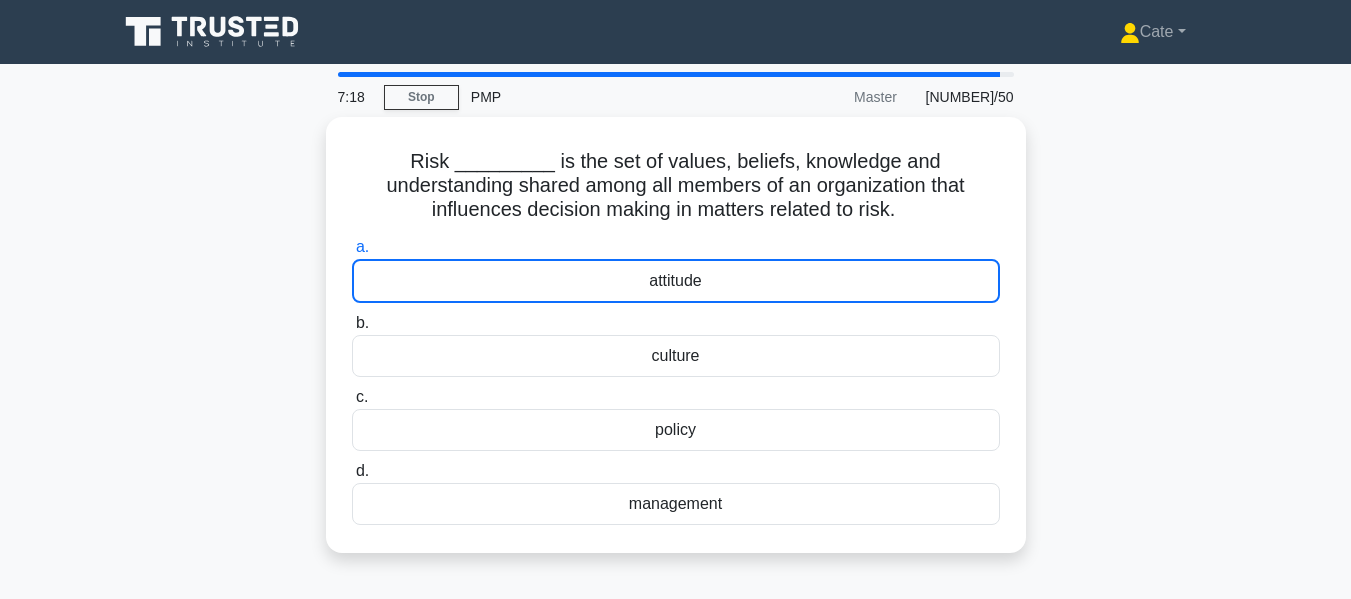scroll, scrollTop: 30, scrollLeft: 0, axis: vertical 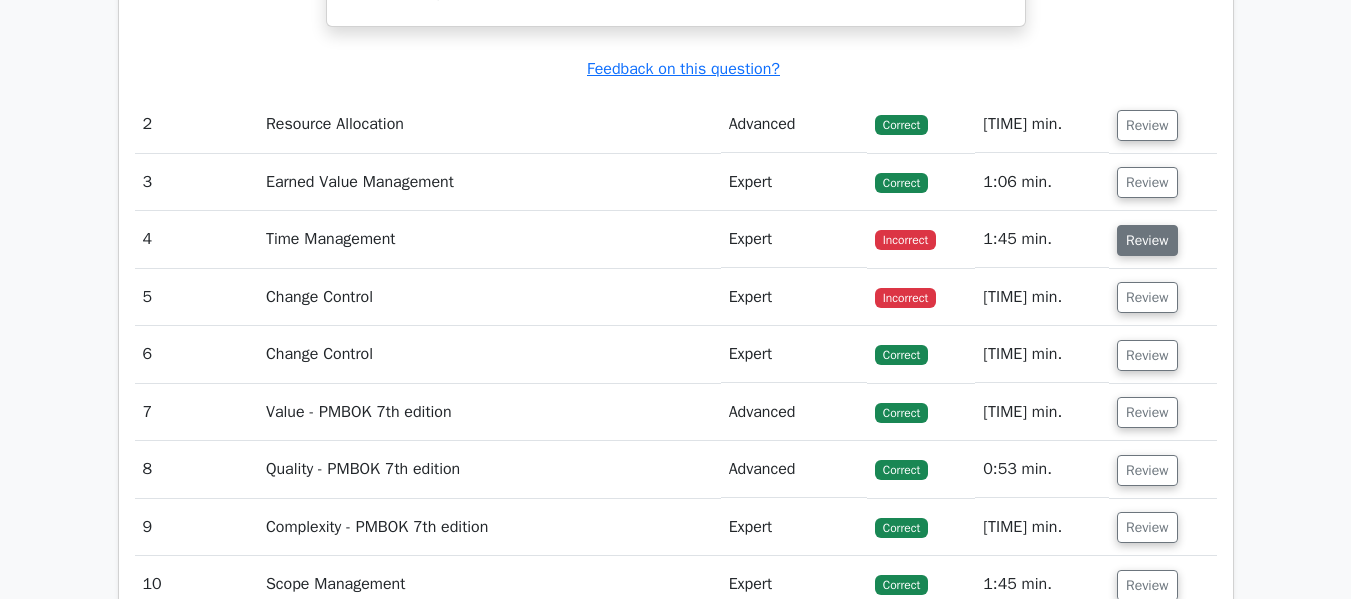 click on "Review" at bounding box center [1147, 240] 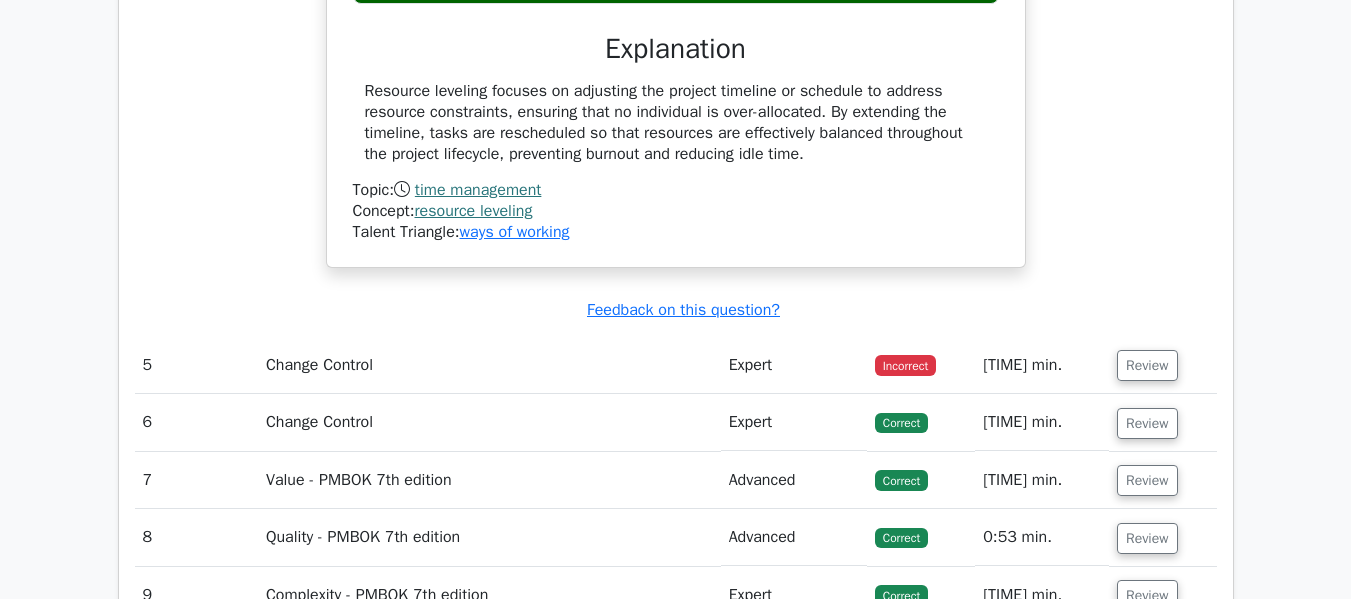scroll, scrollTop: 4365, scrollLeft: 0, axis: vertical 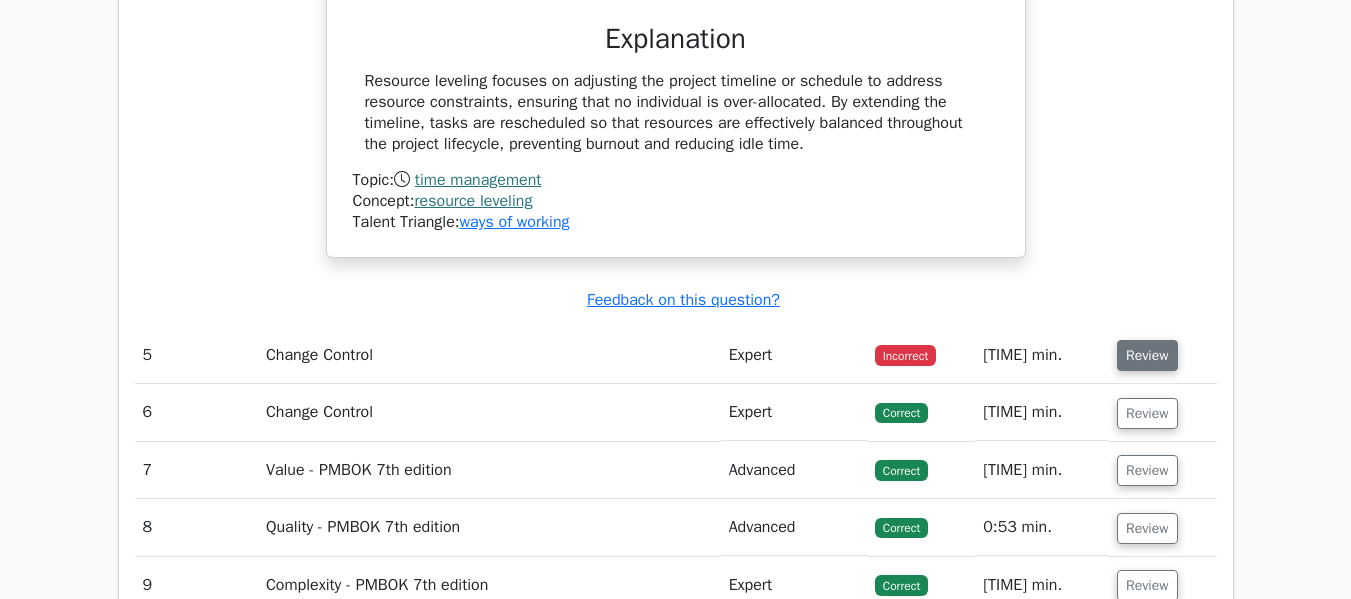 click on "Review" at bounding box center (1147, 355) 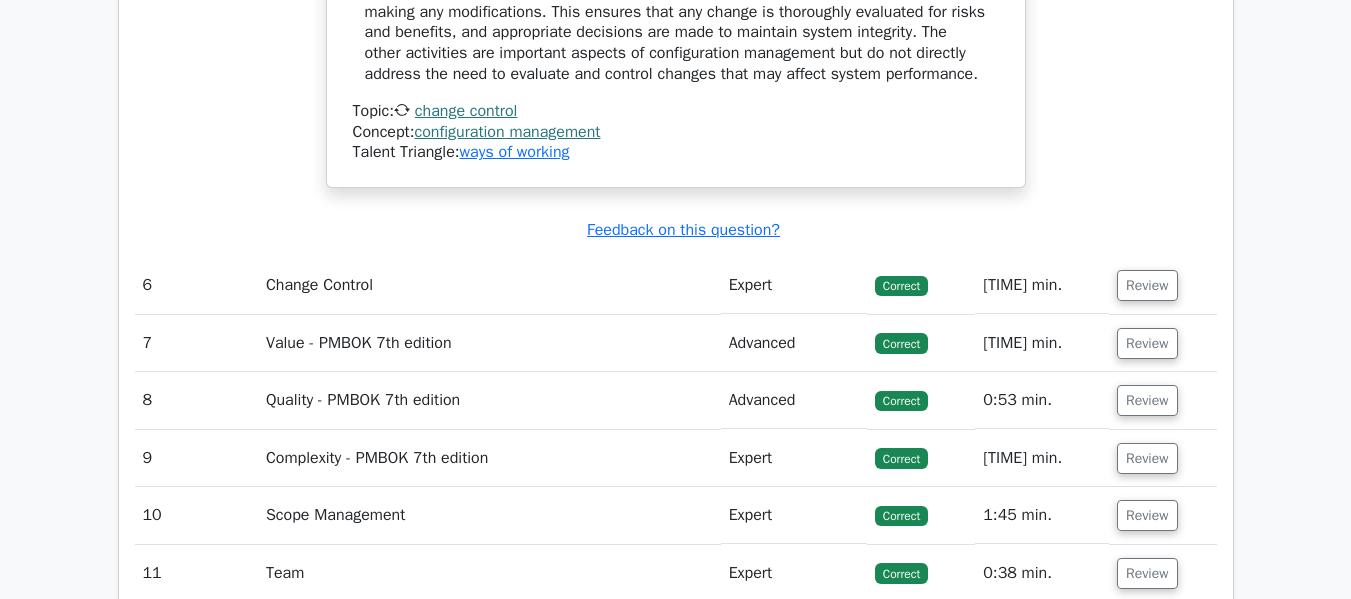 scroll, scrollTop: 5438, scrollLeft: 0, axis: vertical 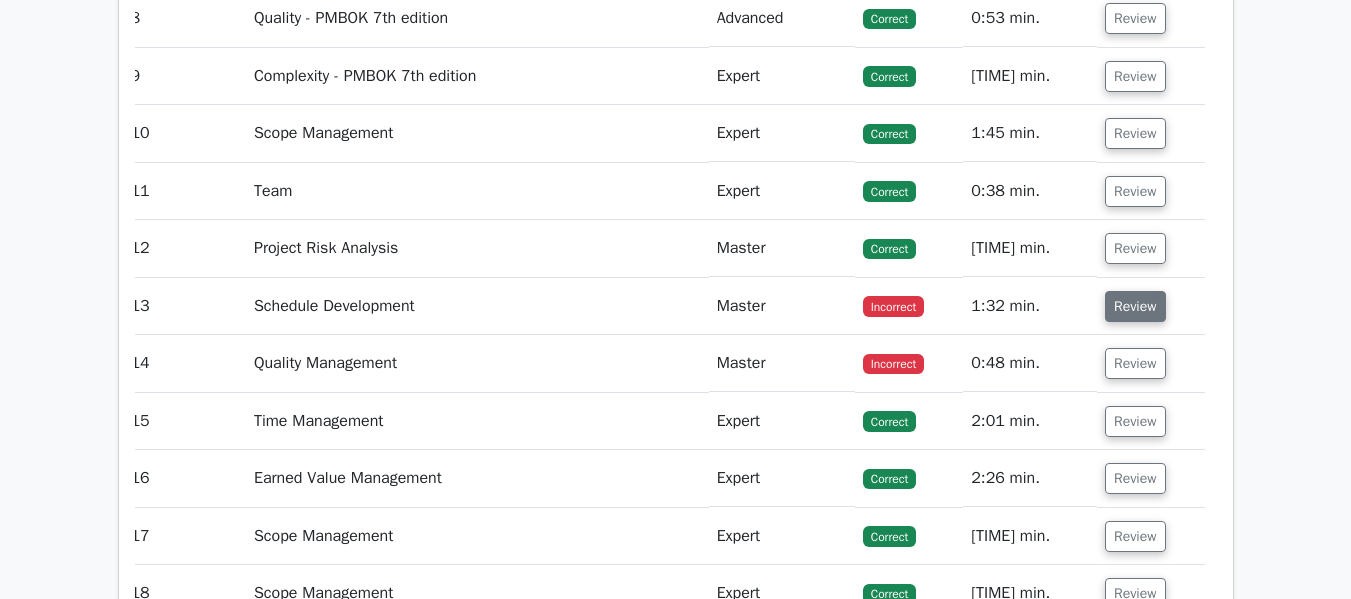 click on "Review" at bounding box center [1135, 306] 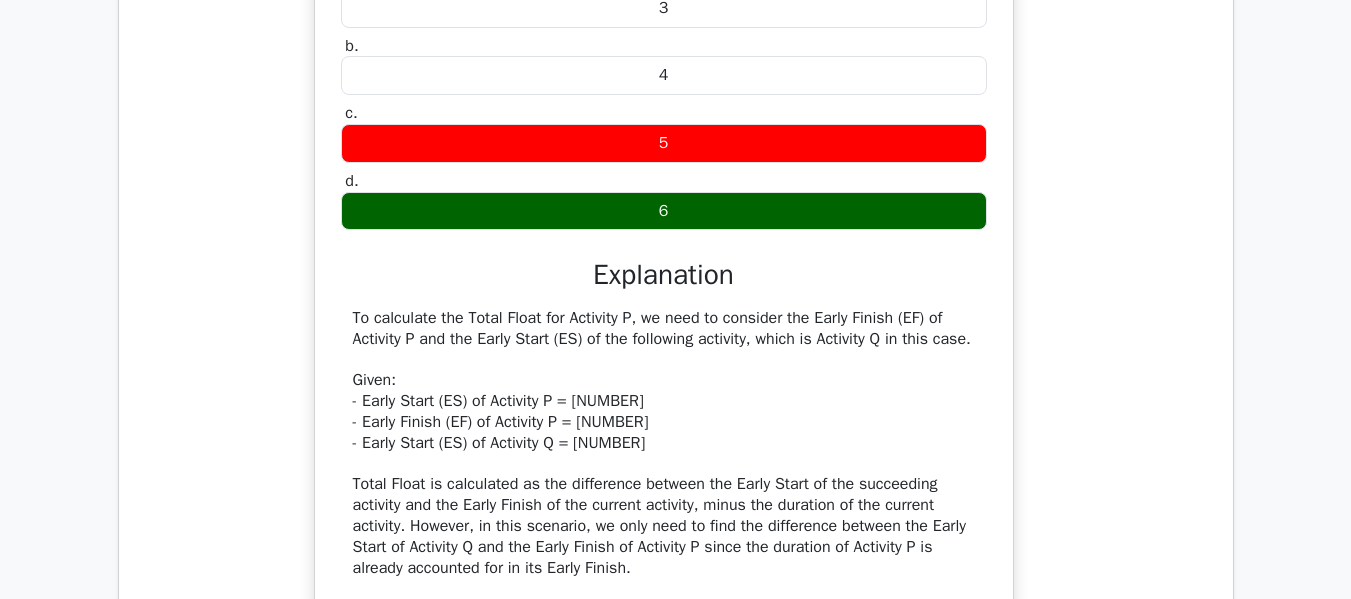 scroll, scrollTop: 6313, scrollLeft: 0, axis: vertical 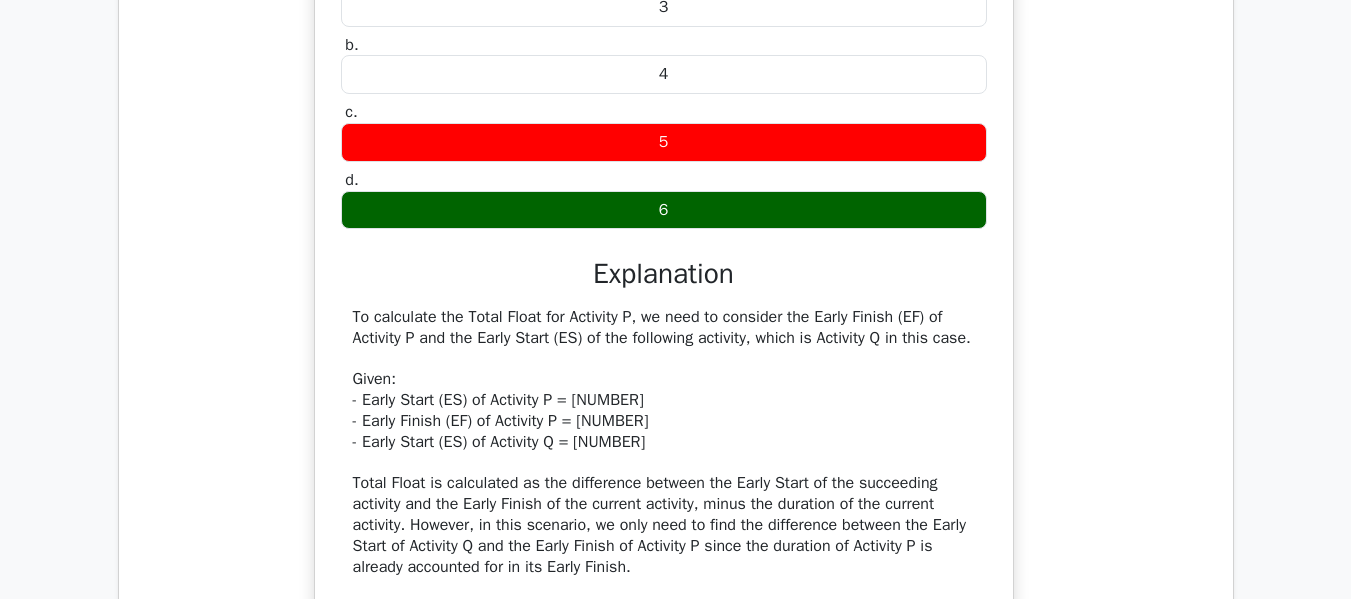 drag, startPoint x: 1049, startPoint y: 395, endPoint x: 1102, endPoint y: 443, distance: 71.50524 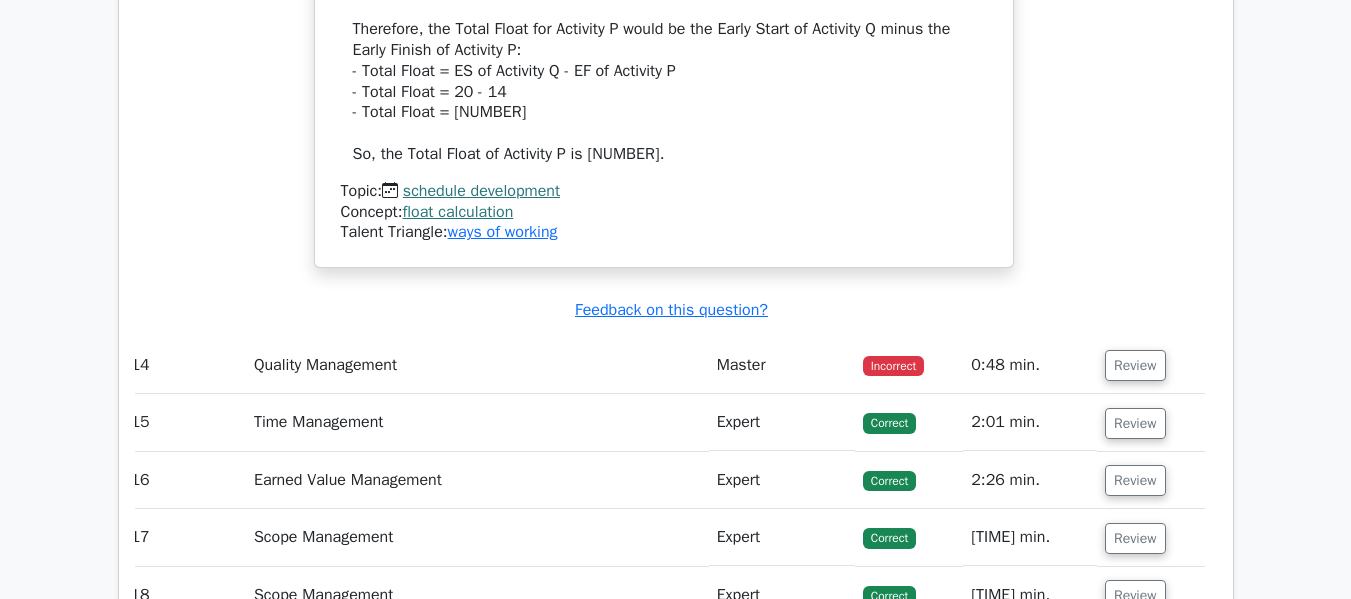 scroll, scrollTop: 6894, scrollLeft: 0, axis: vertical 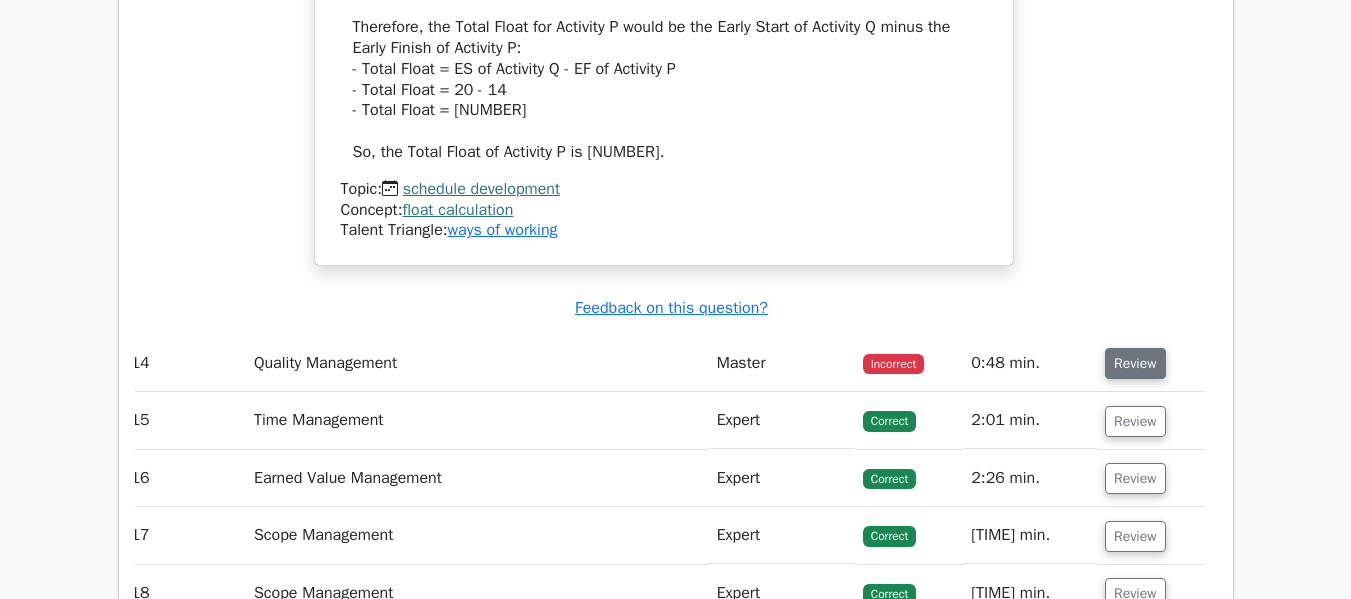 click on "Review" at bounding box center [1135, 363] 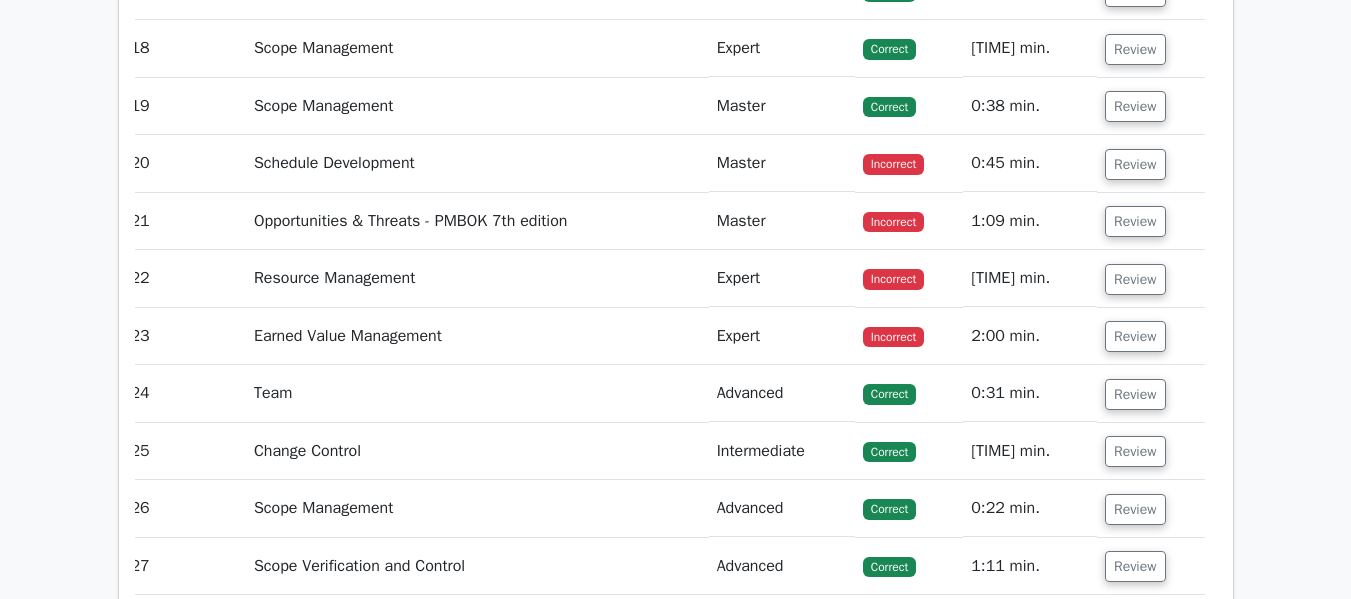 scroll, scrollTop: 8363, scrollLeft: 0, axis: vertical 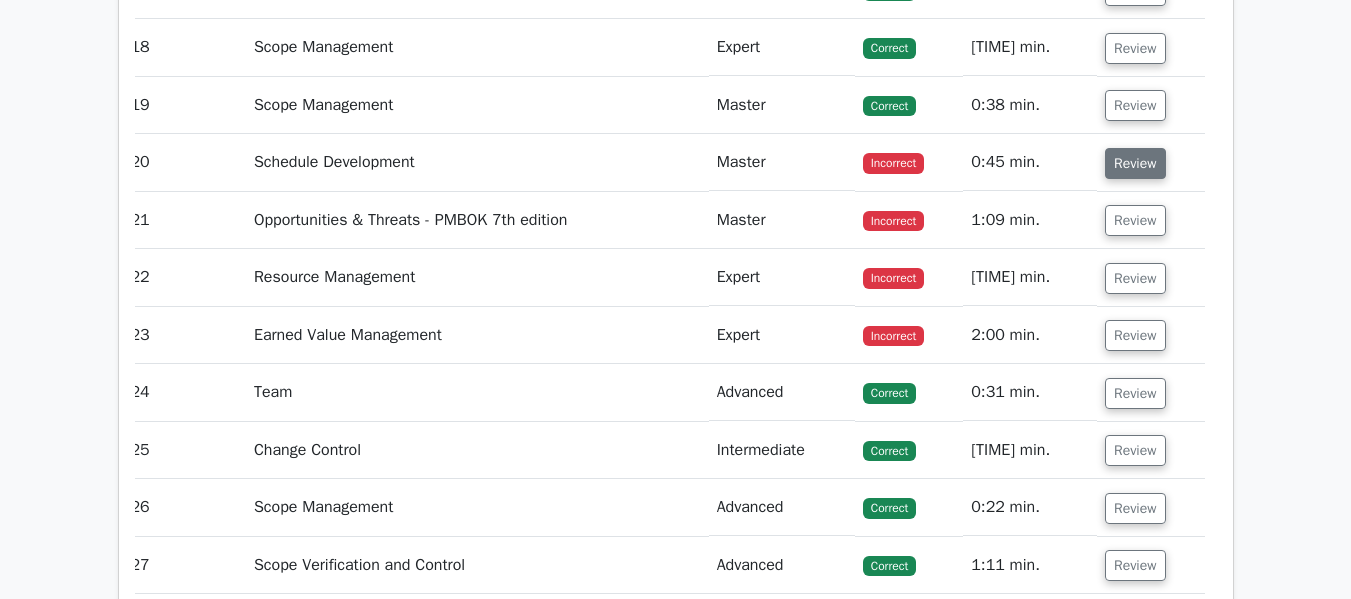 click on "Review" at bounding box center (1135, 163) 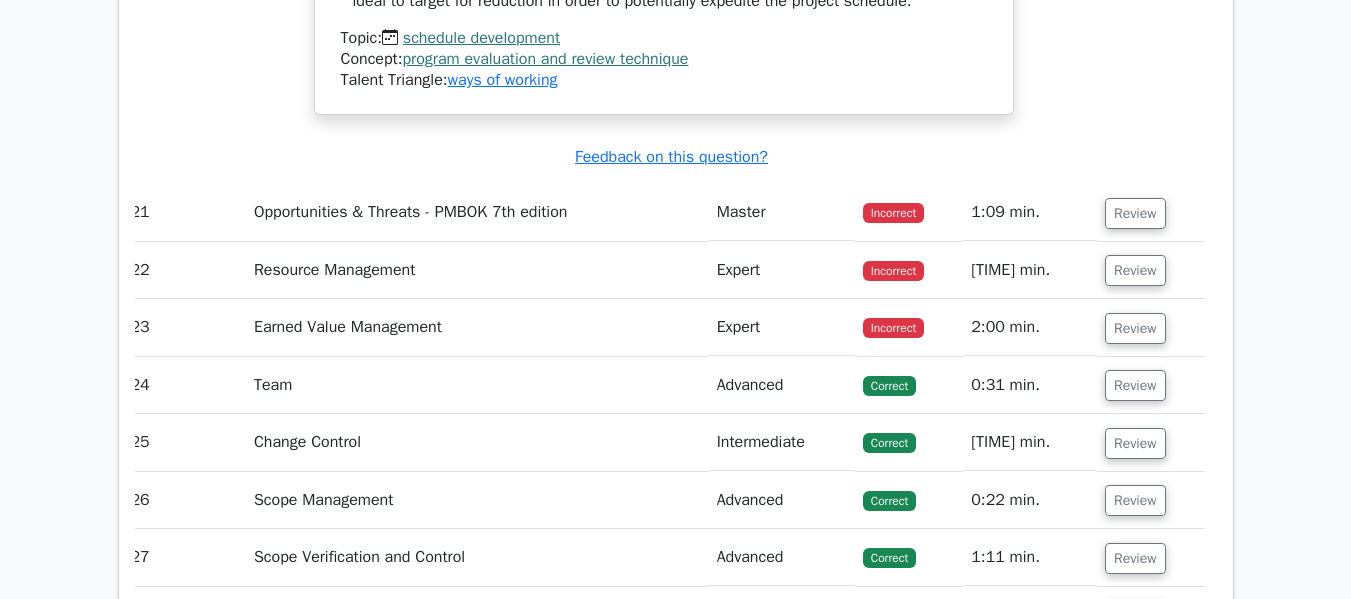 scroll, scrollTop: 9236, scrollLeft: 0, axis: vertical 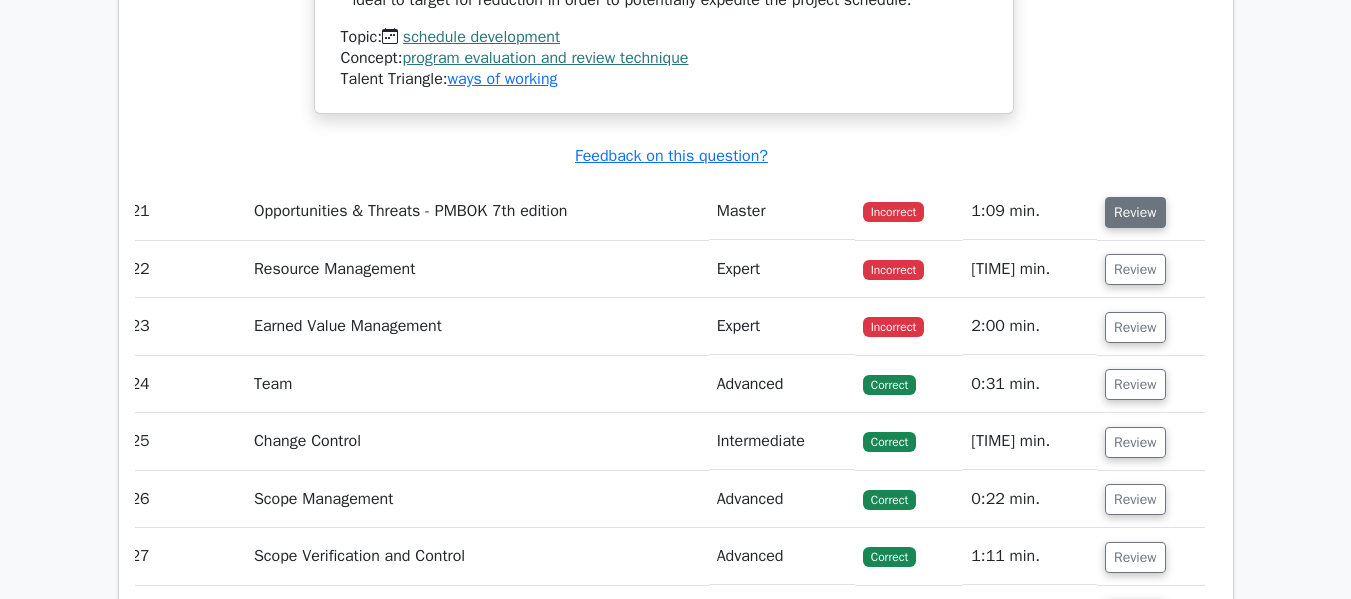 click on "Review" at bounding box center (1135, 212) 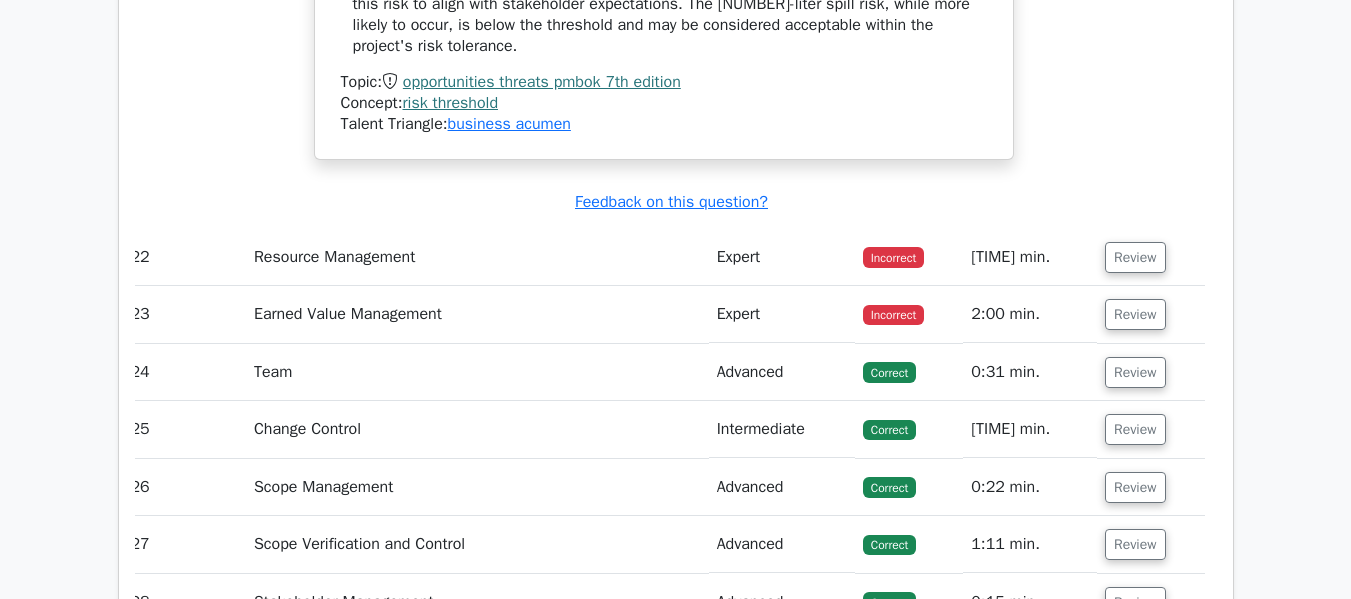 scroll, scrollTop: 10086, scrollLeft: 0, axis: vertical 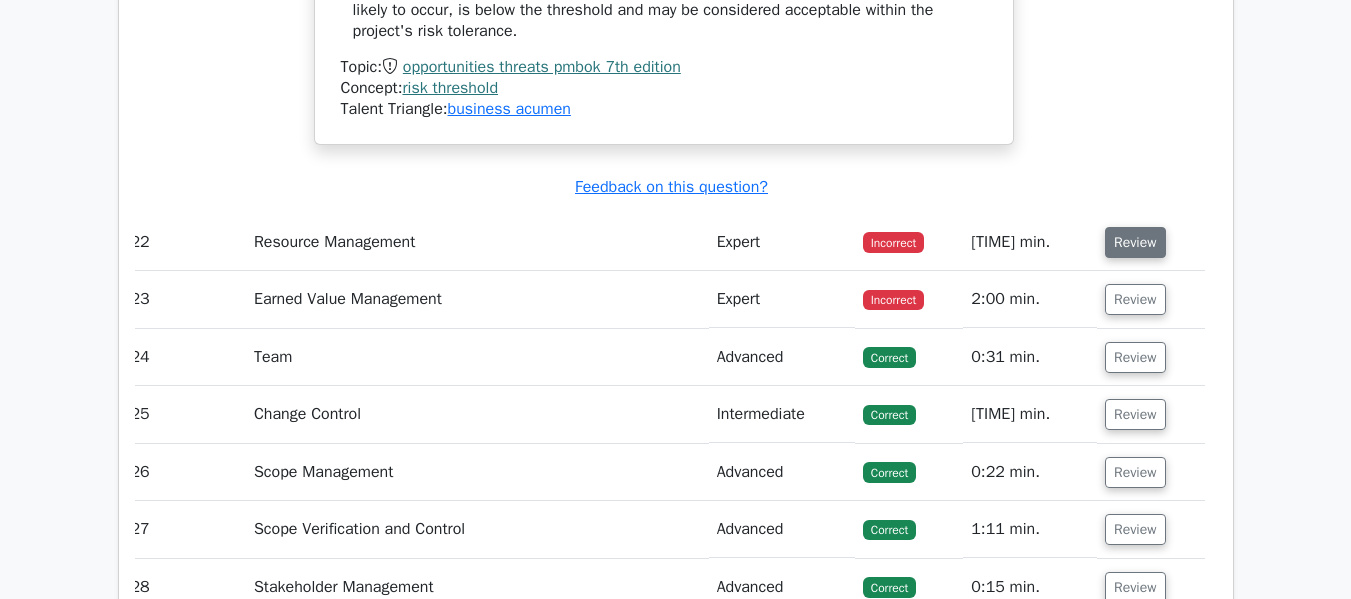click on "Review" at bounding box center [1135, 242] 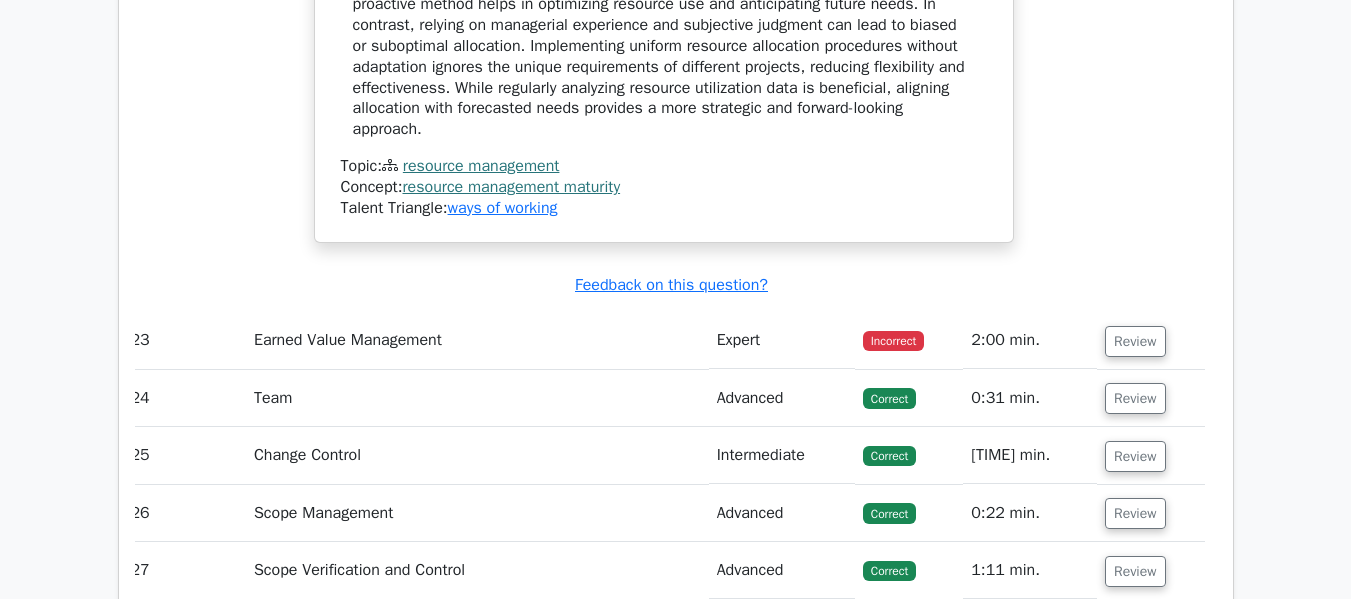 scroll, scrollTop: 10859, scrollLeft: 0, axis: vertical 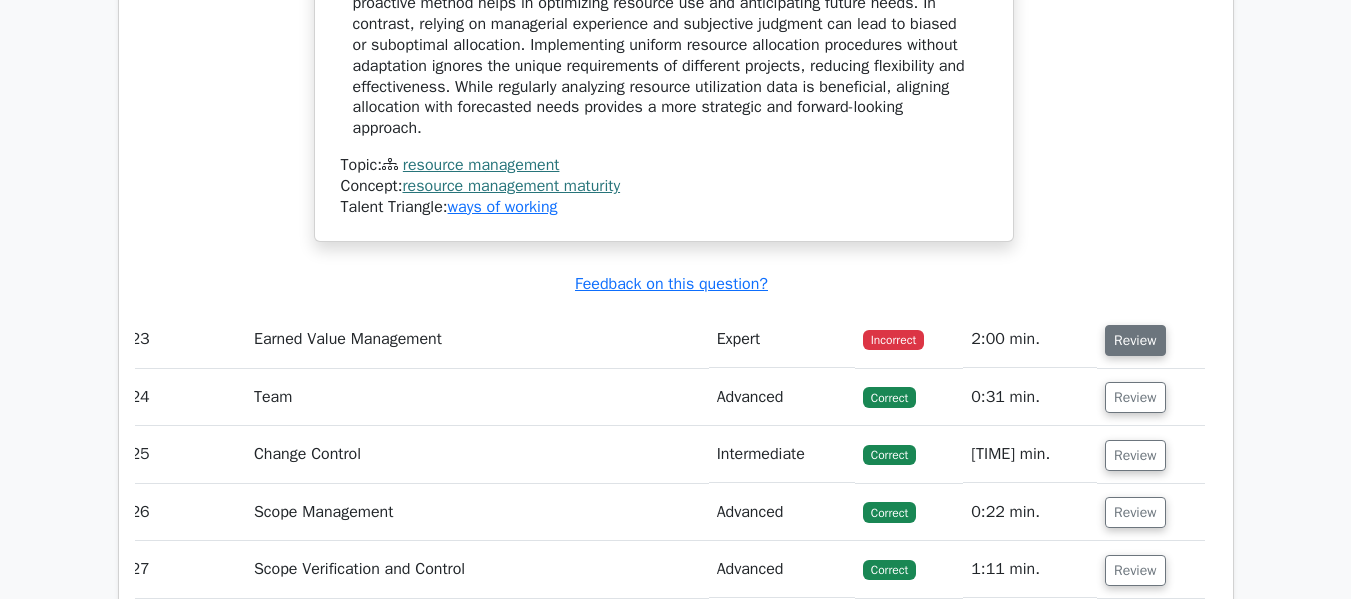 click on "Review" at bounding box center (1135, 340) 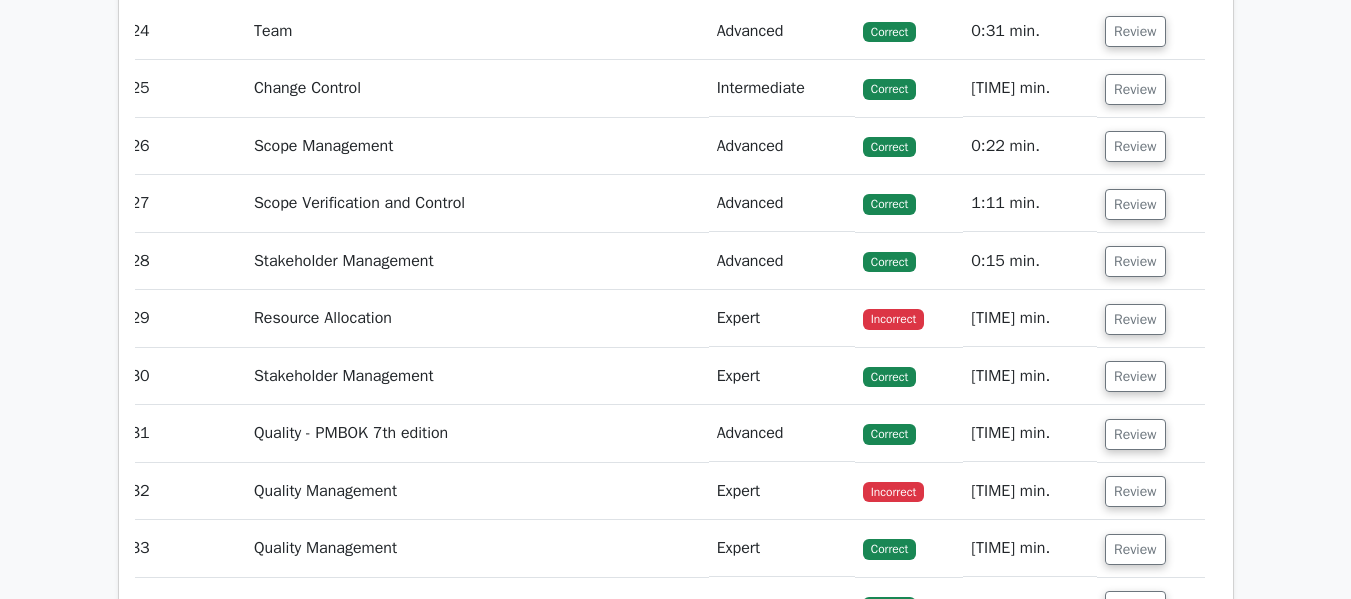 scroll, scrollTop: 12351, scrollLeft: 0, axis: vertical 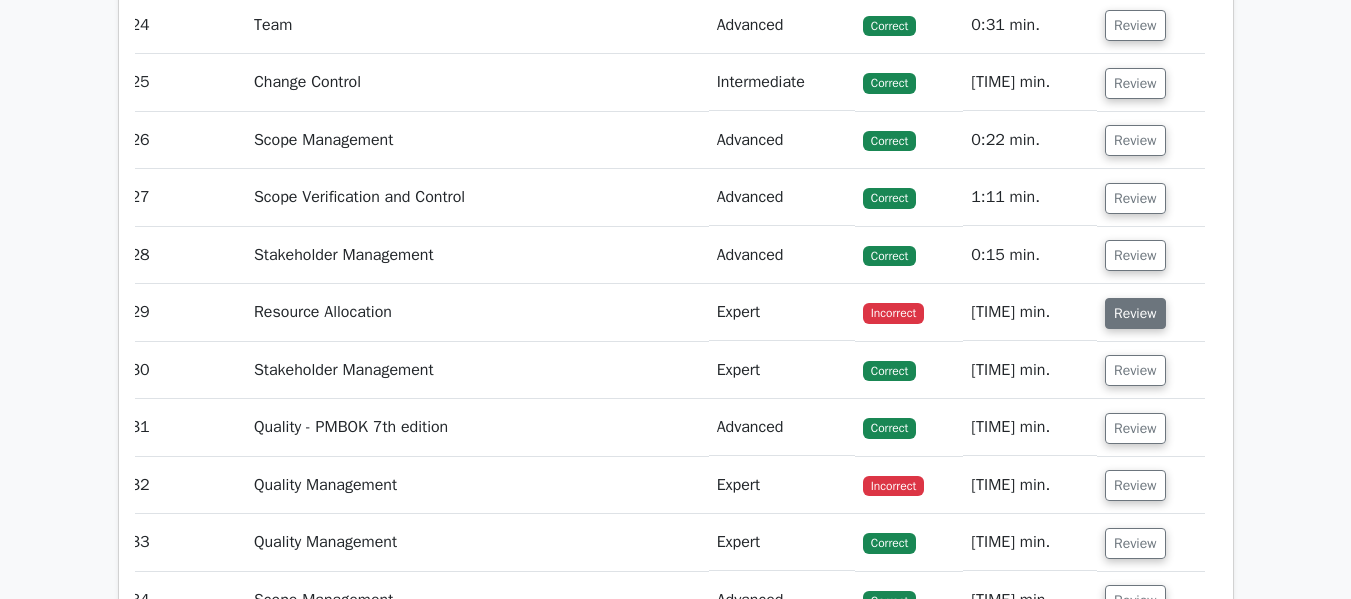click on "Review" at bounding box center [1135, 313] 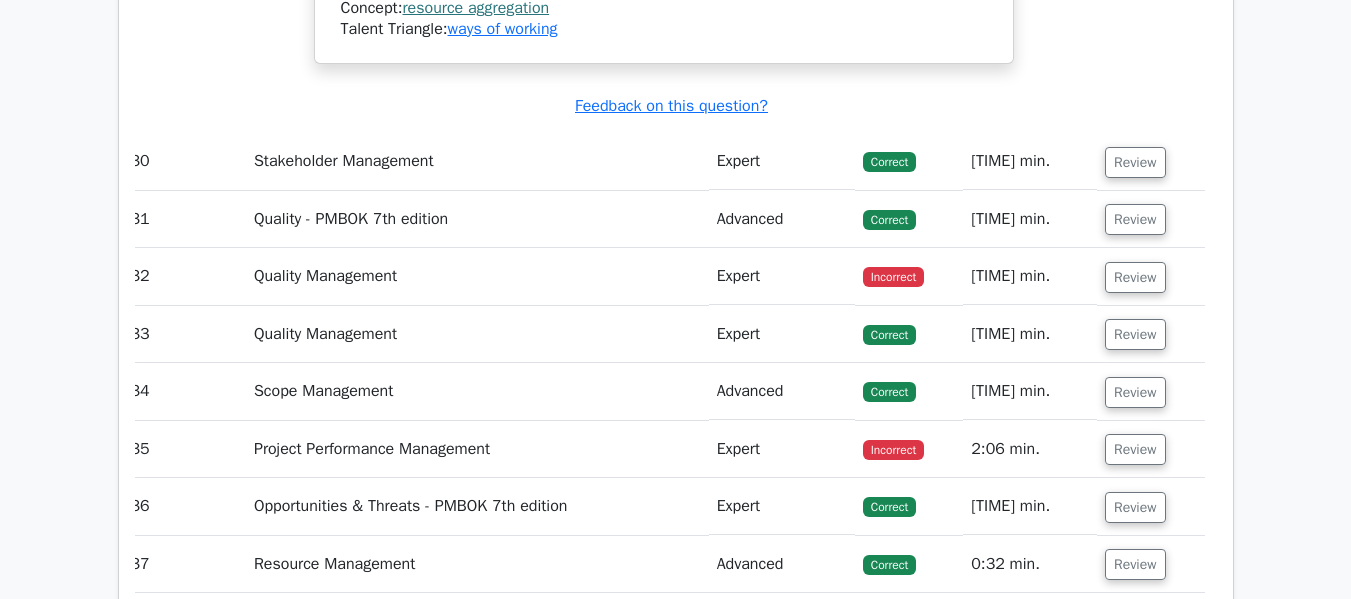 scroll, scrollTop: 13612, scrollLeft: 0, axis: vertical 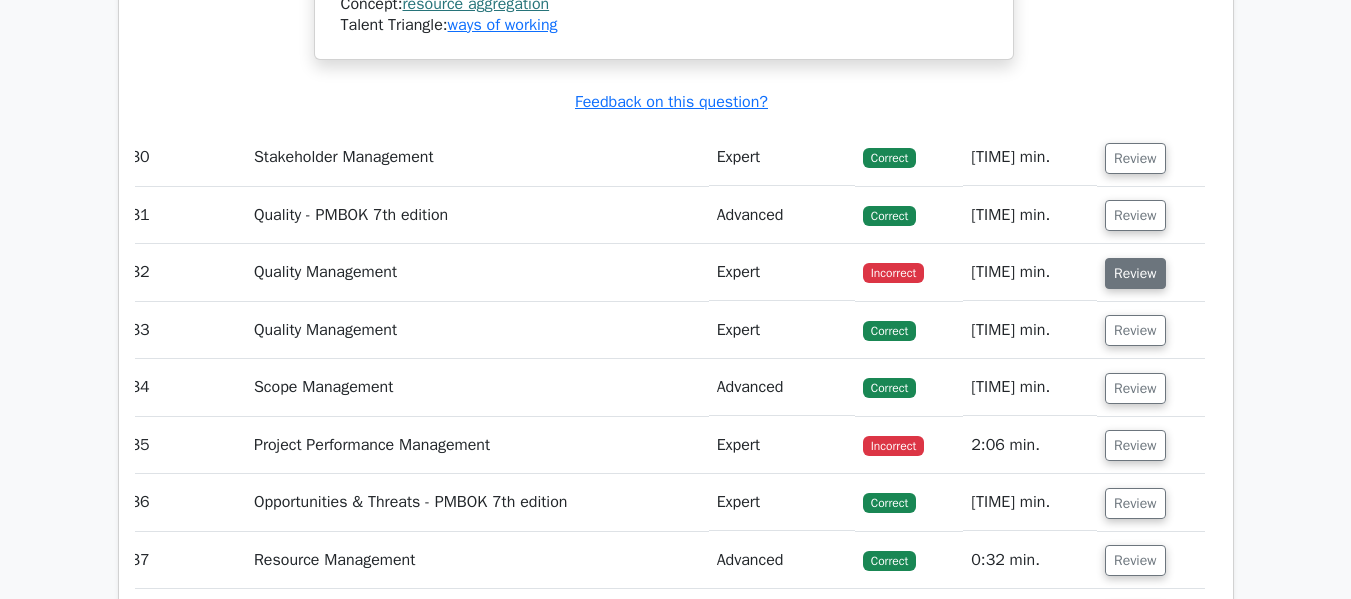 click on "Review" at bounding box center (1135, 273) 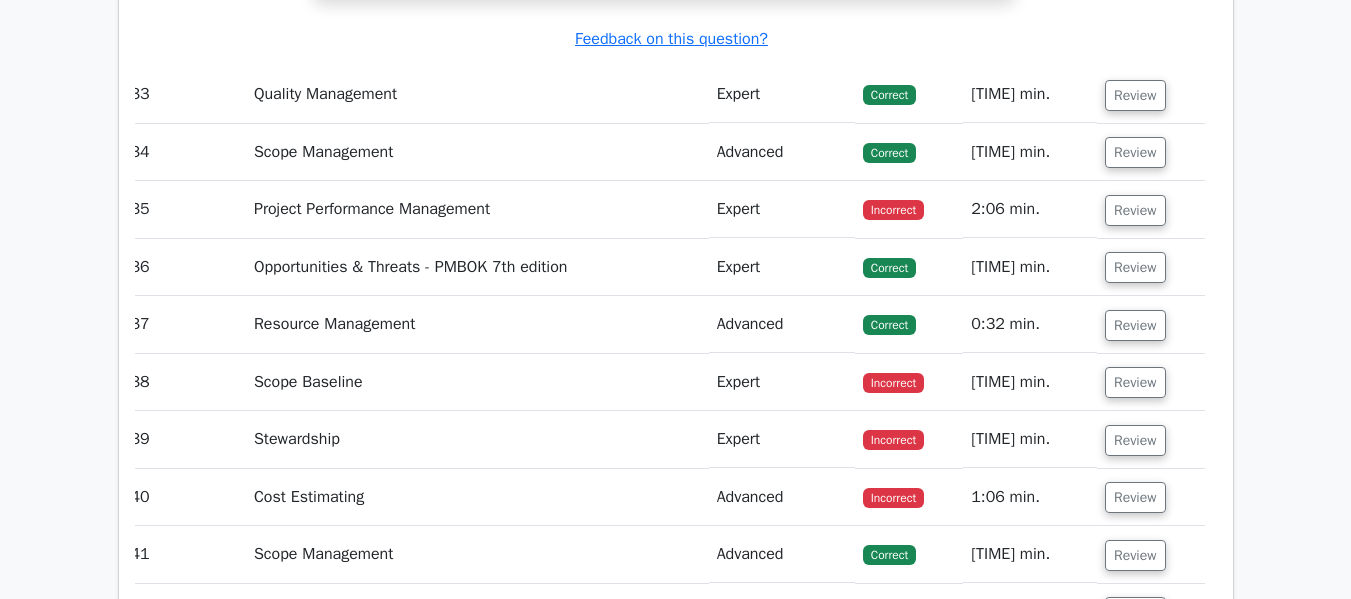scroll, scrollTop: 14597, scrollLeft: 0, axis: vertical 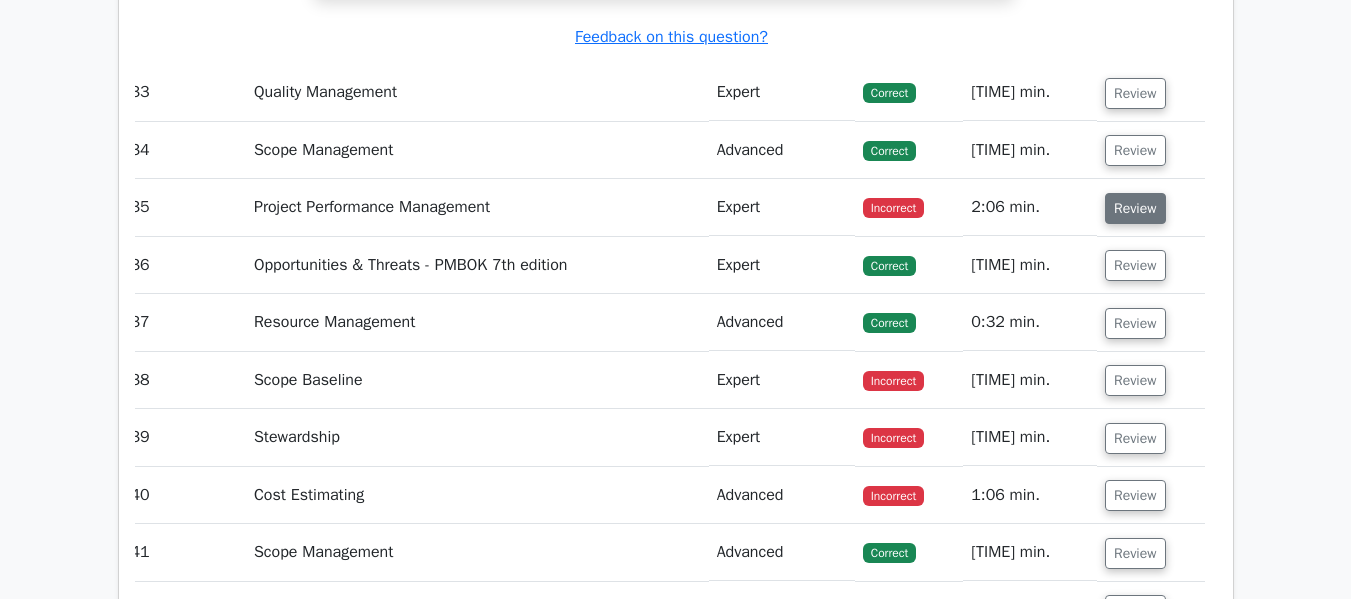click on "Review" at bounding box center [1135, 208] 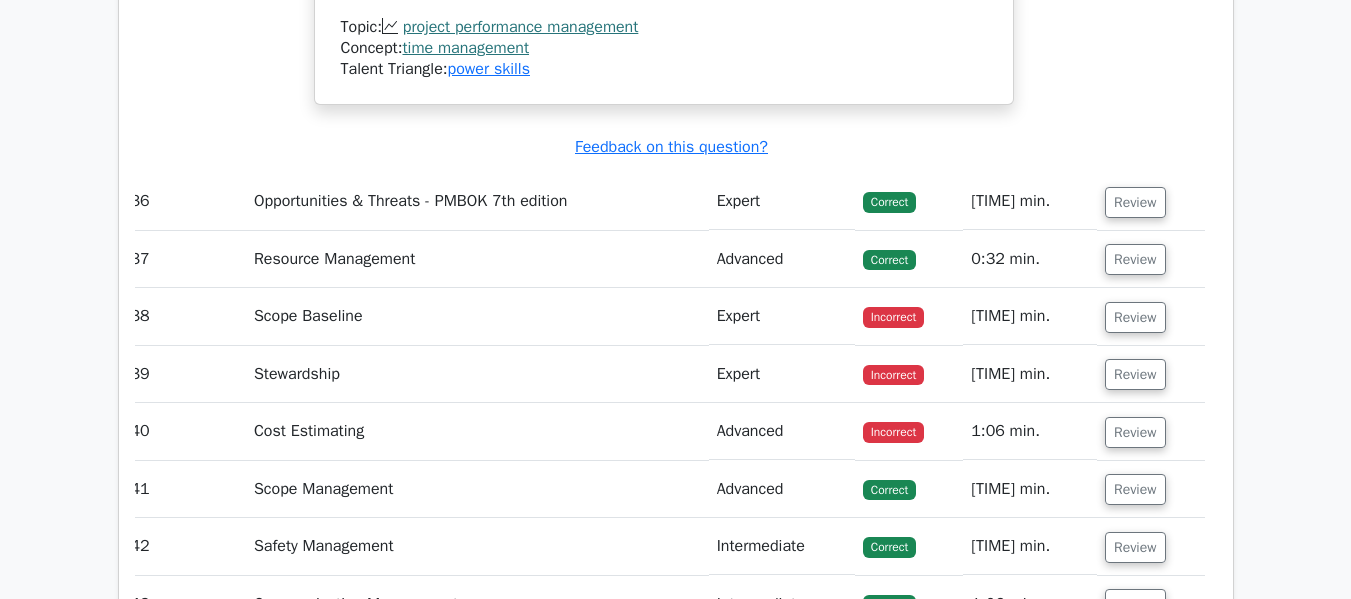 scroll, scrollTop: 15865, scrollLeft: 0, axis: vertical 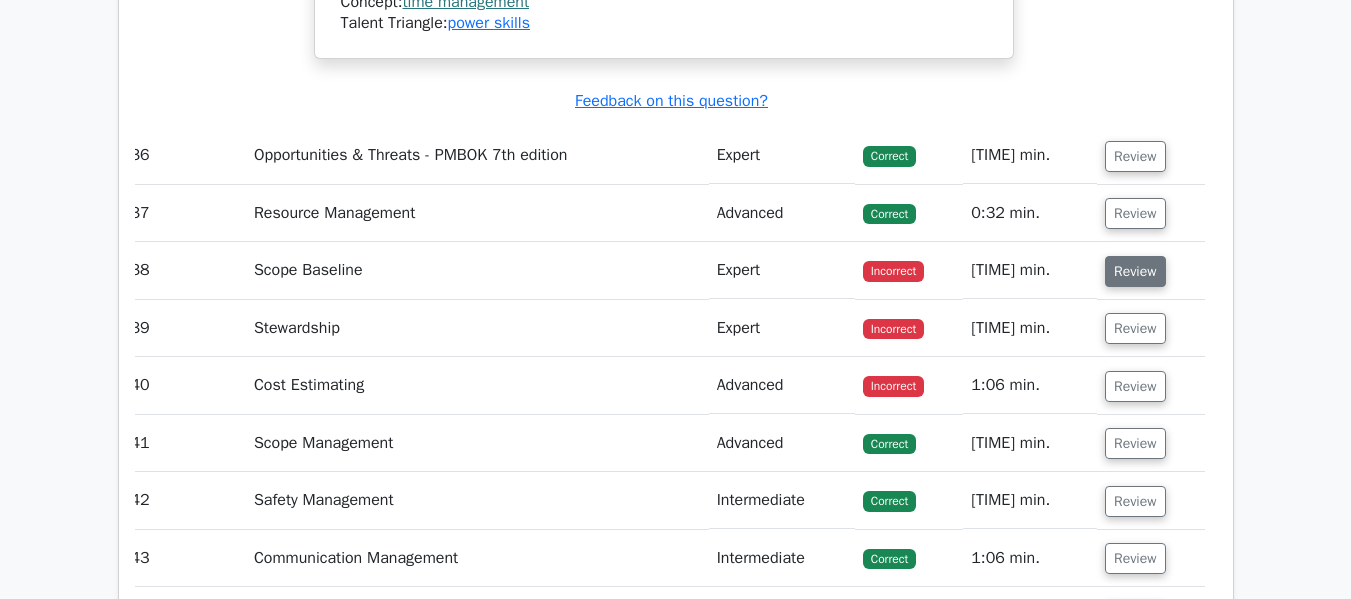 click on "Review" at bounding box center (1135, 271) 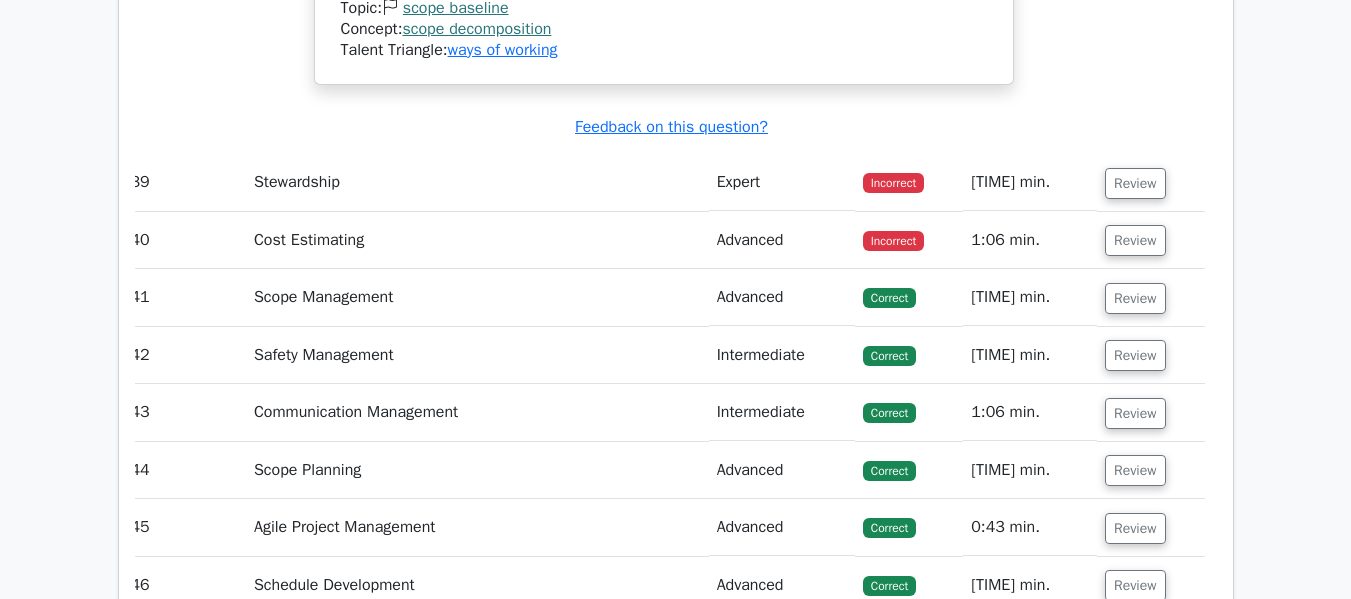 scroll, scrollTop: 17402, scrollLeft: 0, axis: vertical 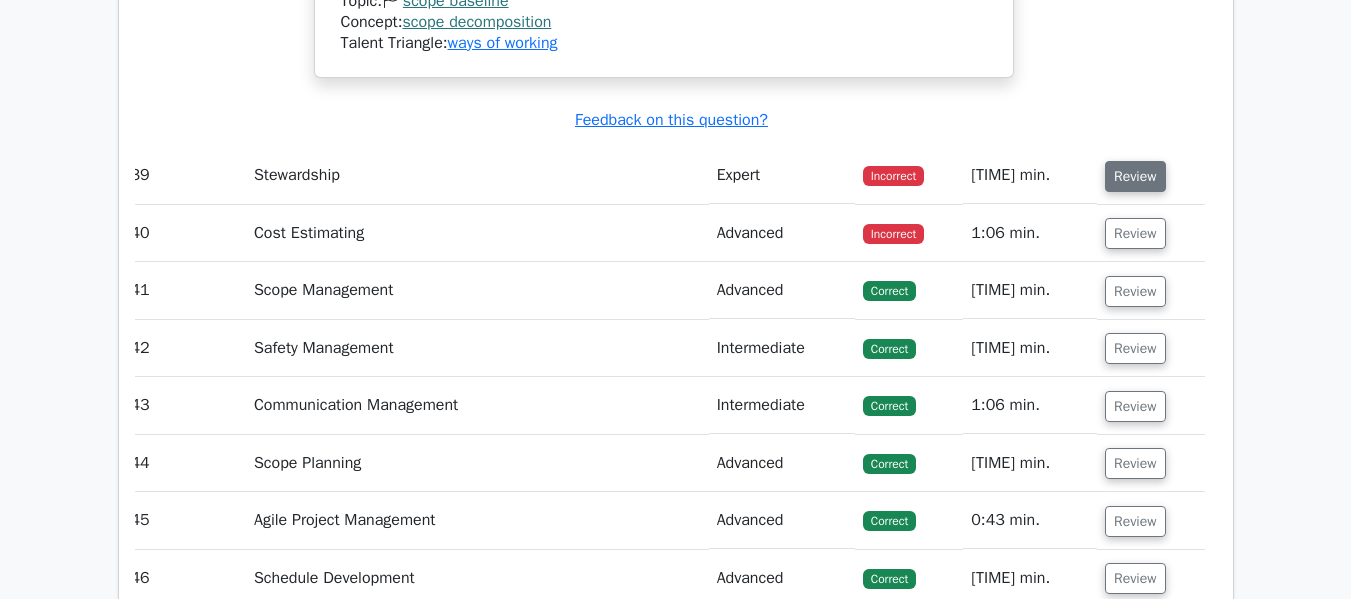 click on "Review" at bounding box center (1135, 176) 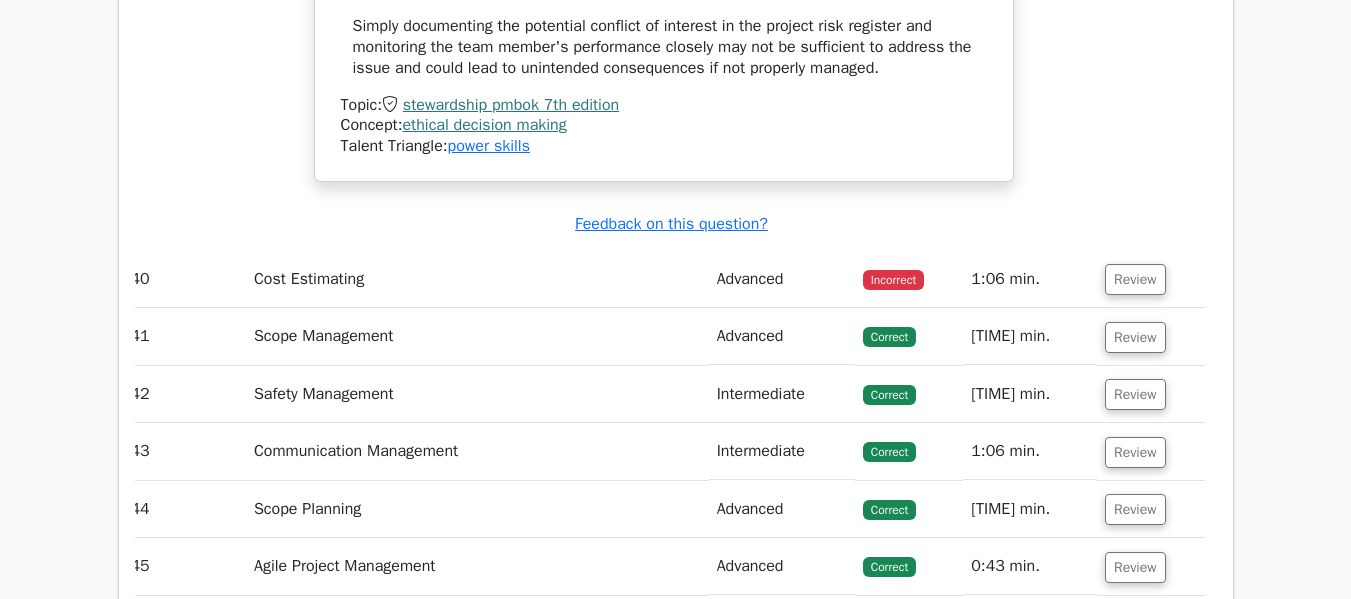 scroll, scrollTop: 18562, scrollLeft: 0, axis: vertical 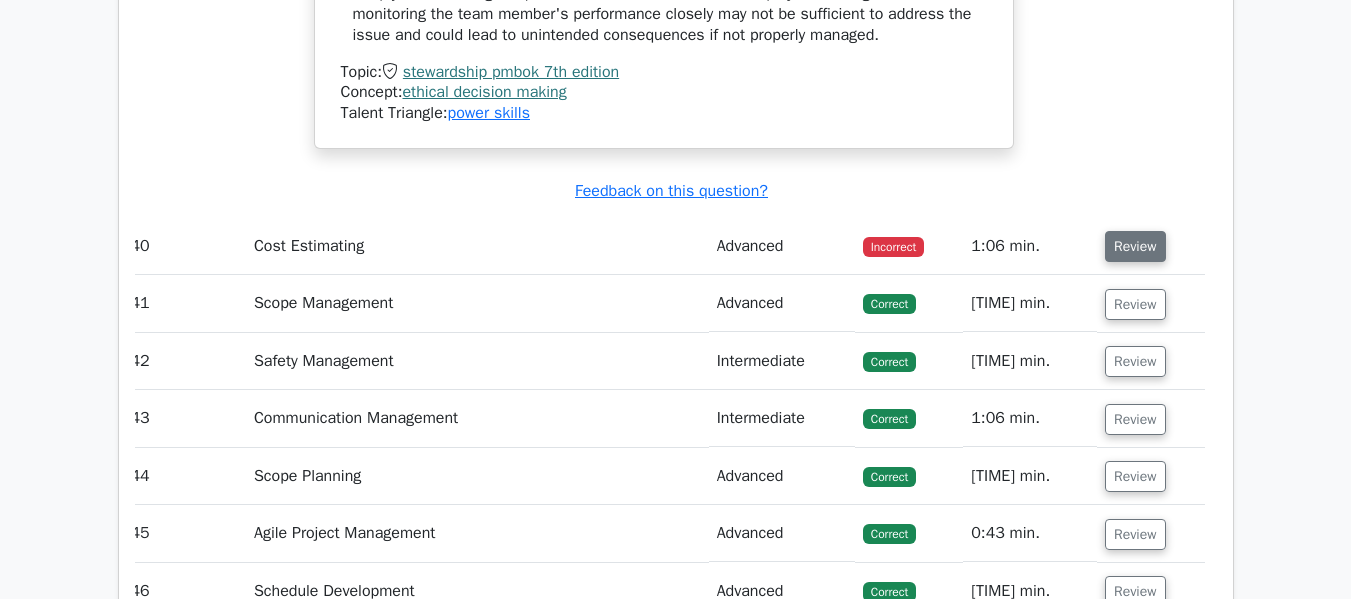 click on "Review" at bounding box center [1135, 246] 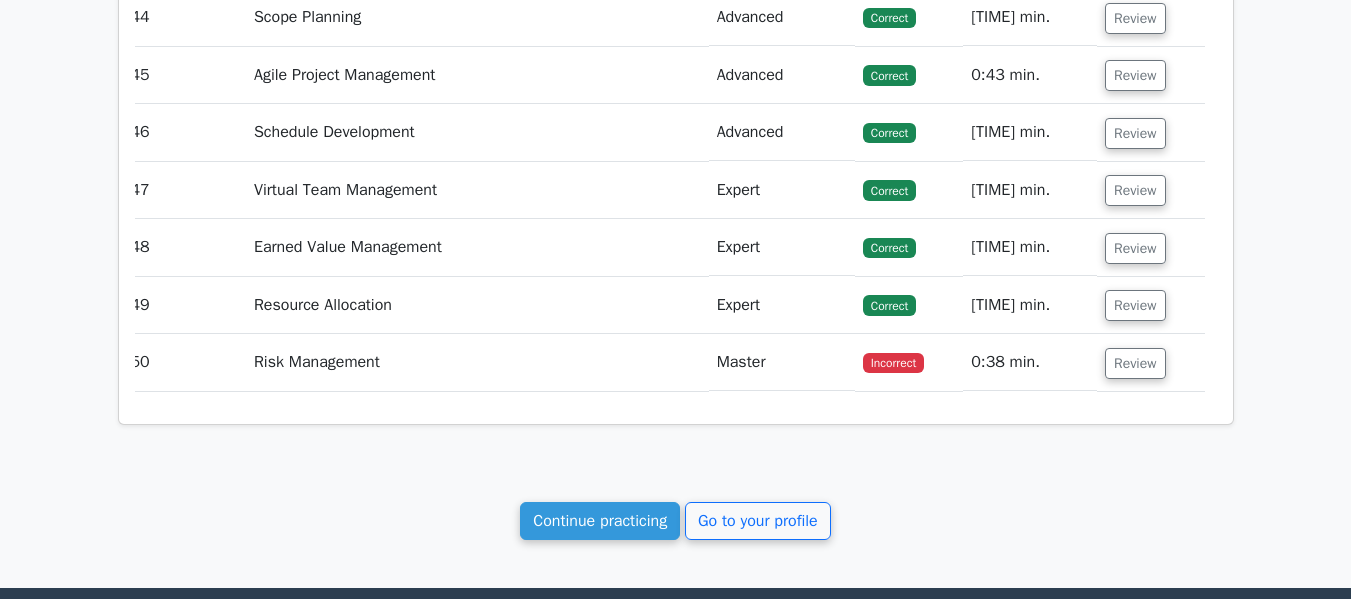 scroll, scrollTop: 19734, scrollLeft: 0, axis: vertical 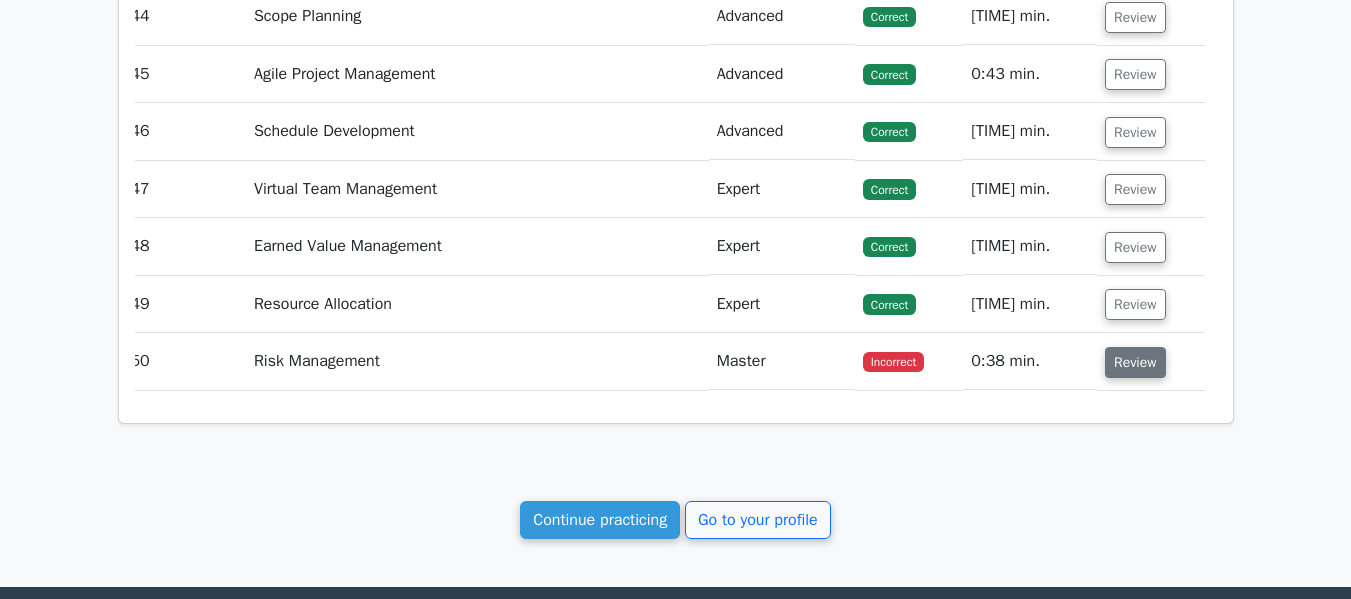 click on "Review" at bounding box center [1135, 362] 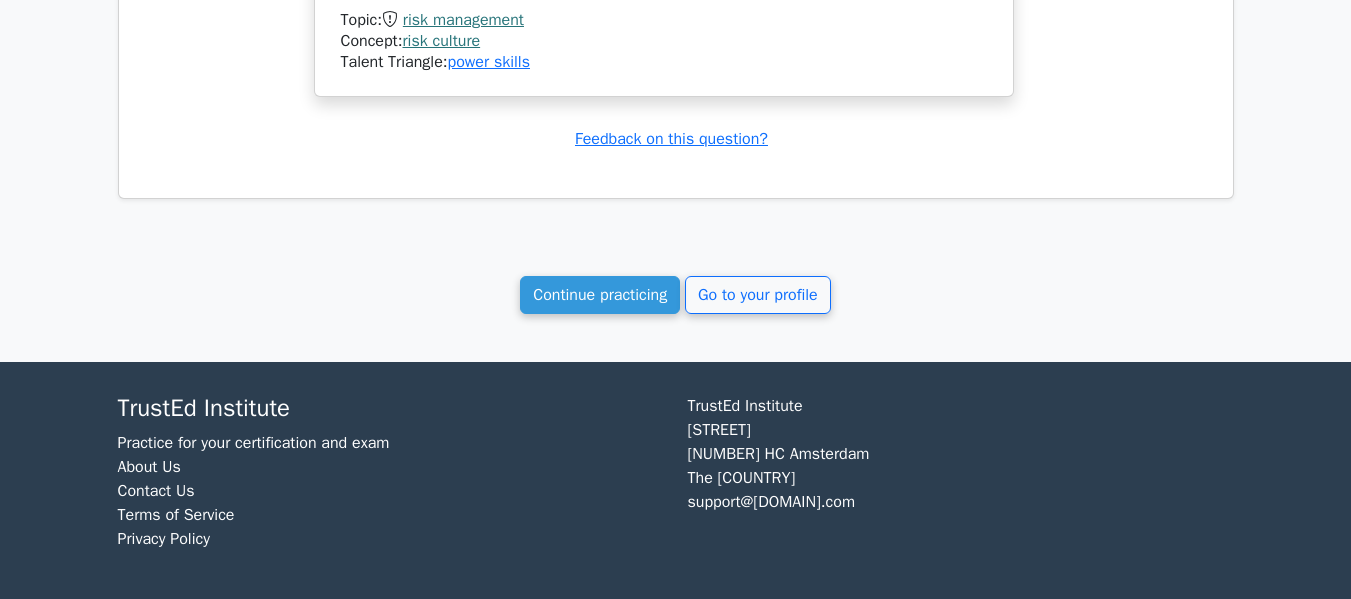 scroll, scrollTop: 20819, scrollLeft: 0, axis: vertical 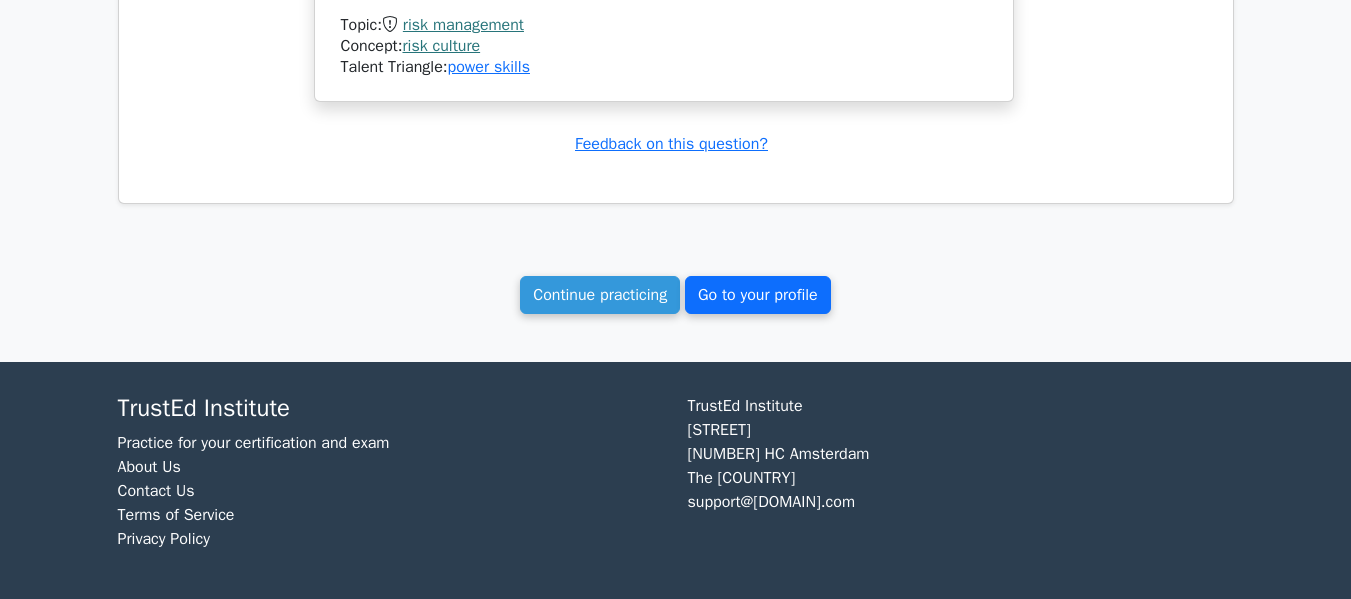 click on "Go to your profile" at bounding box center (758, 295) 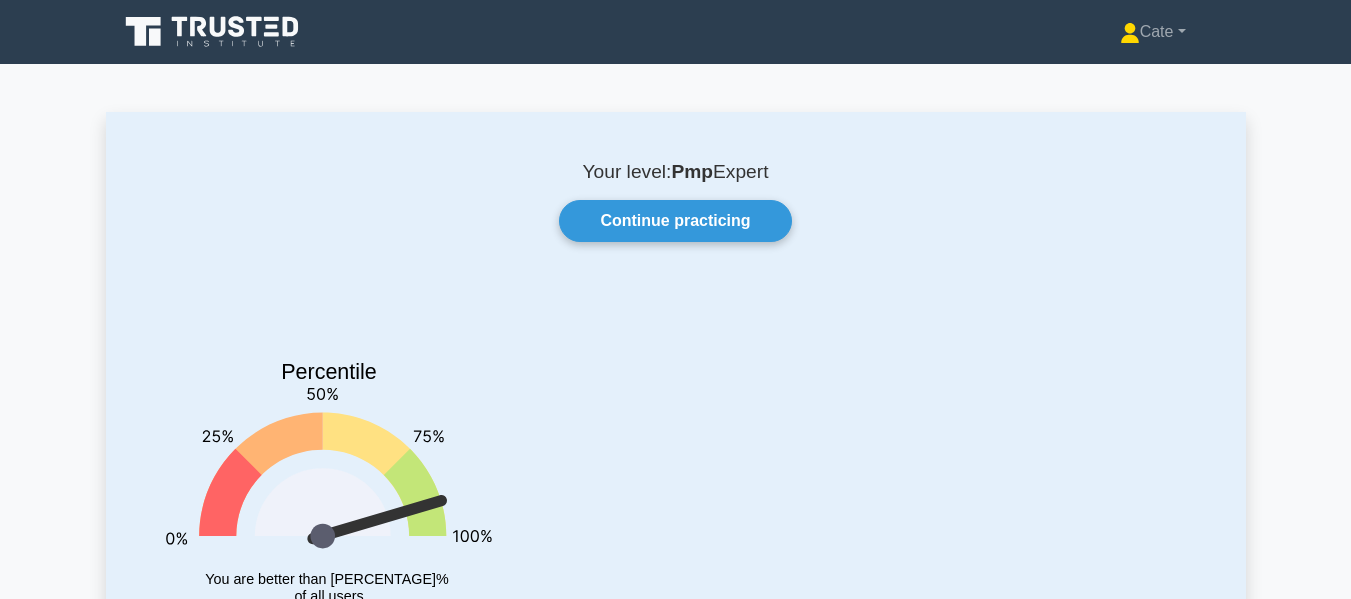 scroll, scrollTop: 0, scrollLeft: 0, axis: both 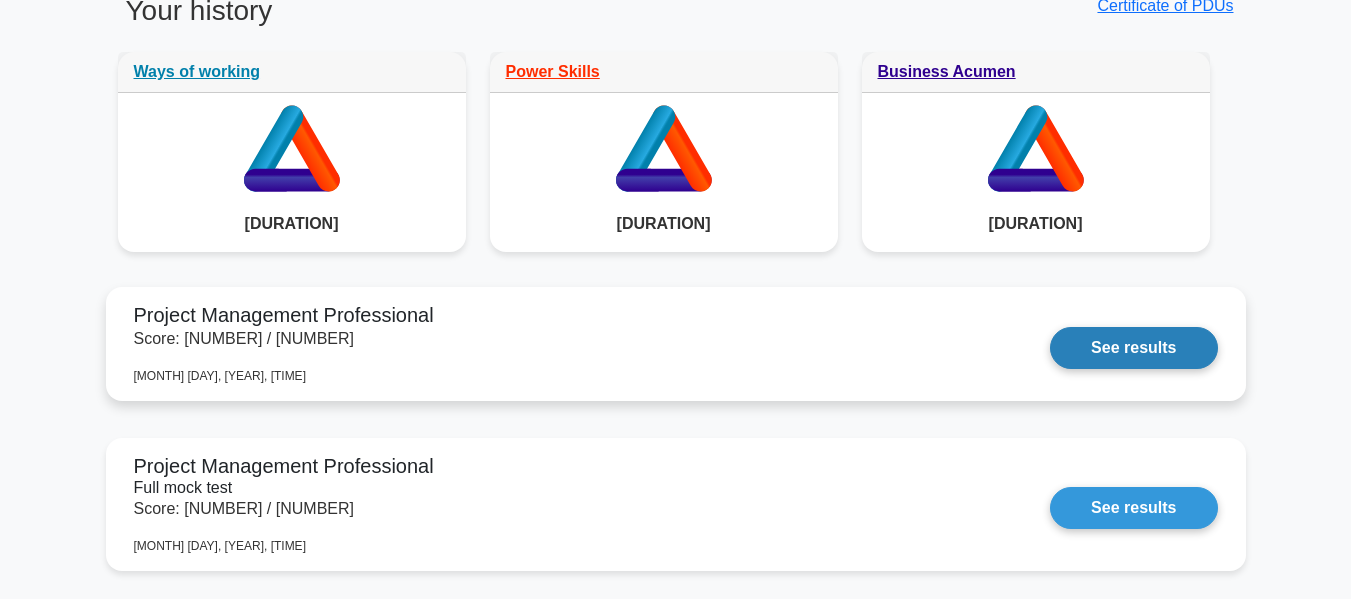 click on "See results" at bounding box center (1133, 348) 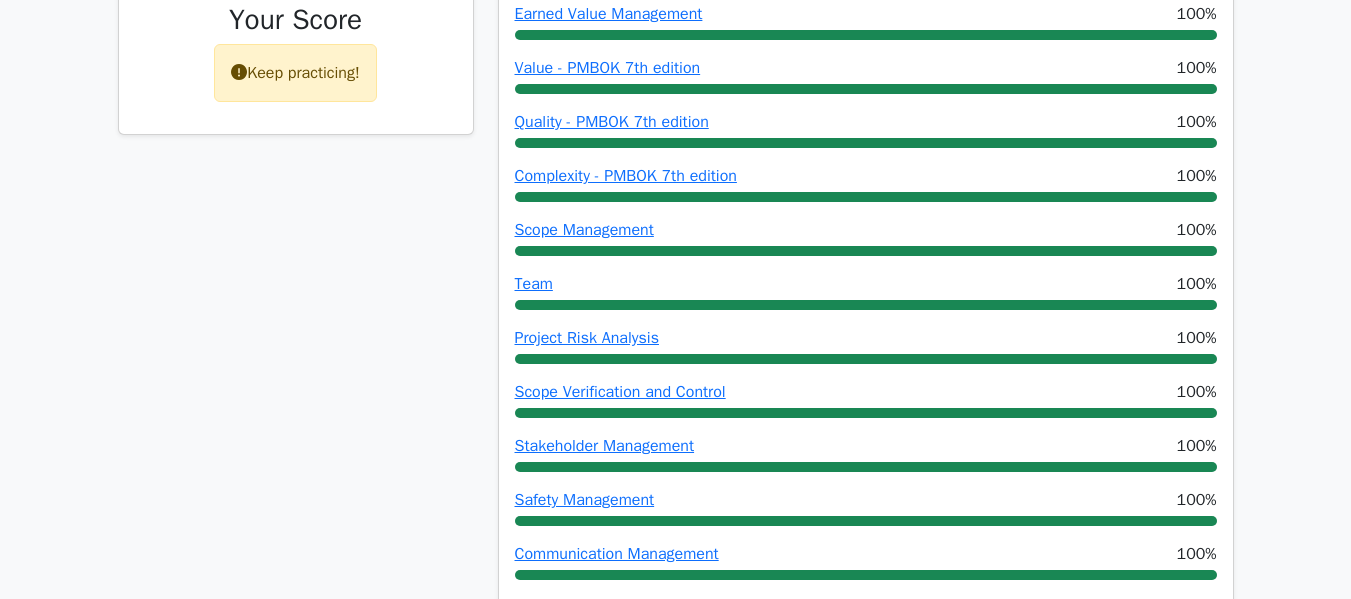 scroll, scrollTop: 500, scrollLeft: 0, axis: vertical 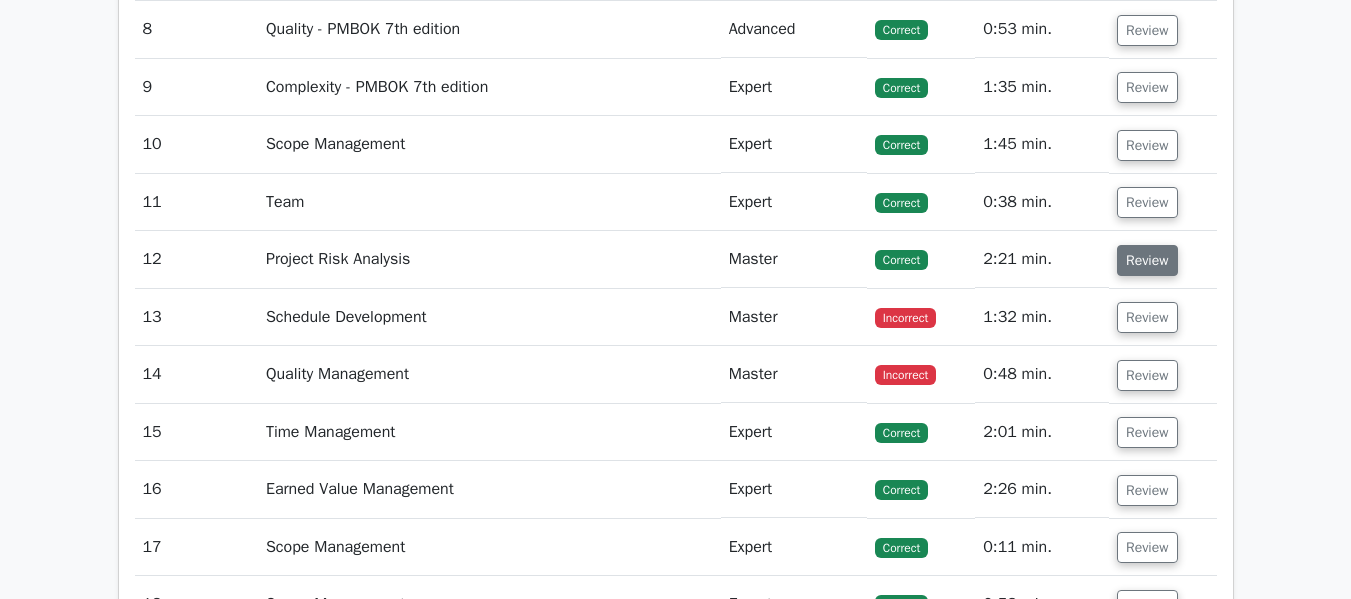 click on "Review" at bounding box center (1147, 260) 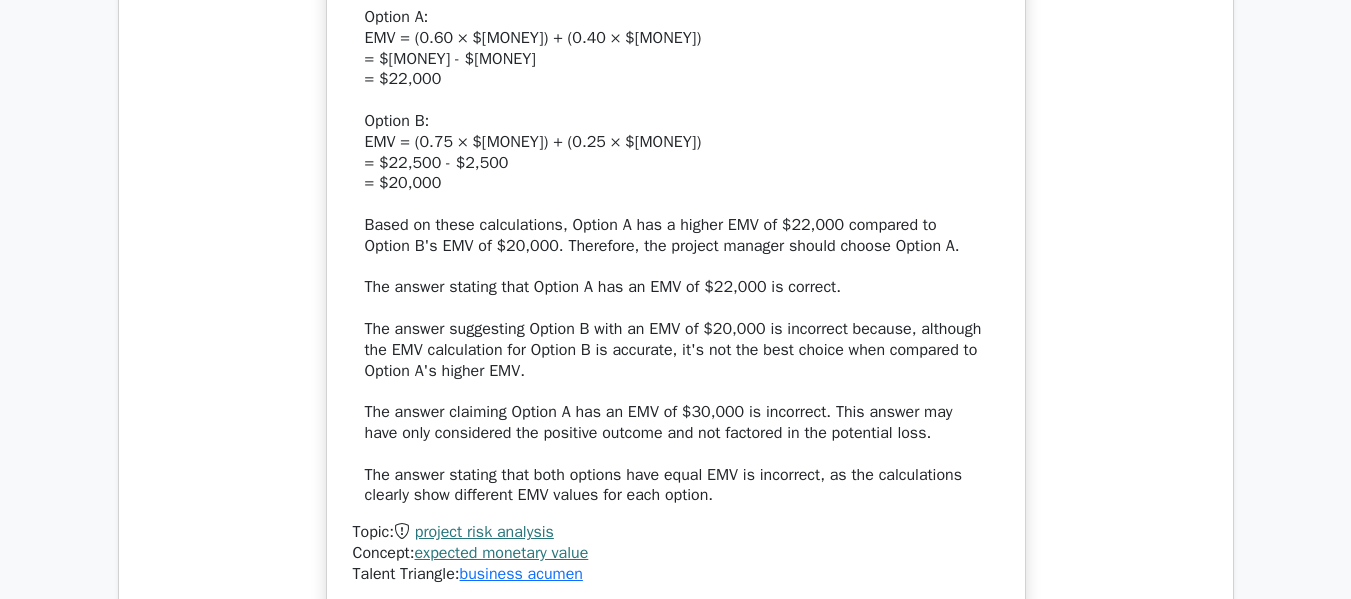 scroll, scrollTop: 4711, scrollLeft: 0, axis: vertical 